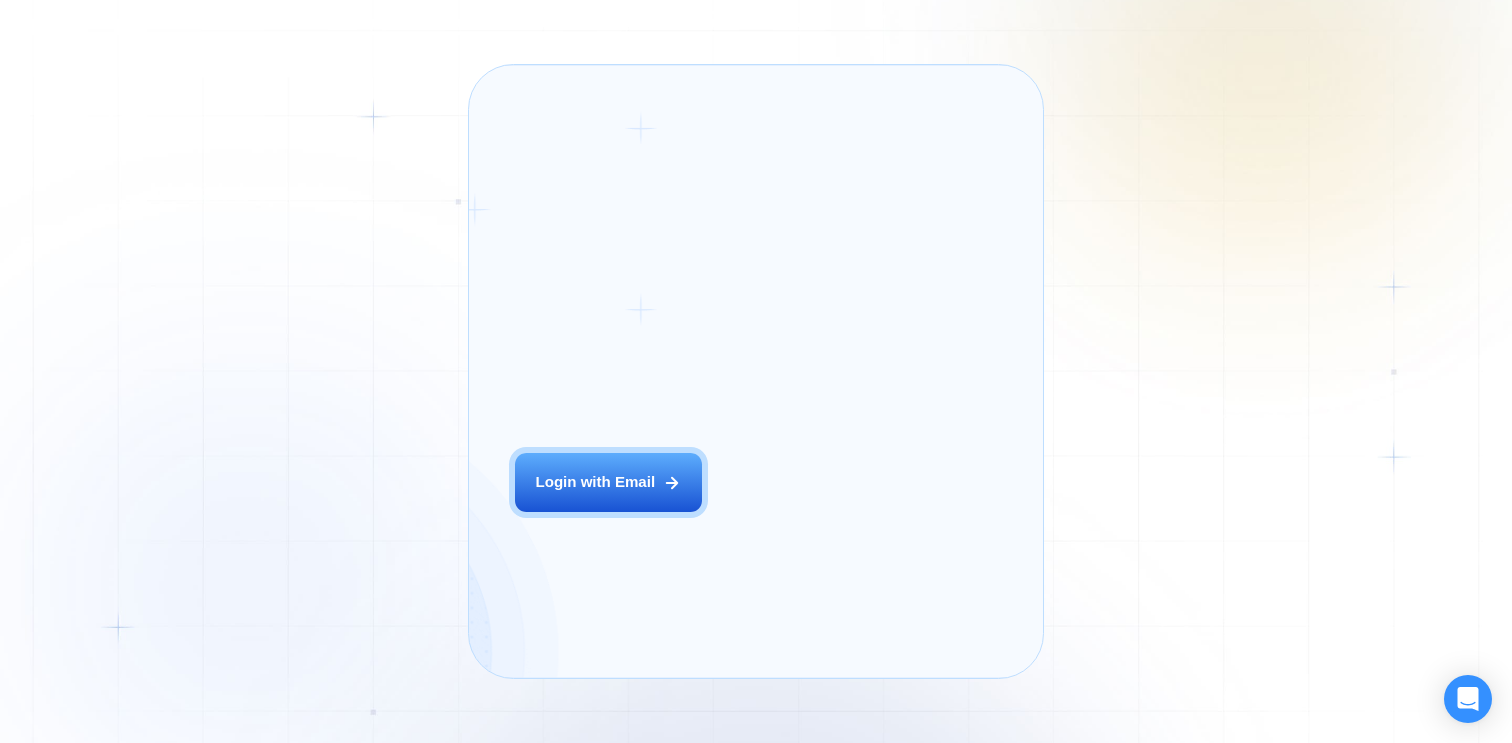scroll, scrollTop: 0, scrollLeft: 0, axis: both 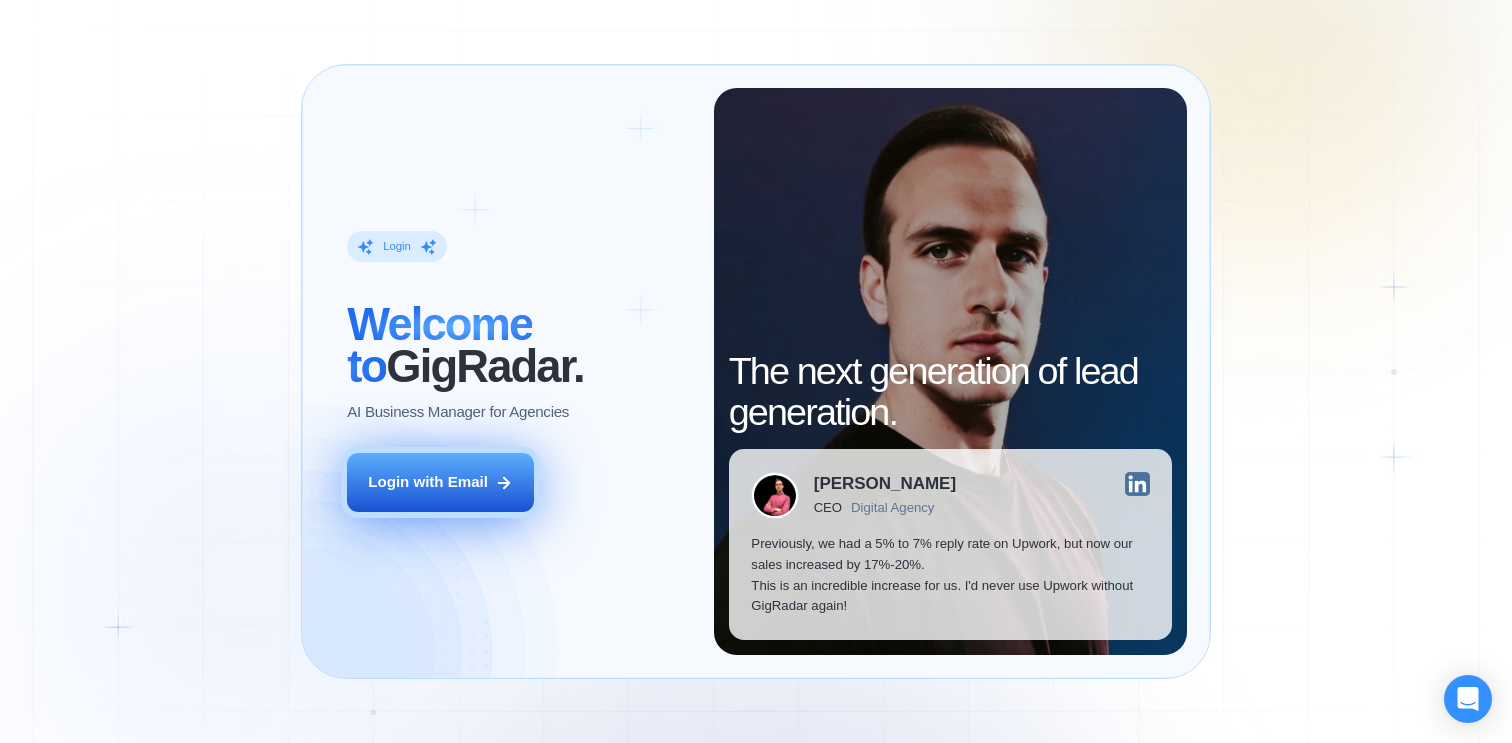 click on "Login with Email" at bounding box center (428, 482) 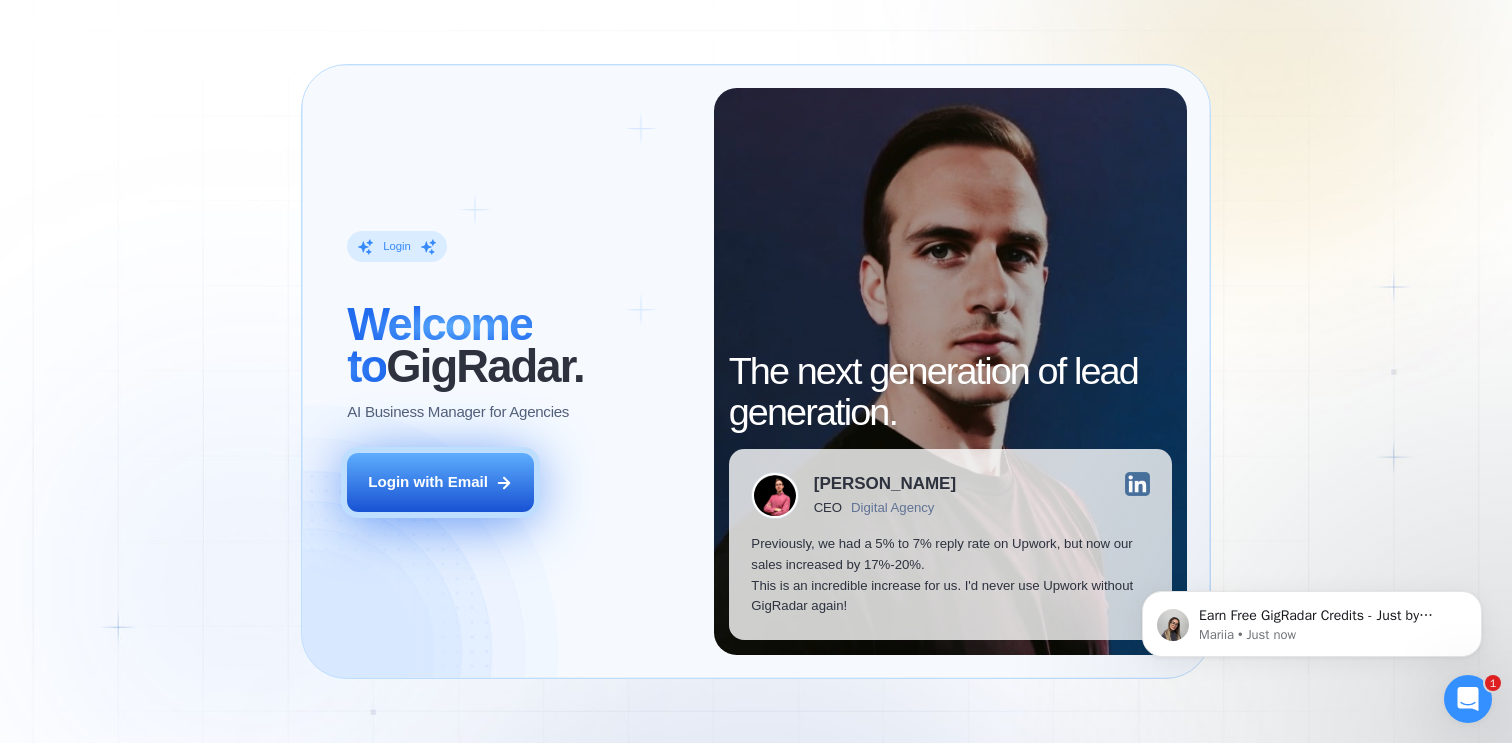 scroll, scrollTop: 0, scrollLeft: 0, axis: both 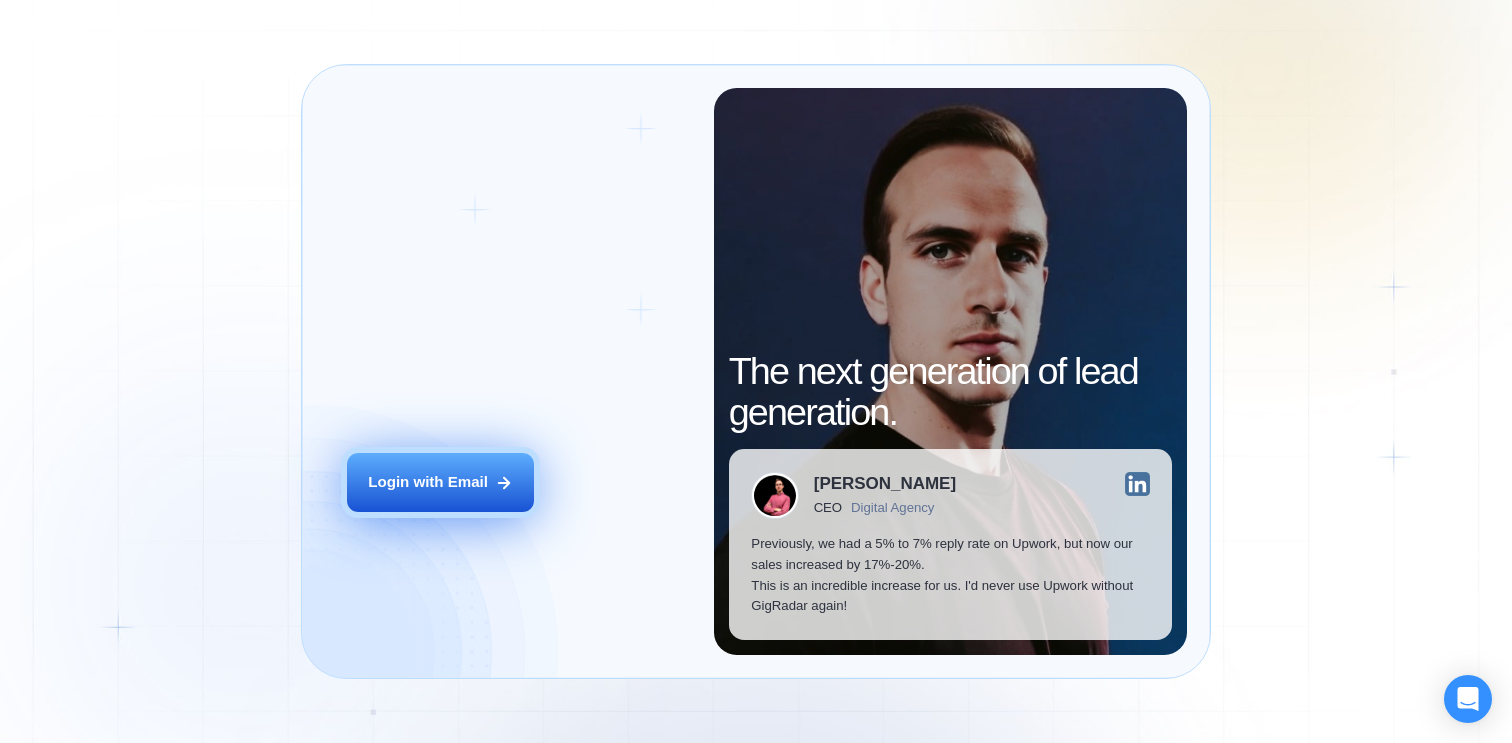 click on "Login with Email" at bounding box center (428, 482) 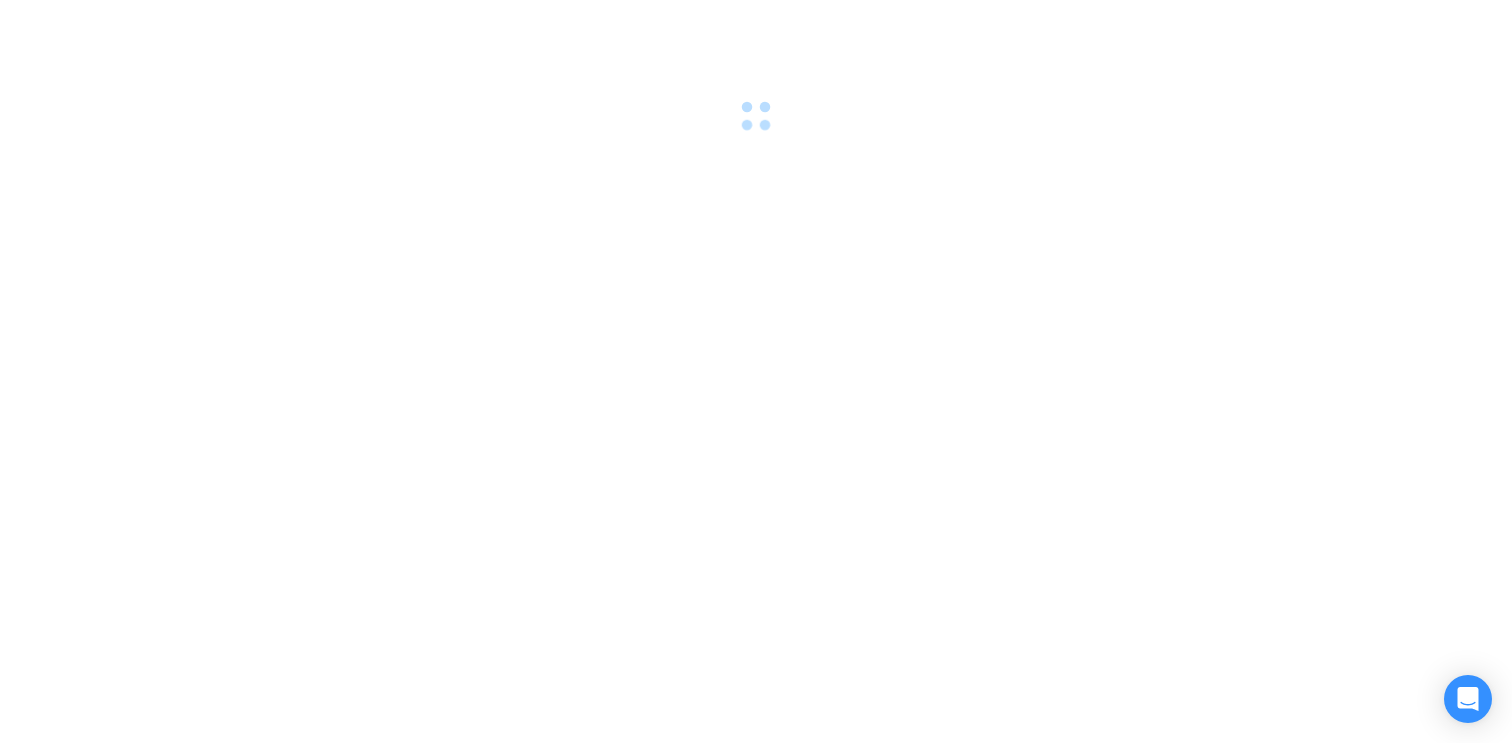 scroll, scrollTop: 0, scrollLeft: 0, axis: both 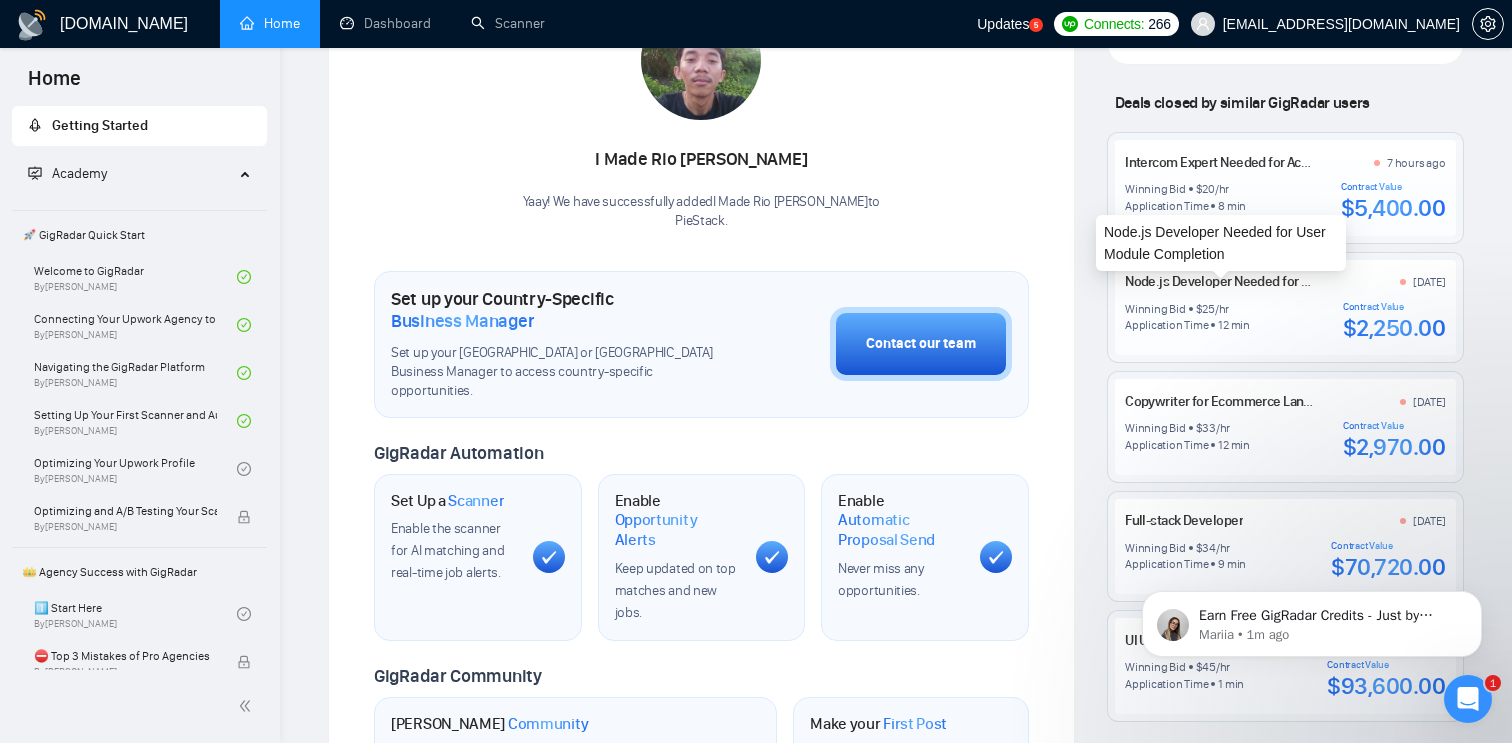 click on "Node.js Developer Needed for User Module Completion" at bounding box center [1284, 281] 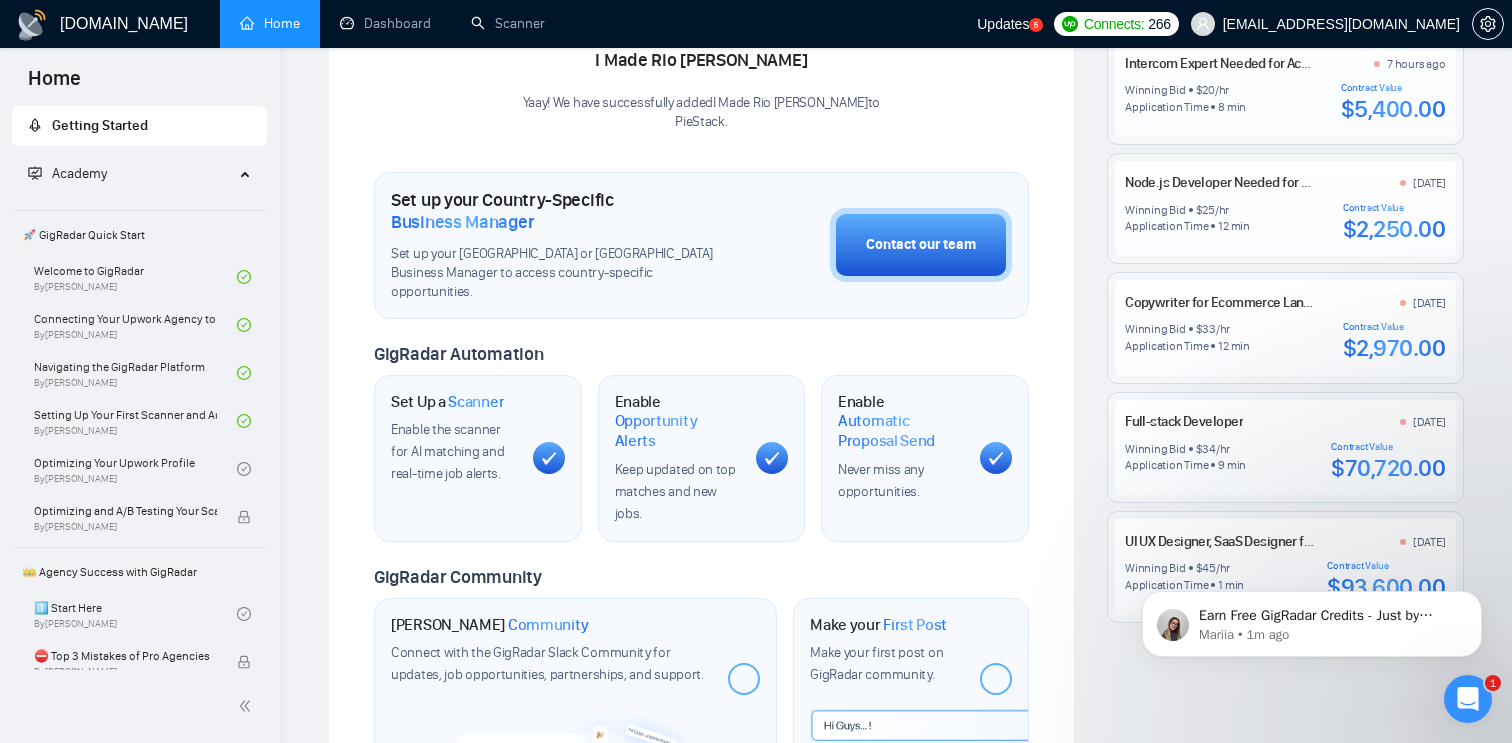 scroll, scrollTop: 468, scrollLeft: 0, axis: vertical 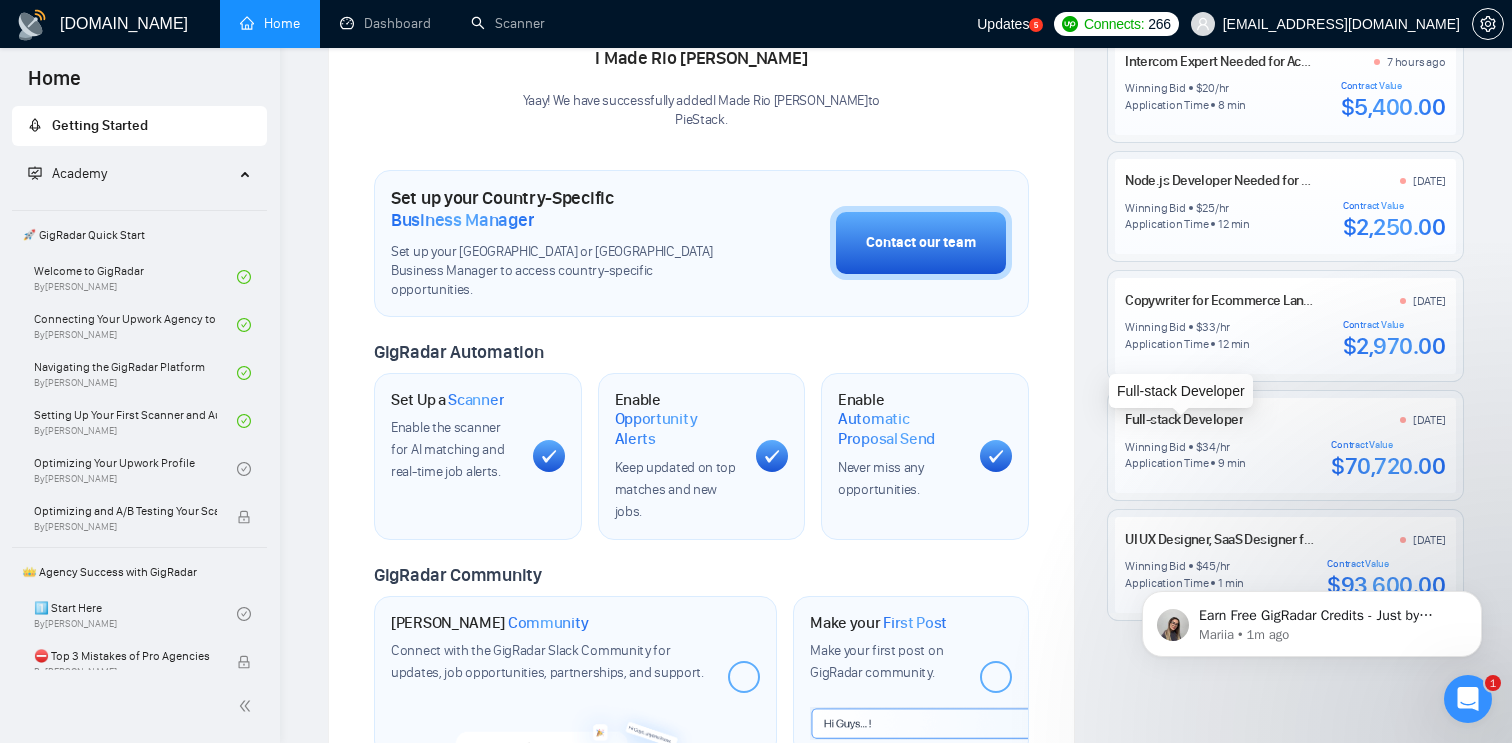 click on "Full-stack Developer" at bounding box center (1184, 419) 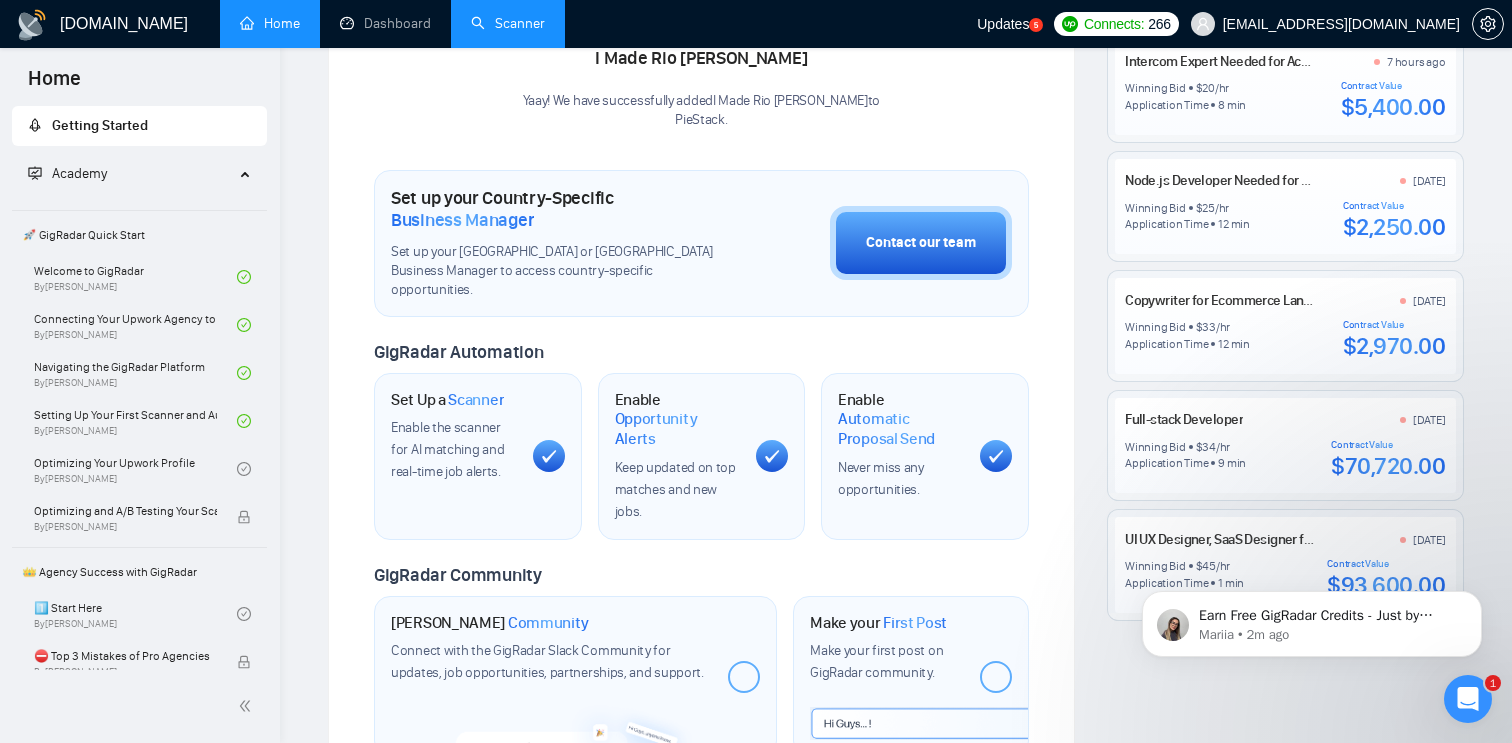 click on "Scanner" at bounding box center [508, 23] 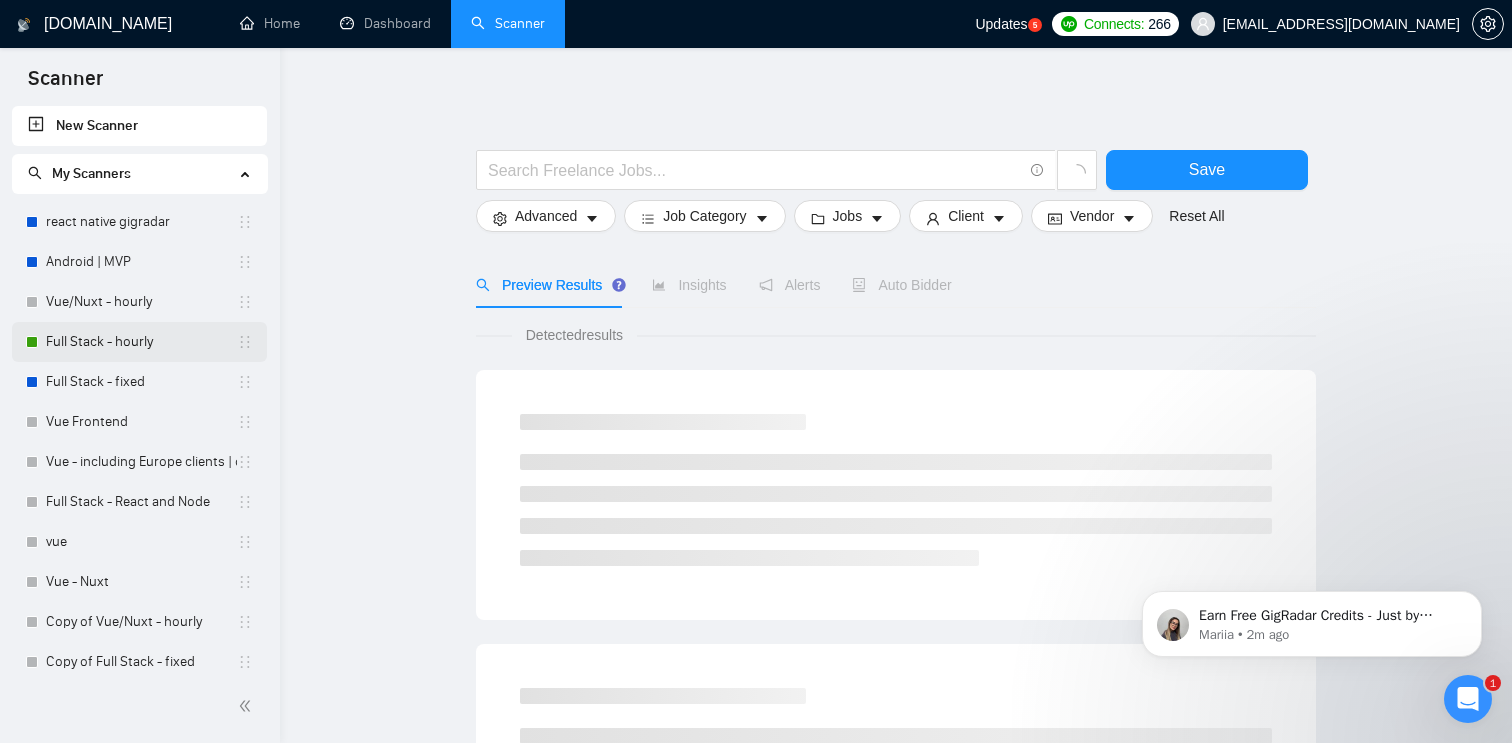 click on "Full Stack - hourly" at bounding box center [141, 342] 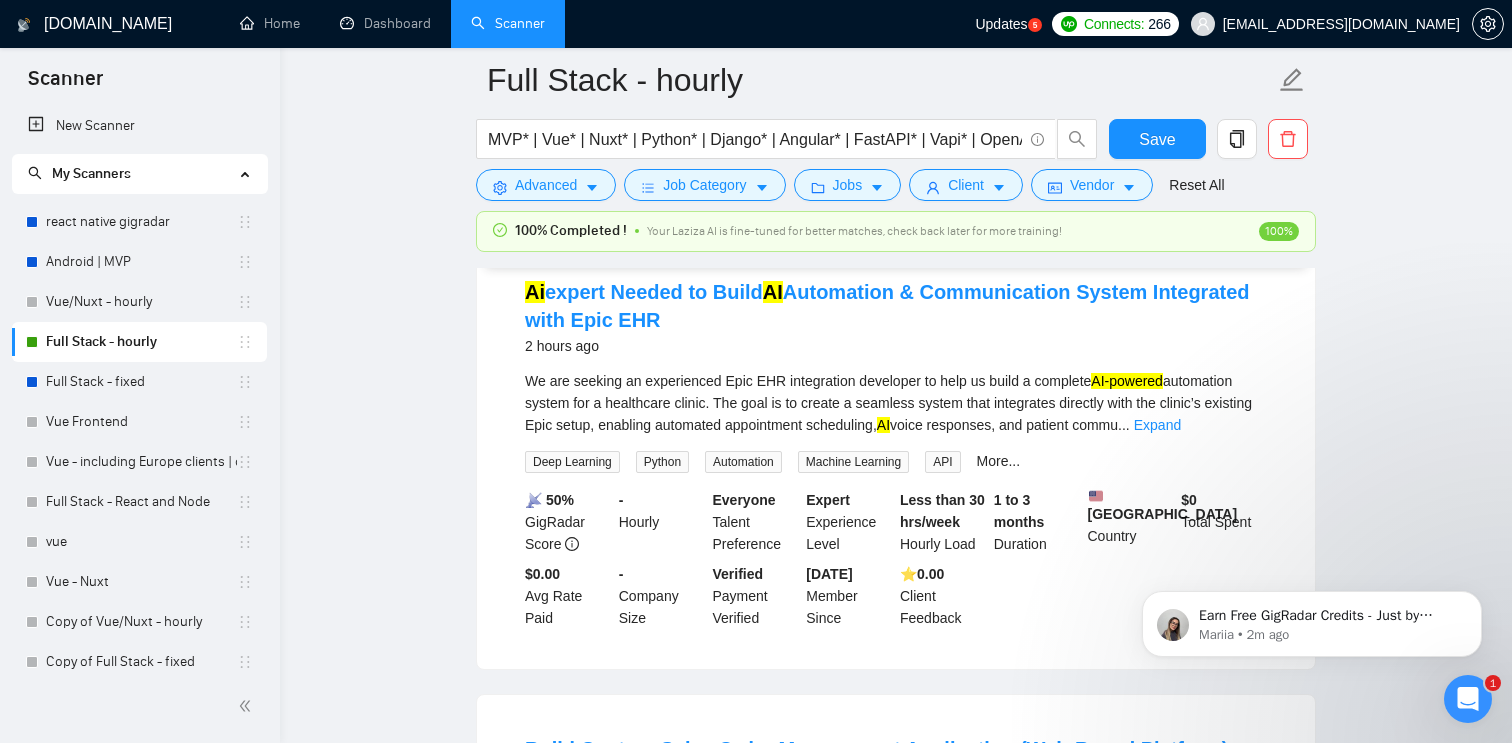 scroll, scrollTop: 0, scrollLeft: 0, axis: both 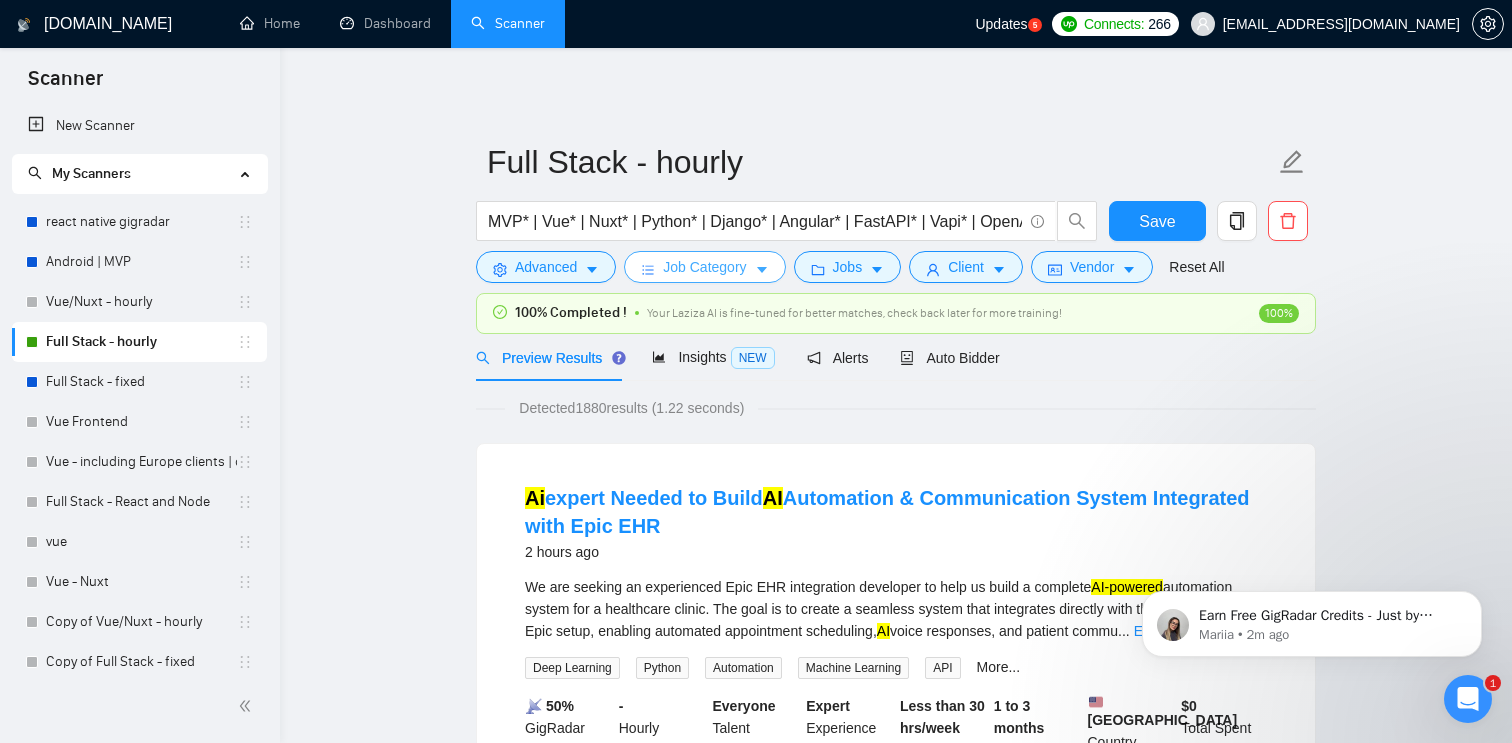 click on "Job Category" at bounding box center [704, 267] 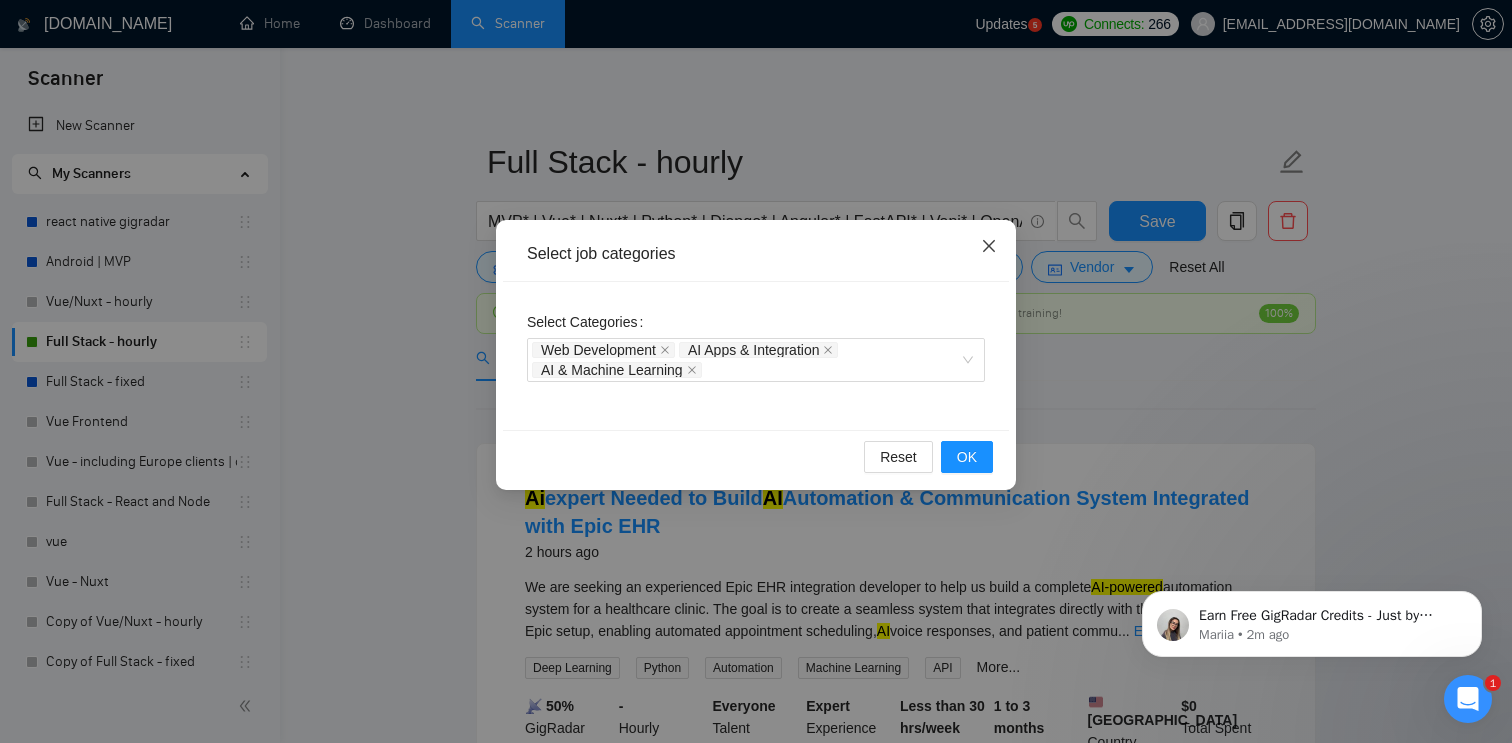 click 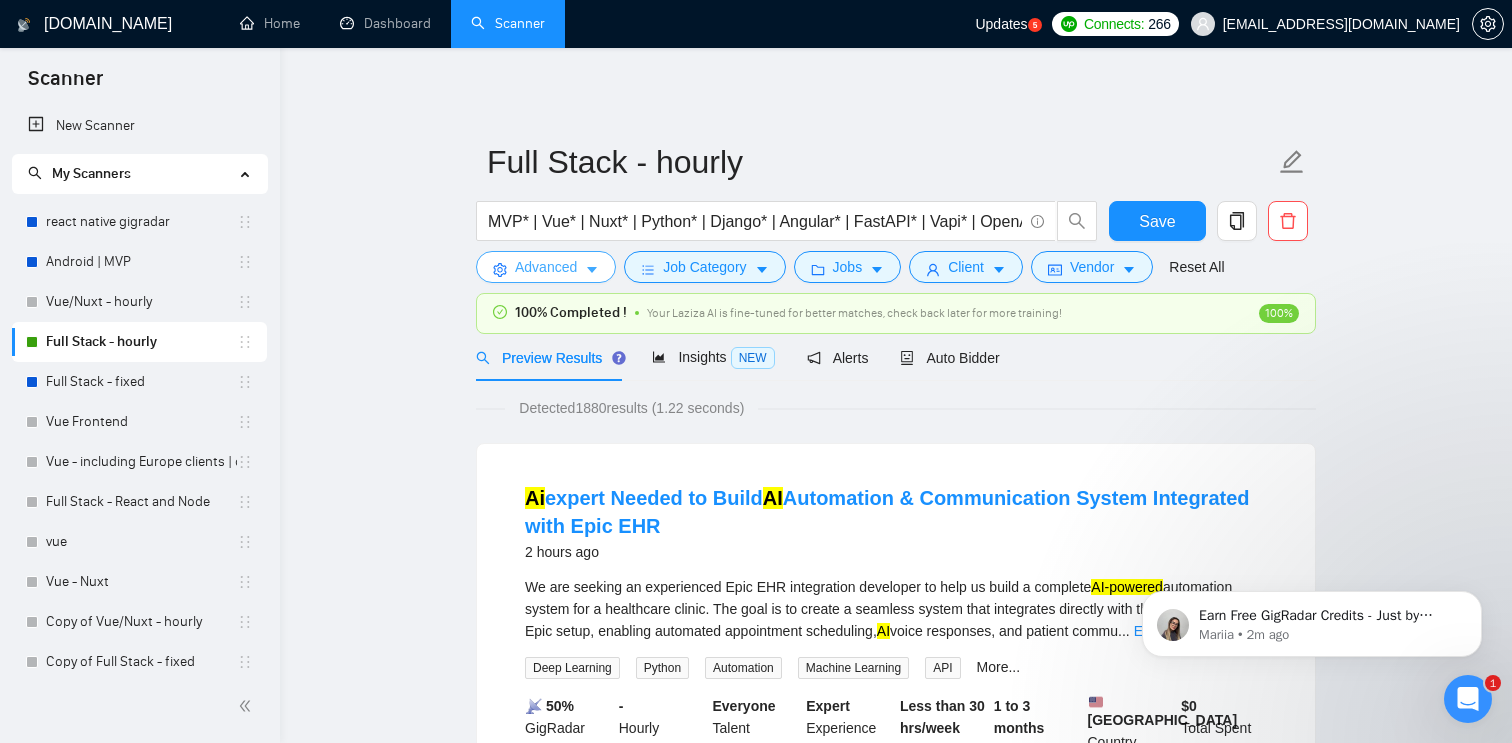 click on "Advanced" at bounding box center [546, 267] 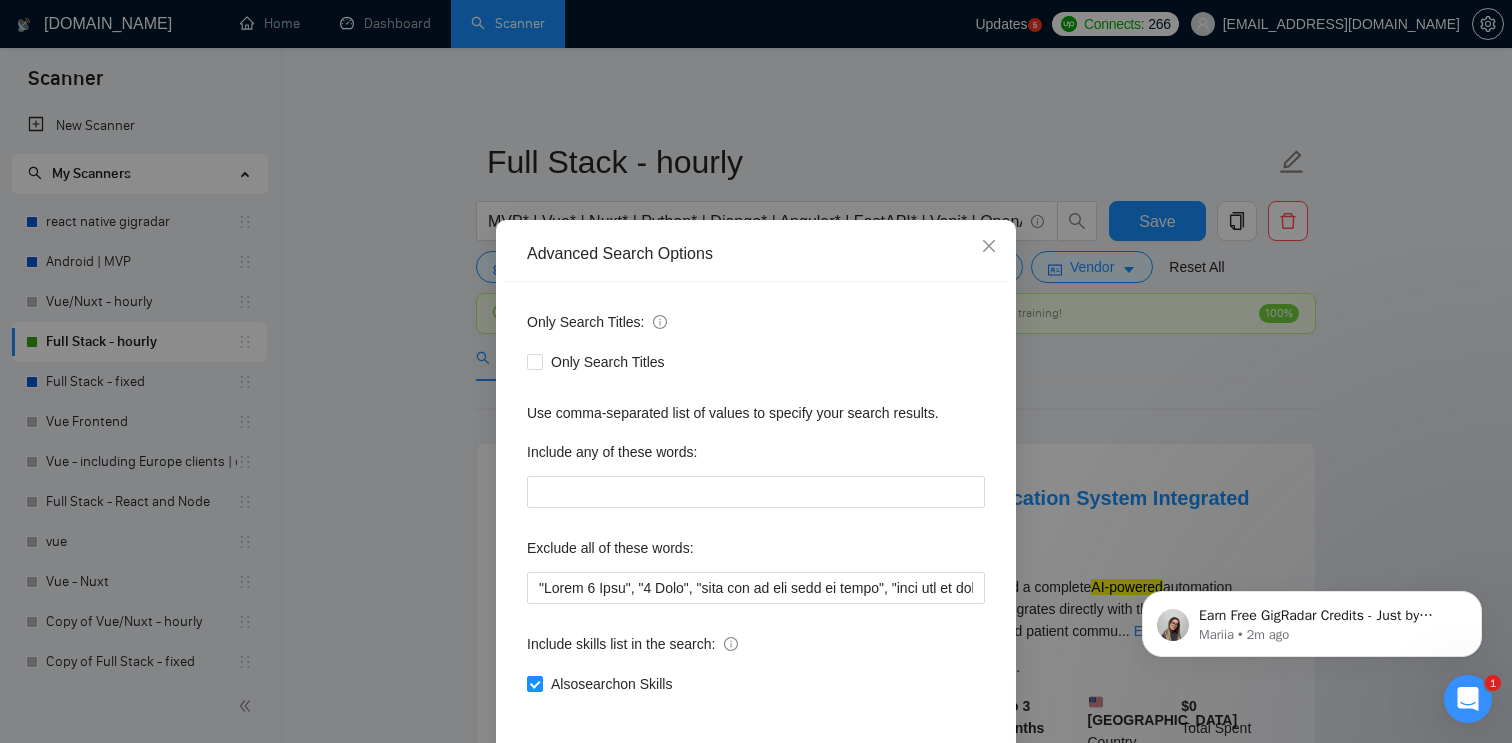 click on "Advanced Search Options Only Search Titles:   Only Search Titles Use comma-separated list of values to specify your search results. Include any of these words: Exclude all of these words: Include skills list in the search:   Also  search  on Skills Reset OK" at bounding box center [756, 371] 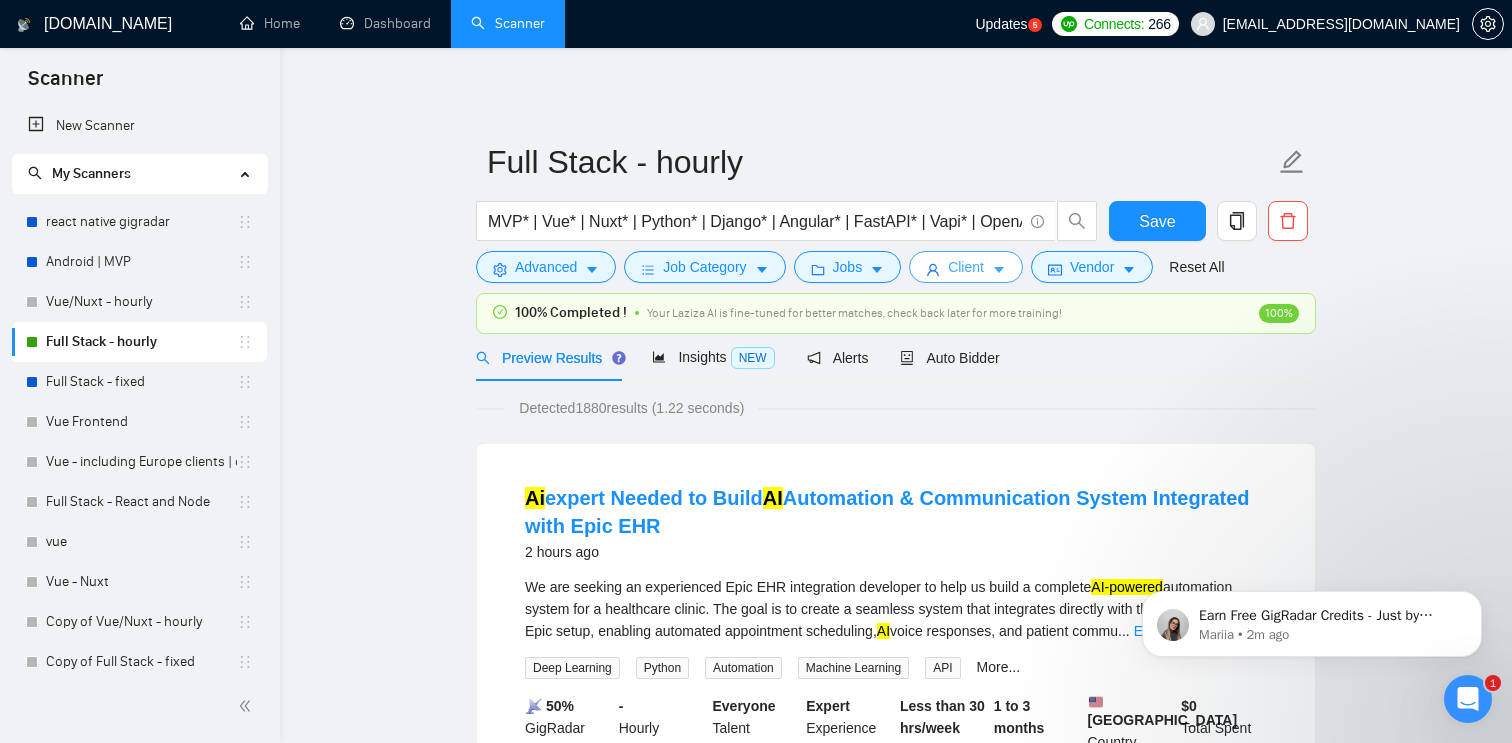 click on "Client" at bounding box center [966, 267] 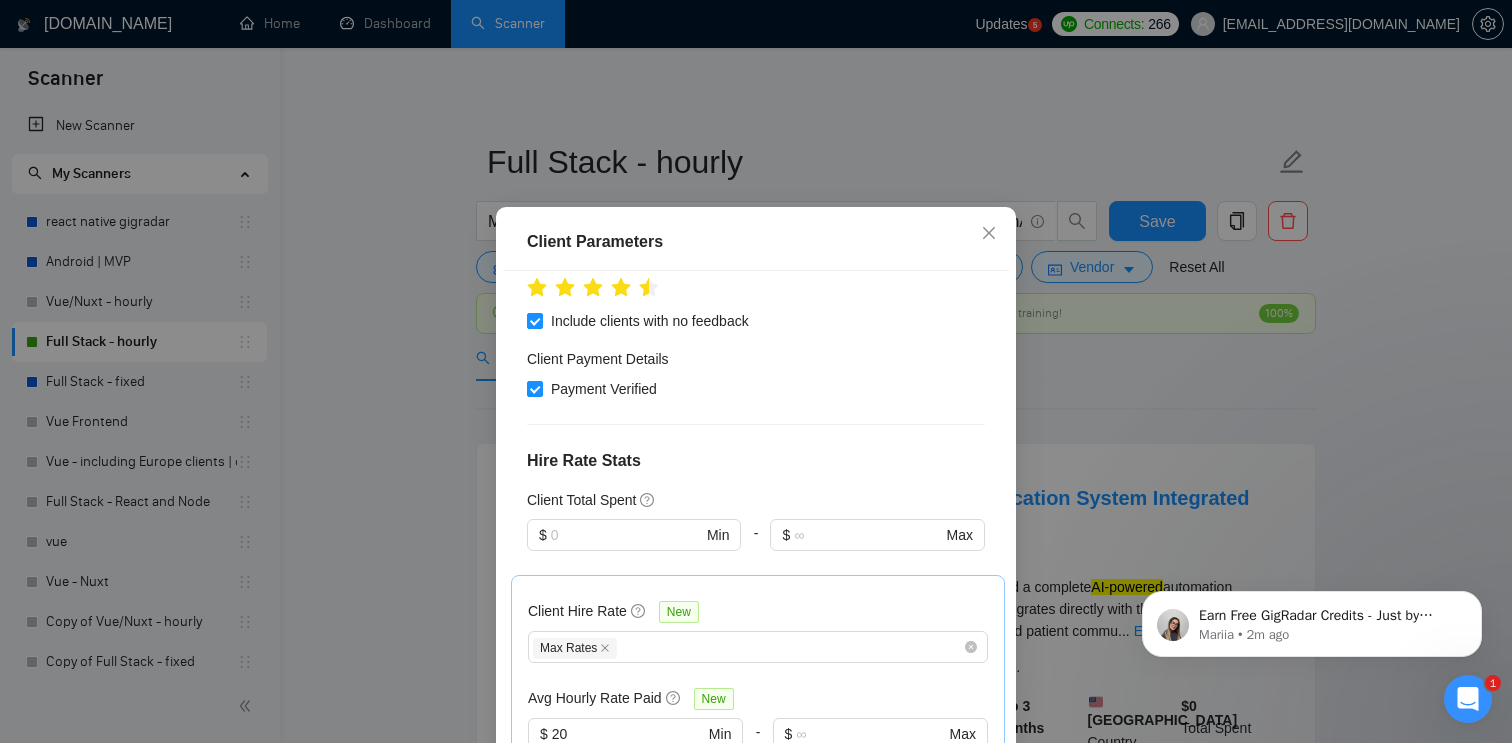 scroll, scrollTop: 520, scrollLeft: 0, axis: vertical 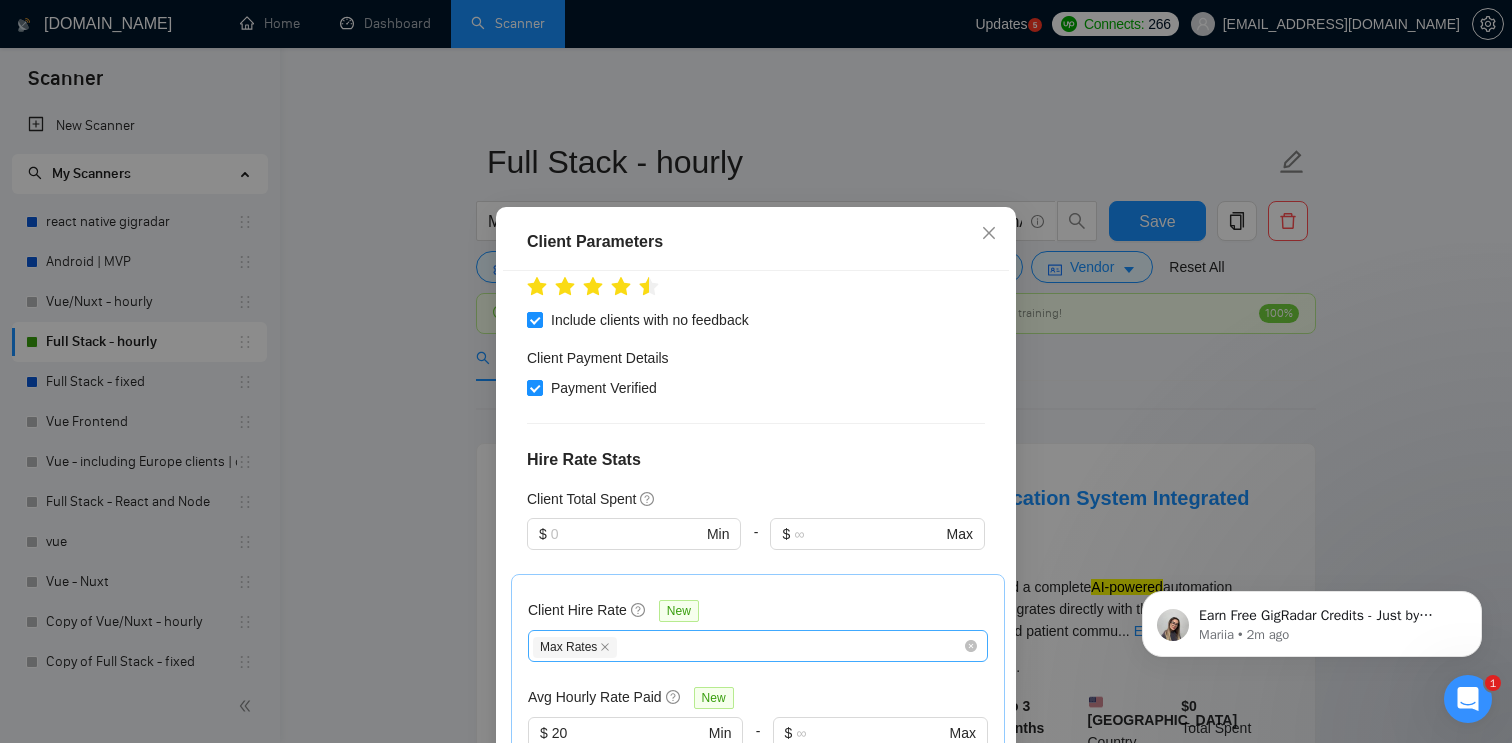 click on "Max Rates" at bounding box center [748, 646] 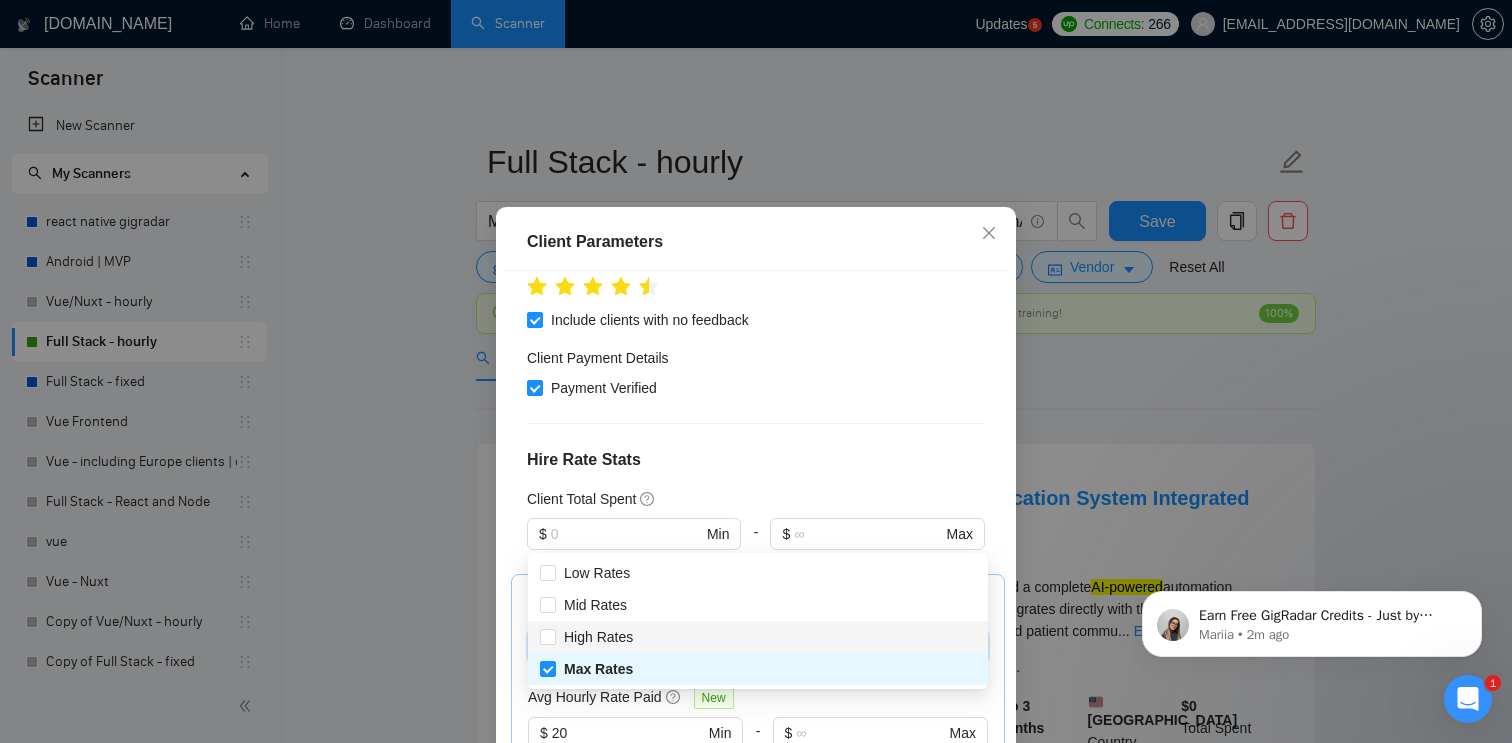 click on "High Rates" at bounding box center (758, 637) 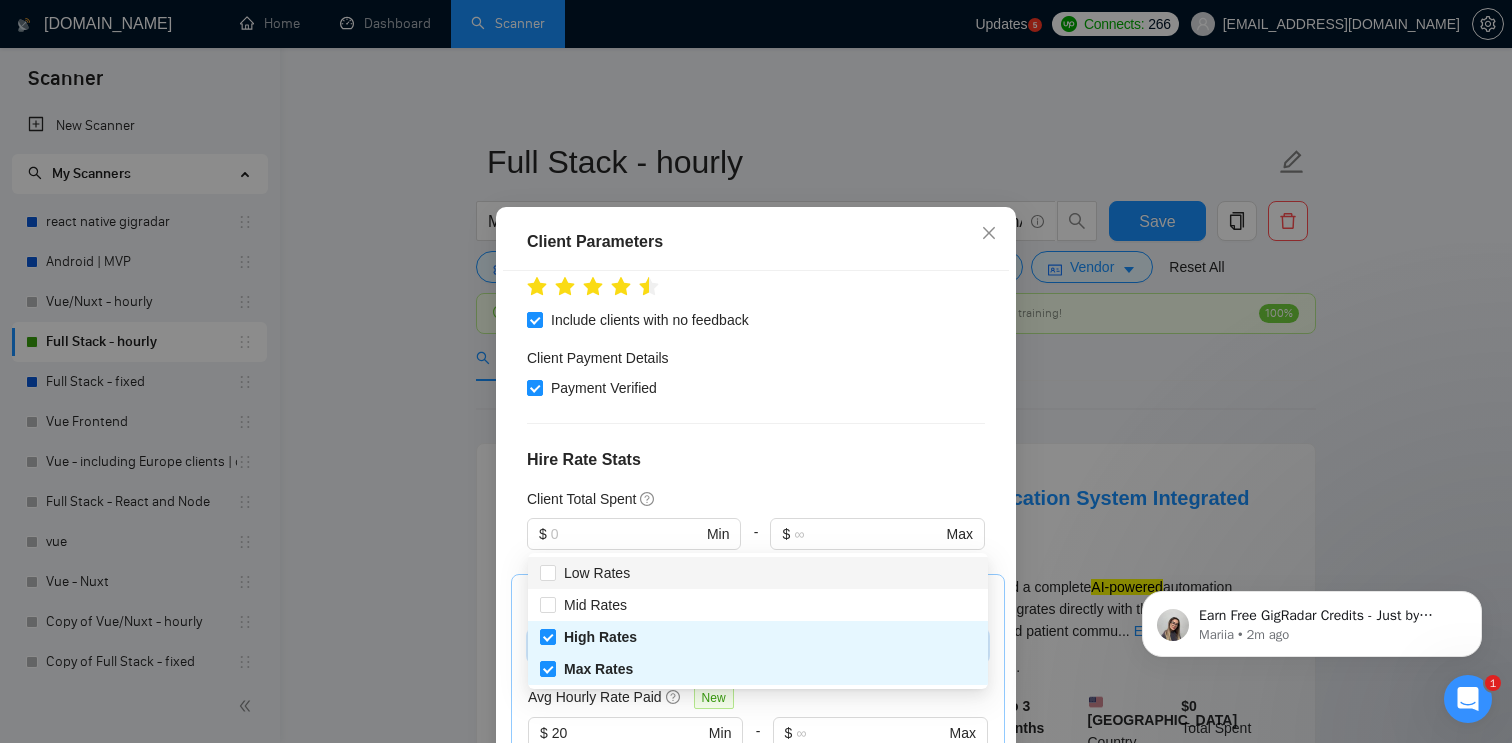 click on "Client Hire Rate New" at bounding box center [758, 614] 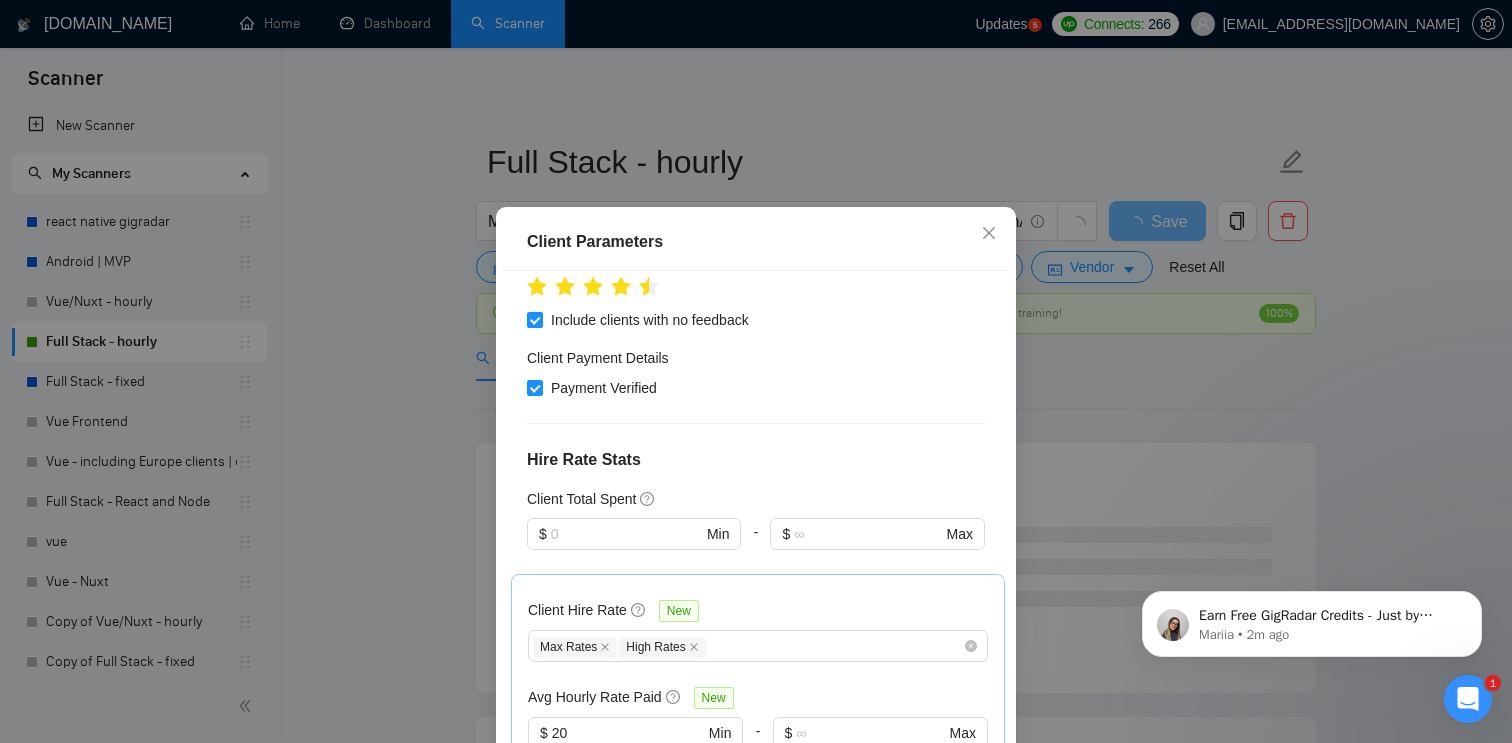 scroll, scrollTop: 810, scrollLeft: 0, axis: vertical 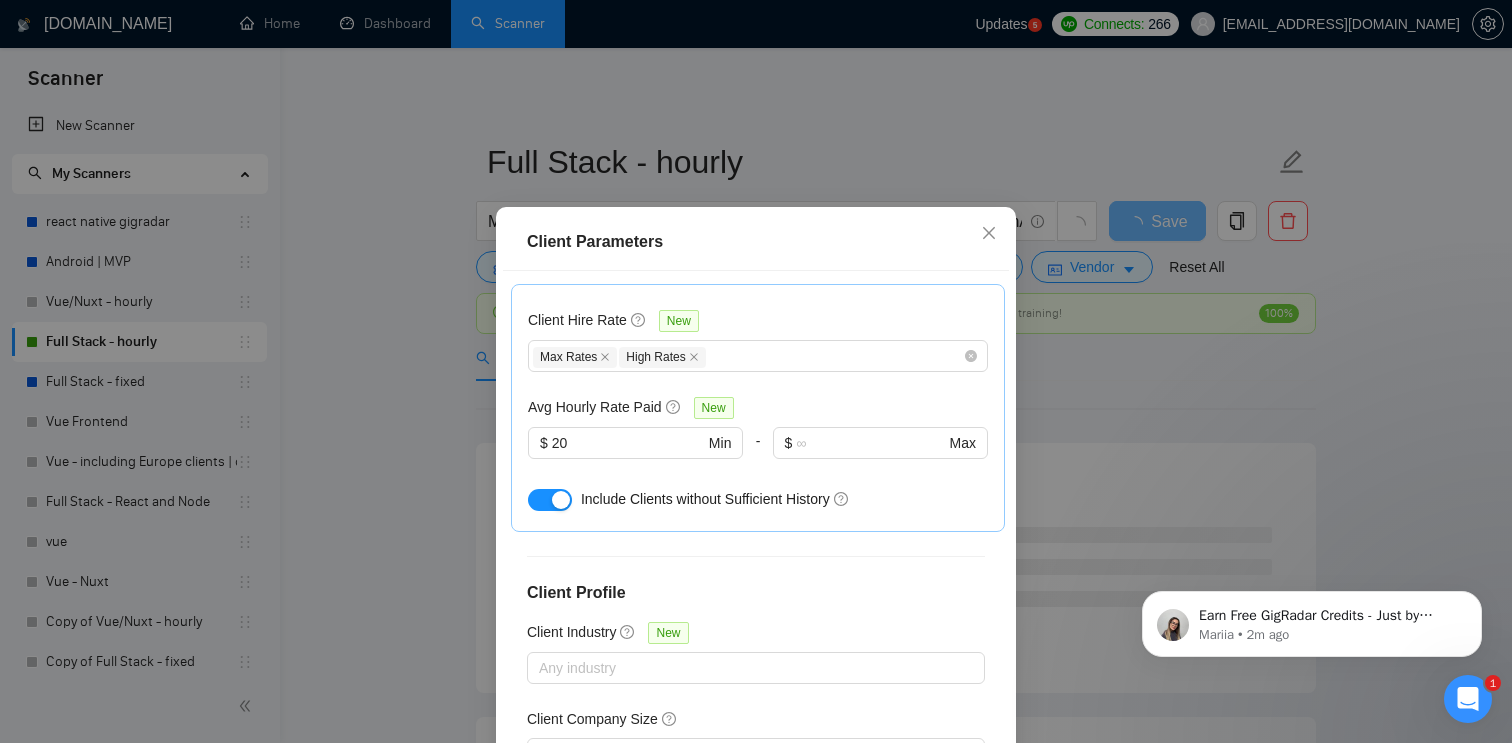 click on "Client Parameters Client Location Include Client Countries [GEOGRAPHIC_DATA] [GEOGRAPHIC_DATA] [GEOGRAPHIC_DATA] [GEOGRAPHIC_DATA] [GEOGRAPHIC_DATA] [GEOGRAPHIC_DATA]   Exclude Client Countries [GEOGRAPHIC_DATA] [GEOGRAPHIC_DATA] [GEOGRAPHIC_DATA] [GEOGRAPHIC_DATA] [GEOGRAPHIC_DATA] [GEOGRAPHIC_DATA] [GEOGRAPHIC_DATA] [GEOGRAPHIC_DATA] [GEOGRAPHIC_DATA] [GEOGRAPHIC_DATA] [GEOGRAPHIC_DATA] [GEOGRAPHIC_DATA]   Client Rating Client Min Average Feedback Include clients with no feedback Client Payment Details Payment Verified Hire Rate Stats   Client Total Spent $ Min - $ Max Client Hire Rate New Max Rates High Rates     Avg Hourly Rate Paid New $ 20 Min - $ Max Include Clients without Sufficient History Client Profile Client Industry New   Any industry Client Company Size   Any company size Enterprise Clients New   Any clients Reset OK" at bounding box center (756, 371) 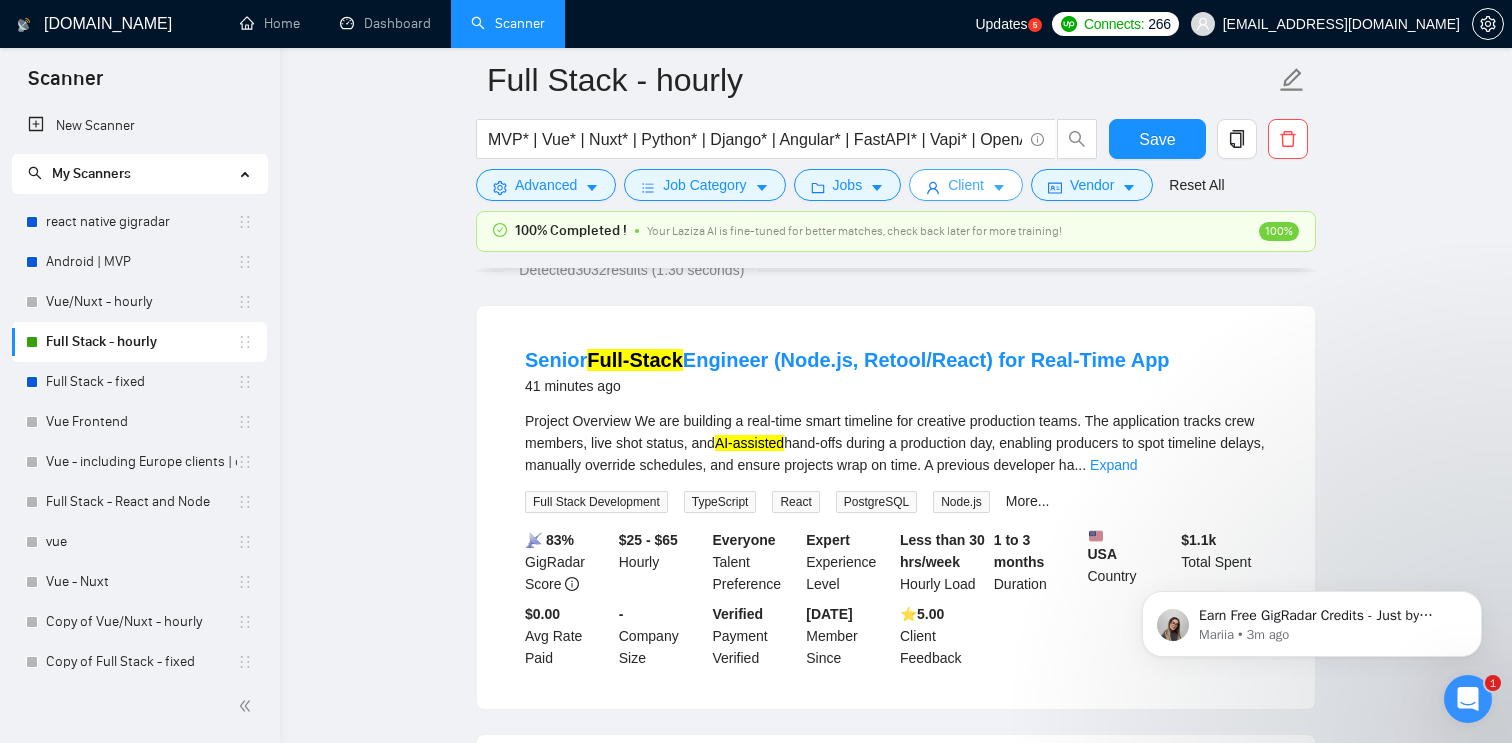 scroll, scrollTop: 156, scrollLeft: 0, axis: vertical 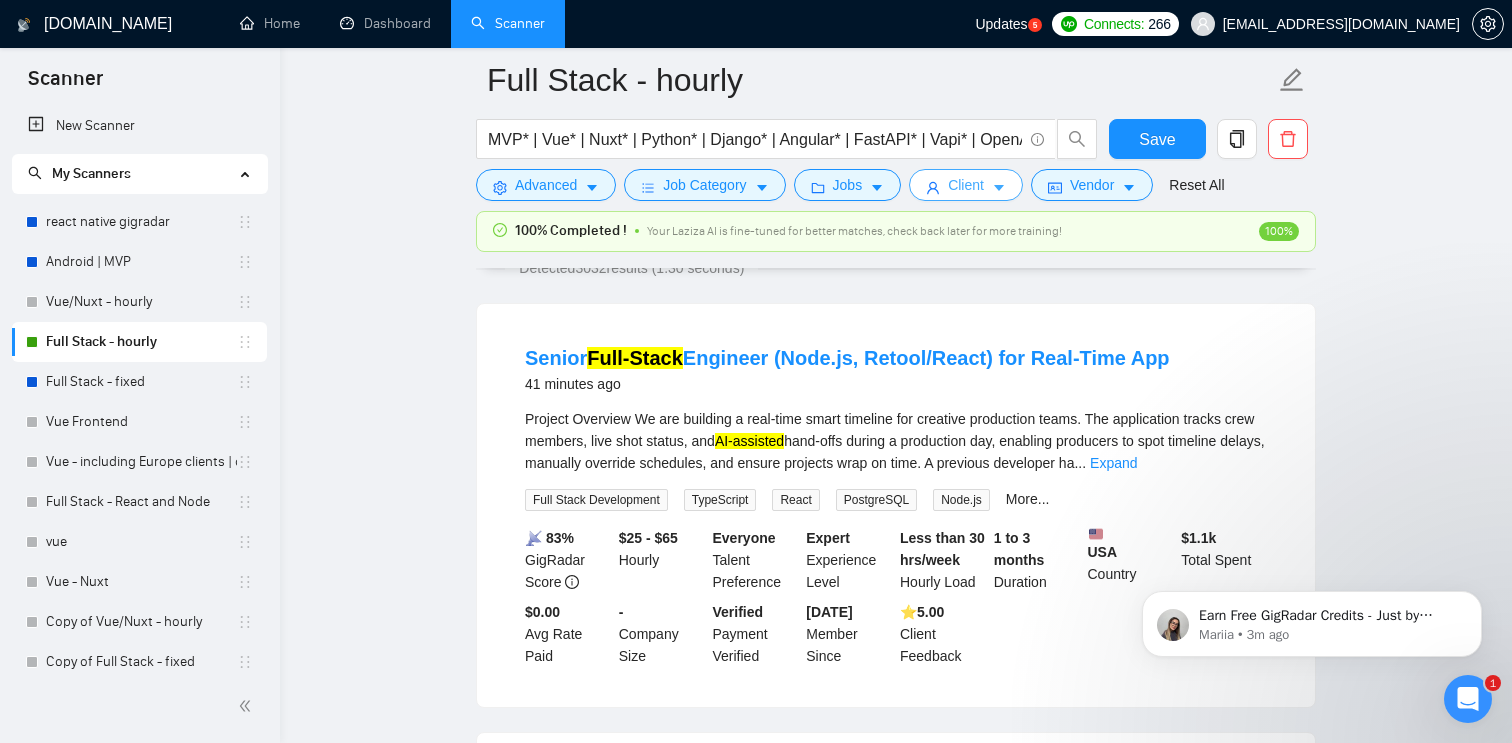 click on "Client" at bounding box center (966, 185) 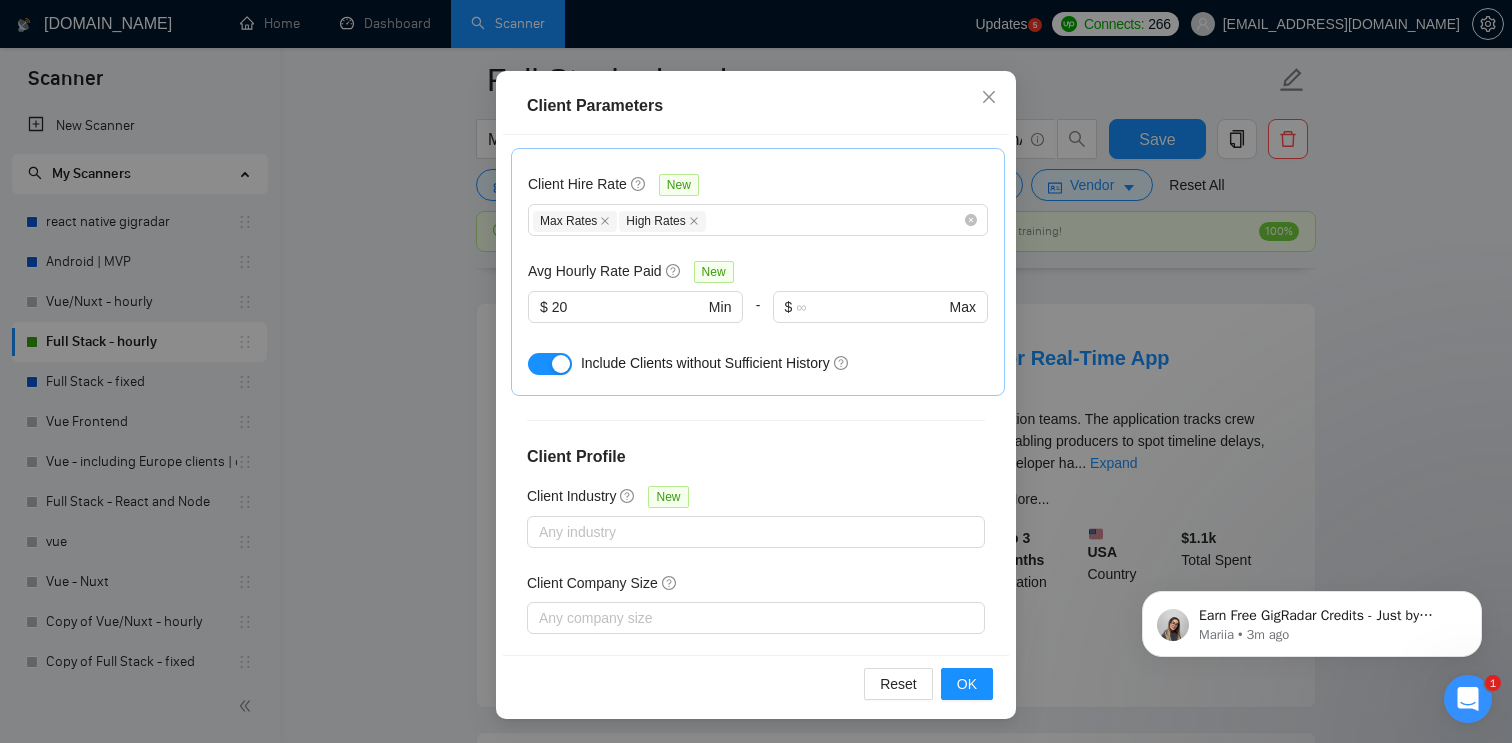 scroll, scrollTop: 132, scrollLeft: 0, axis: vertical 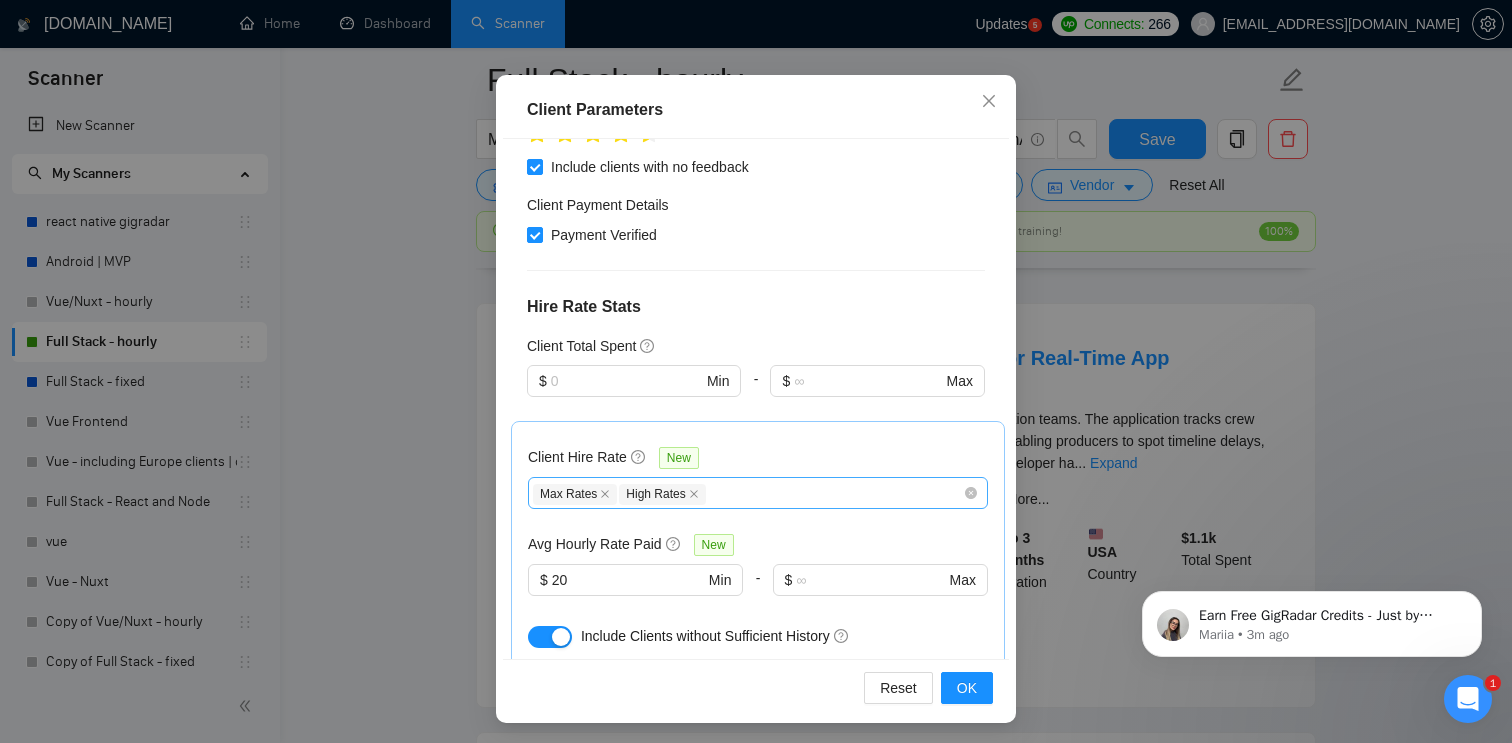 click on "Max Rates High Rates" at bounding box center [748, 493] 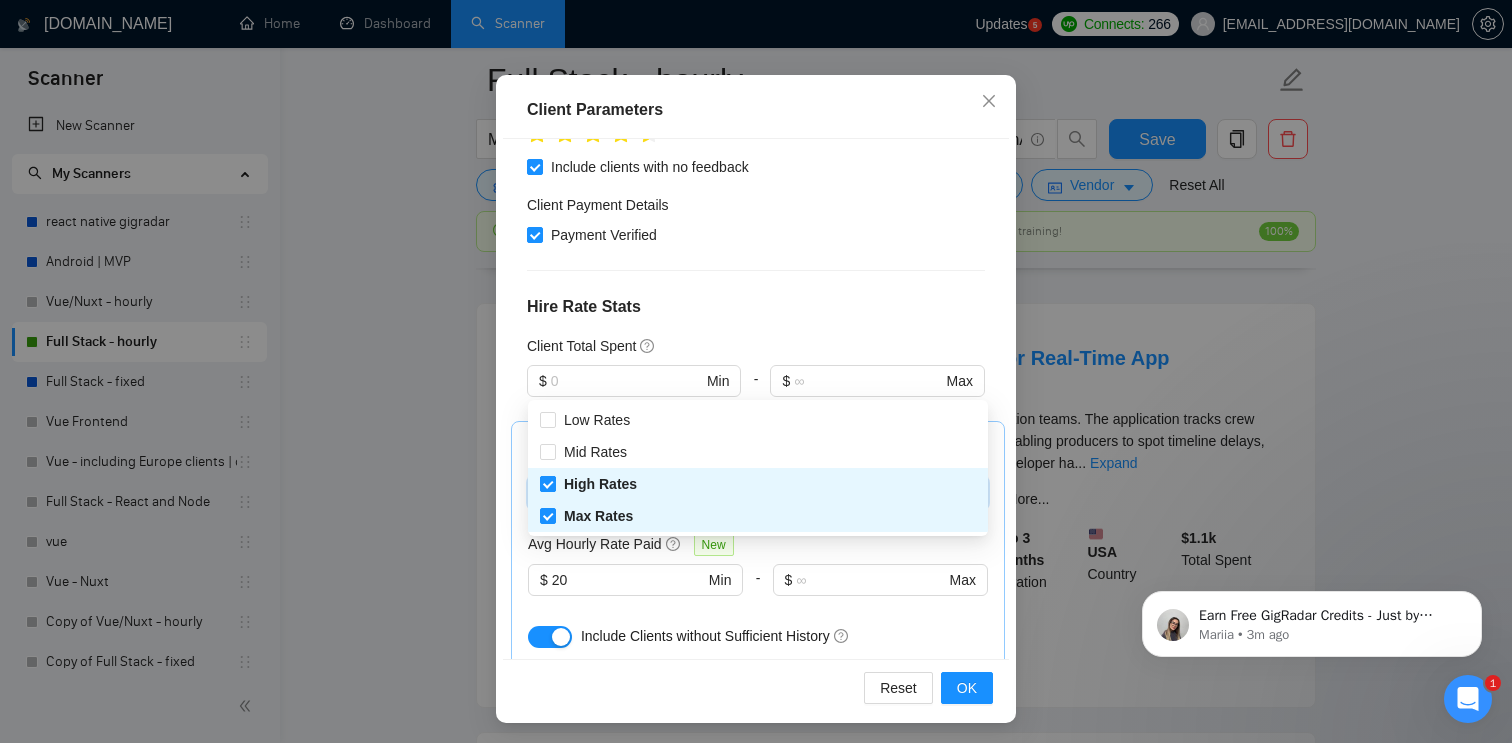 click on "High Rates" at bounding box center (600, 484) 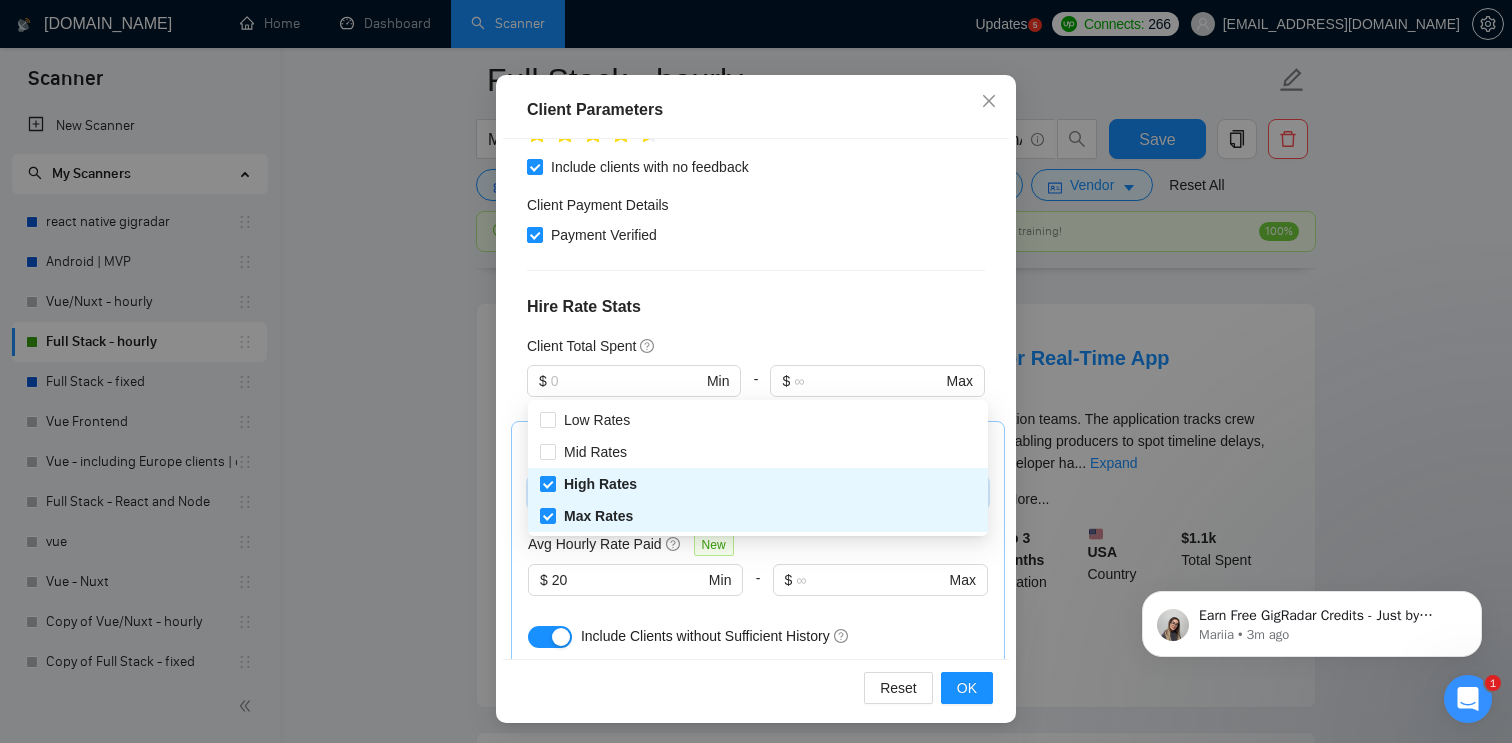 click on "High Rates" at bounding box center [600, 484] 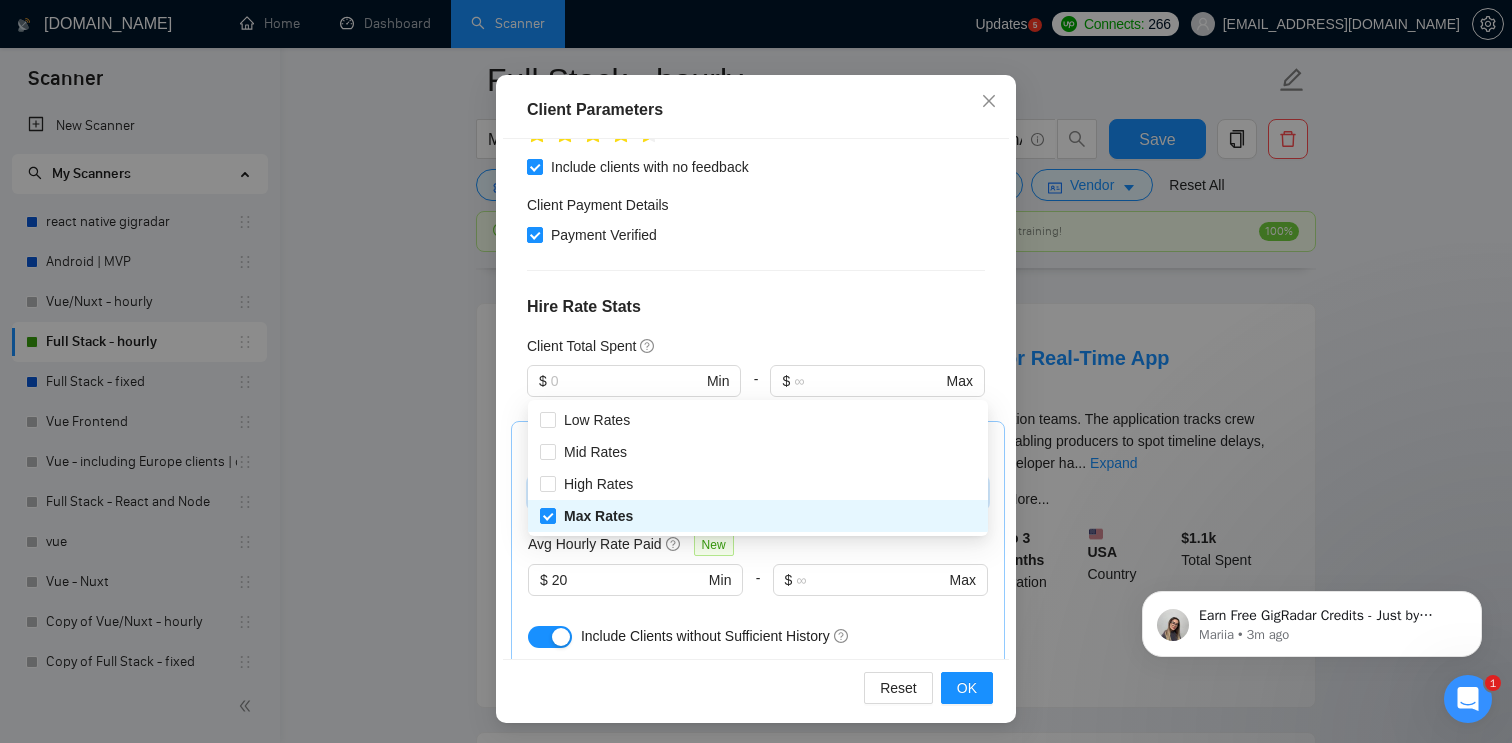 click on "Client Location Include Client Countries United States Europe Canada Australia United Arab Emirates Singapore   Exclude Client Countries Israel France Ukraine Ireland Turkey Estonia Romania Poland Lithuania Bulgaria United Kingdom Netherlands   Client Rating Client Min Average Feedback Include clients with no feedback Client Payment Details Payment Verified Hire Rate Stats   Client Total Spent $ Min - $ Max Client Hire Rate New Max Rates     Avg Hourly Rate Paid New $ 20 Min - $ Max Include Clients without Sufficient History Client Profile Client Industry New   Any industry Client Company Size   Any company size Enterprise Clients New   Any clients" at bounding box center (756, 399) 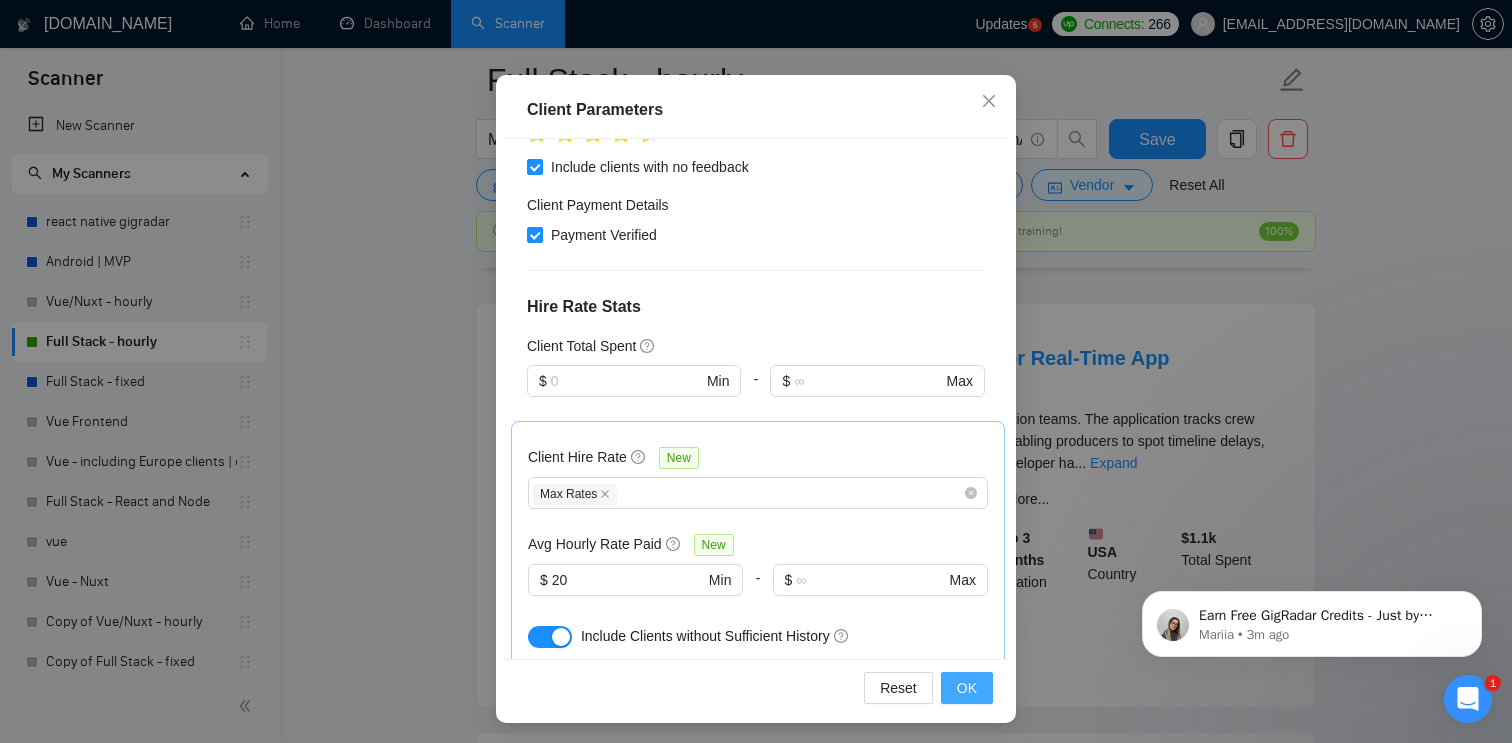 click on "OK" at bounding box center (967, 688) 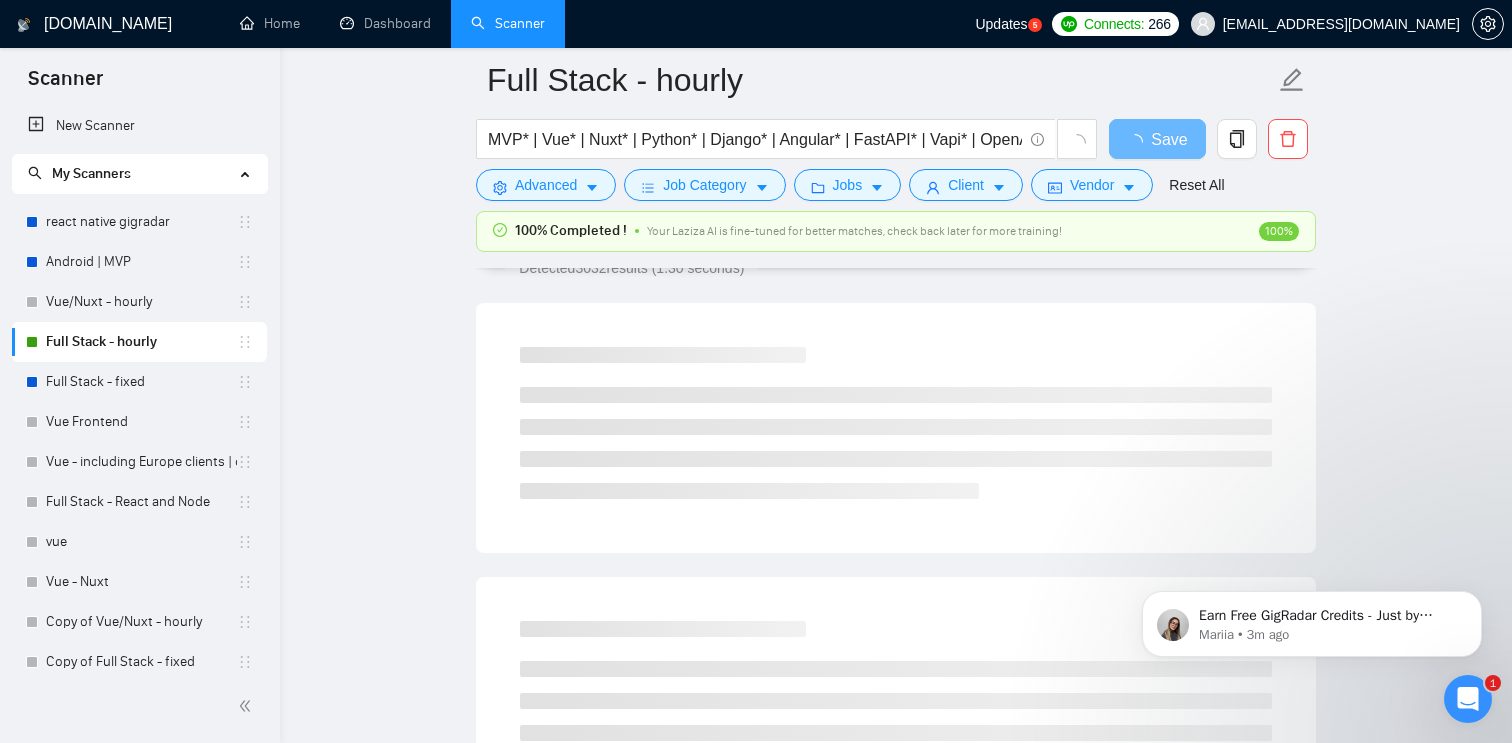 scroll, scrollTop: 49, scrollLeft: 0, axis: vertical 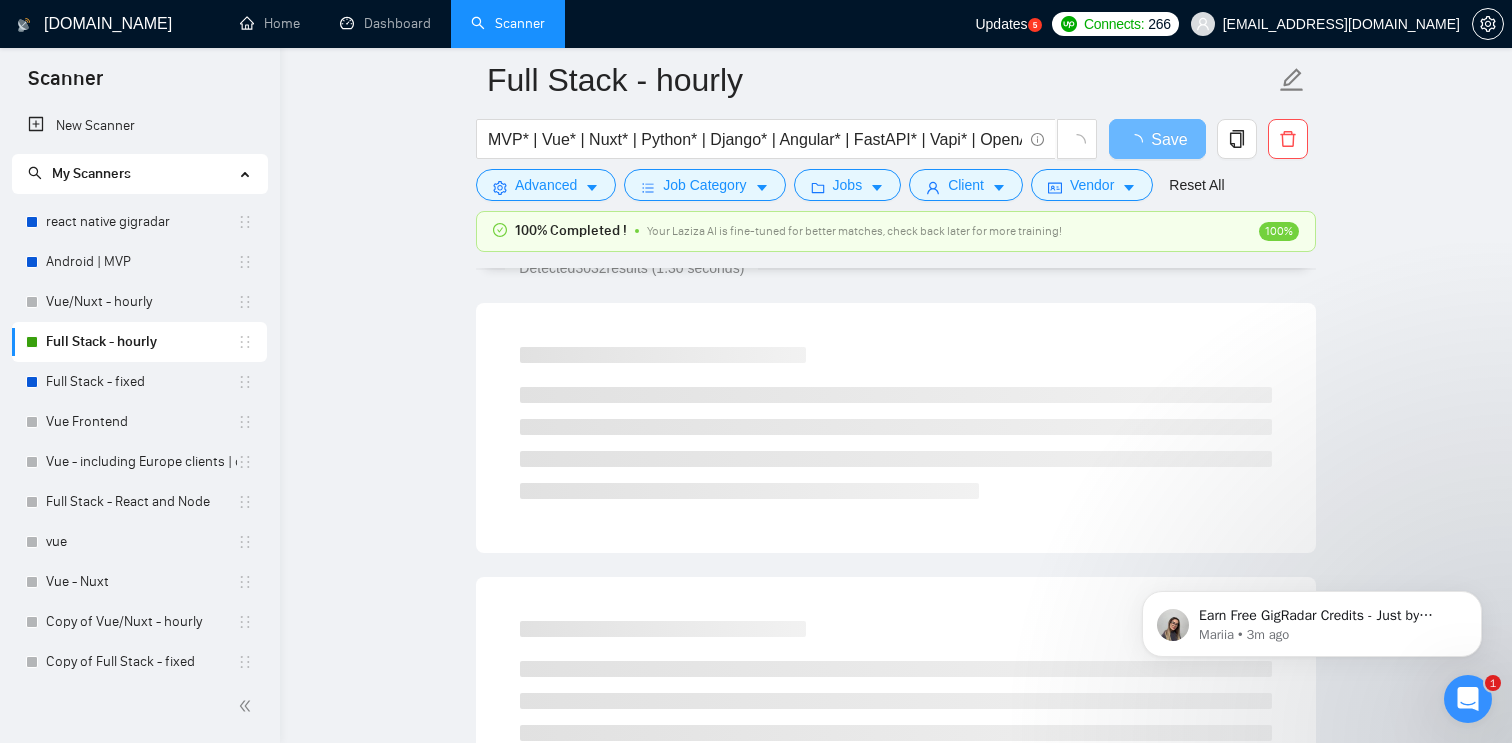 click on "5" 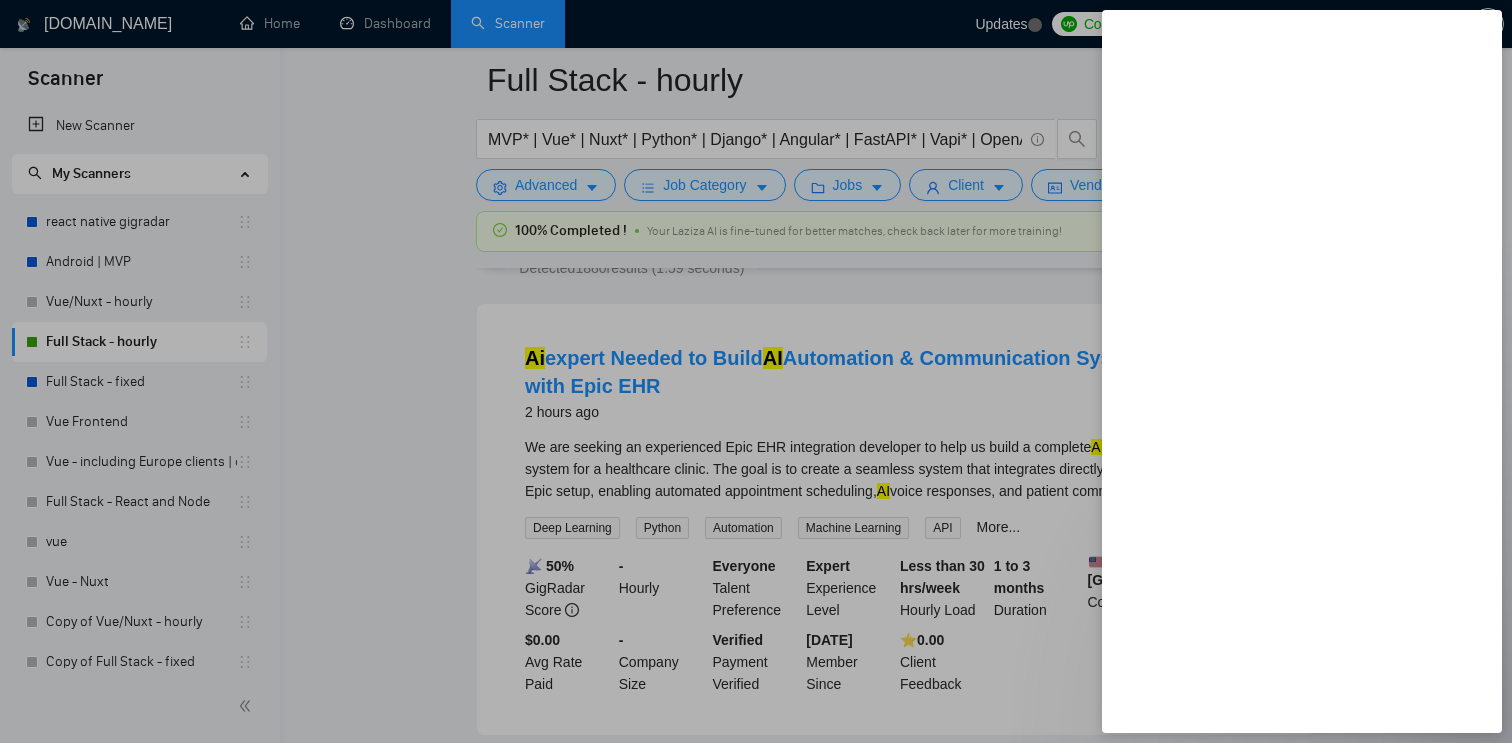 click at bounding box center (756, 371) 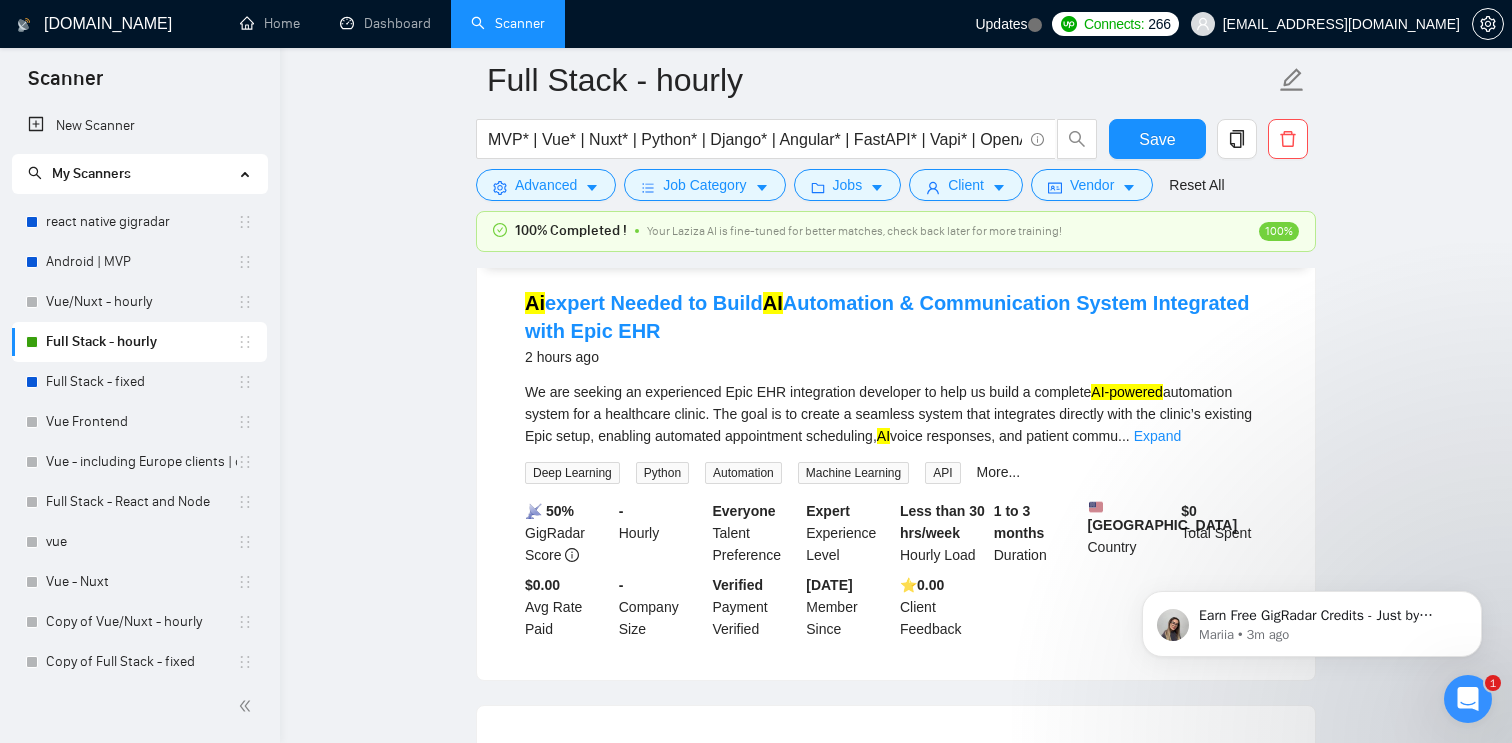 scroll, scrollTop: 210, scrollLeft: 0, axis: vertical 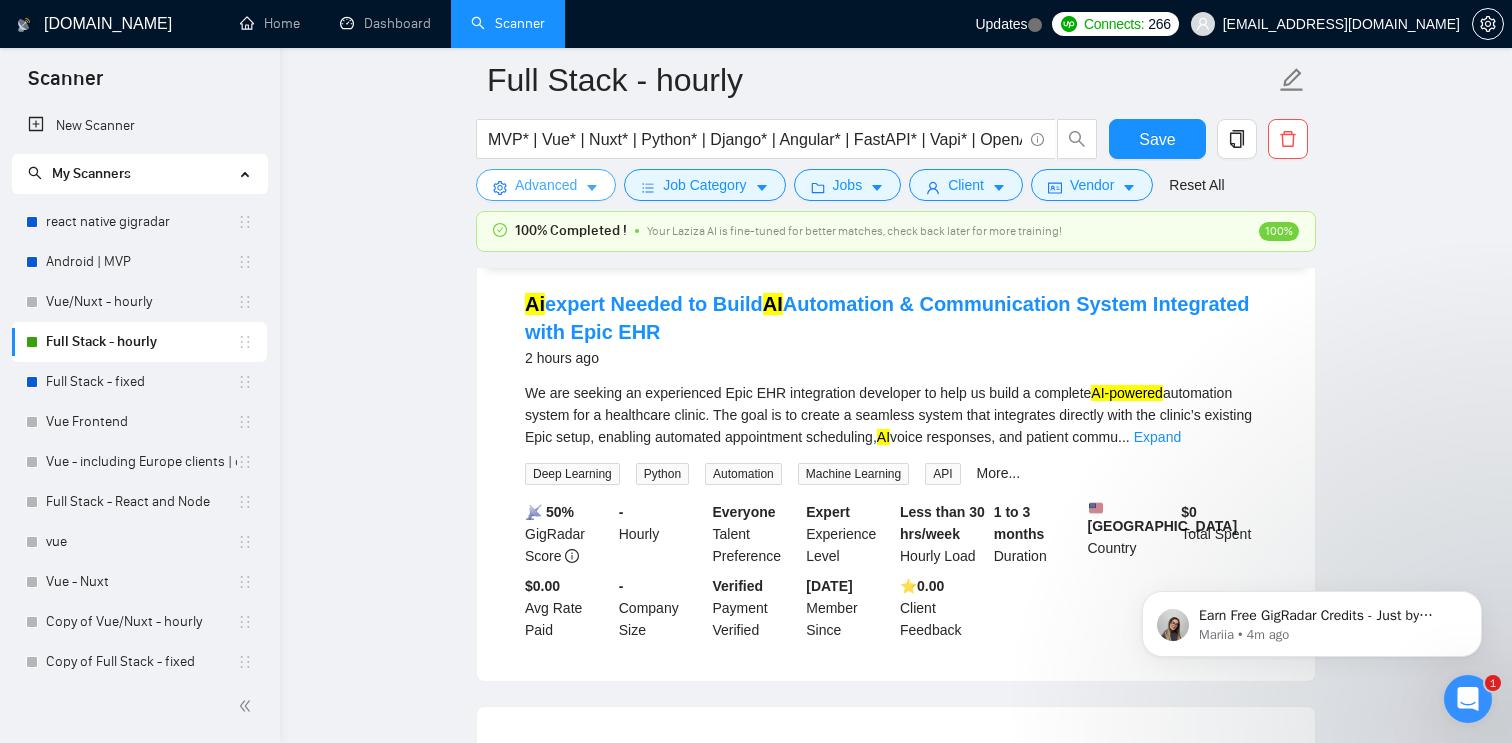 click on "Advanced" at bounding box center [546, 185] 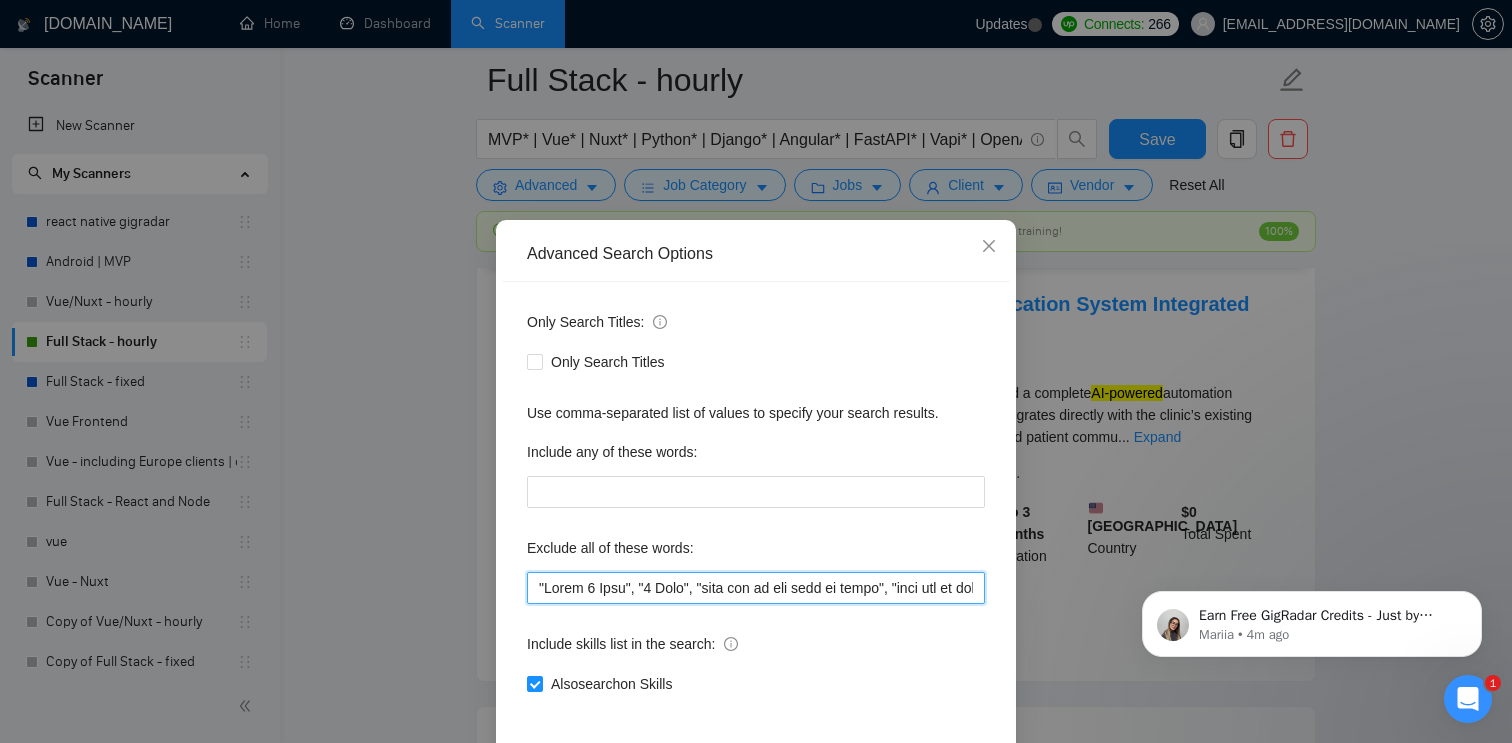 click at bounding box center [756, 588] 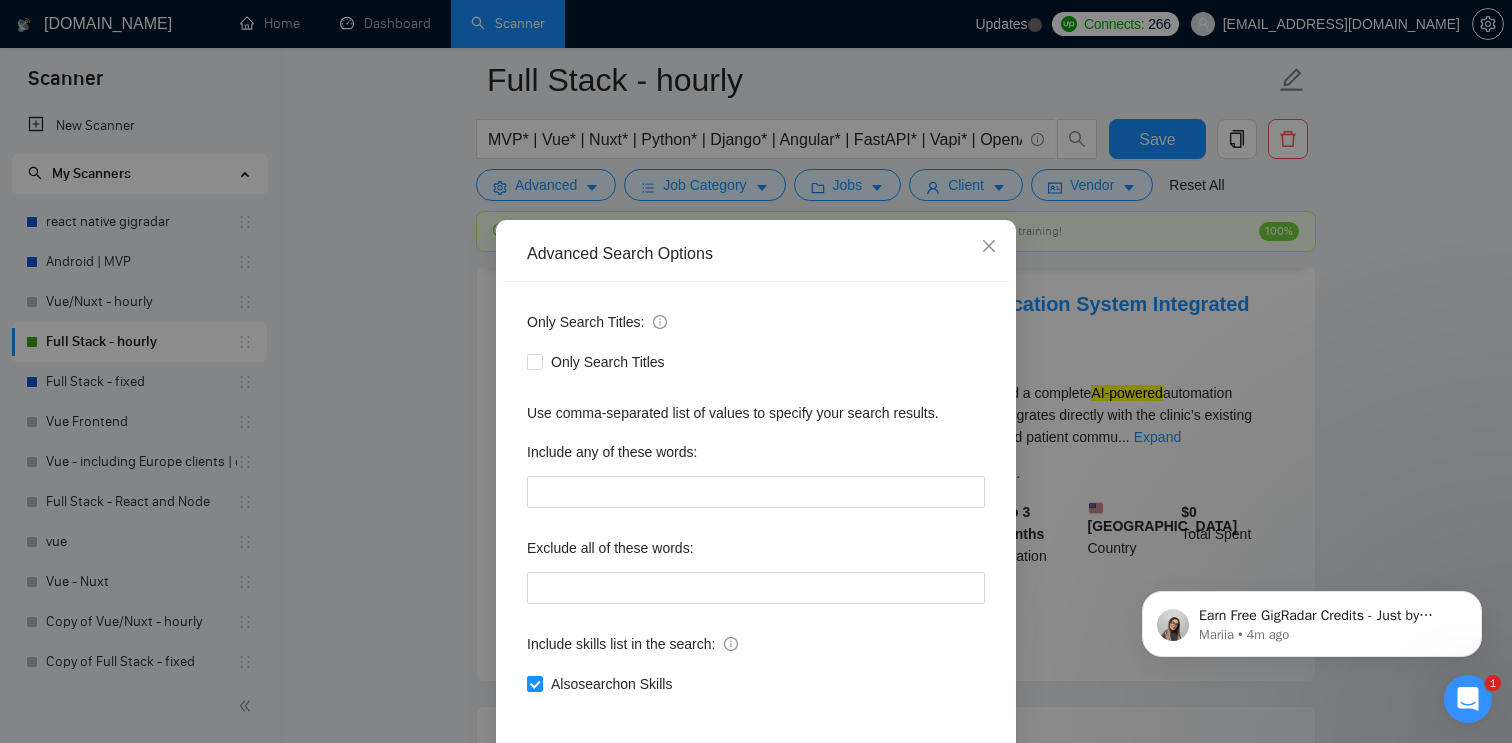 click on "Advanced Search Options Only Search Titles:   Only Search Titles Use comma-separated list of values to specify your search results. Include any of these words: Exclude all of these words: Include skills list in the search:   Also  search  on Skills Reset OK" at bounding box center [756, 371] 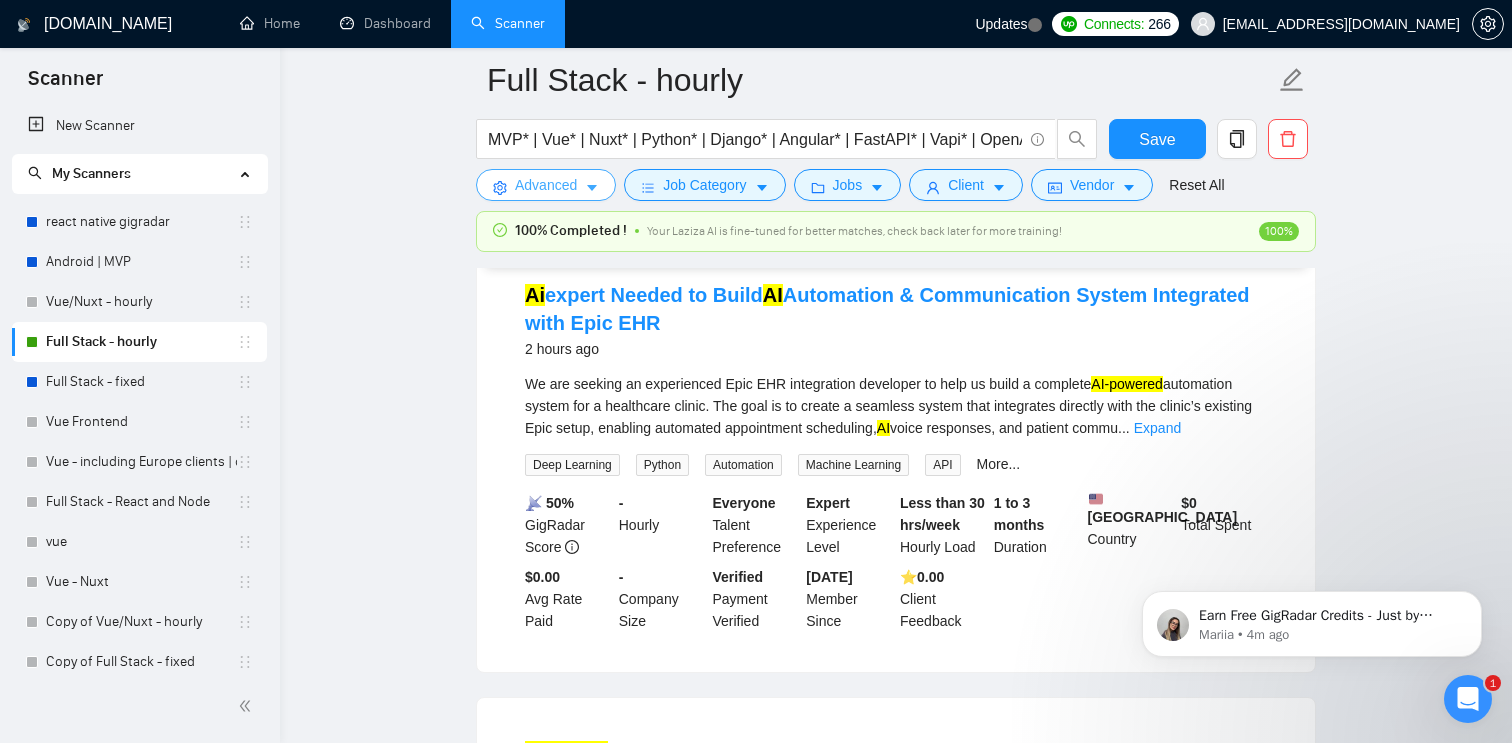 scroll, scrollTop: 0, scrollLeft: 0, axis: both 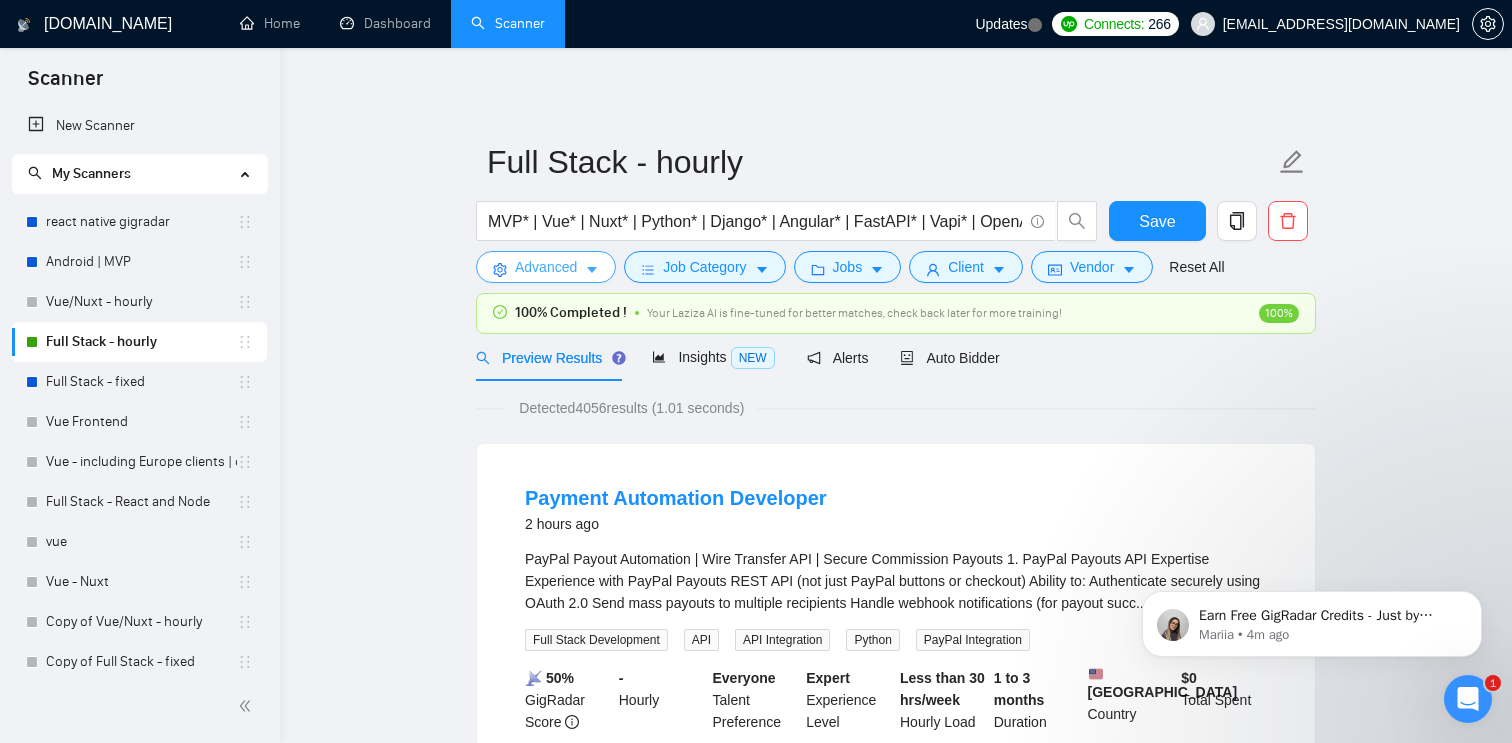 click on "Advanced" at bounding box center [546, 267] 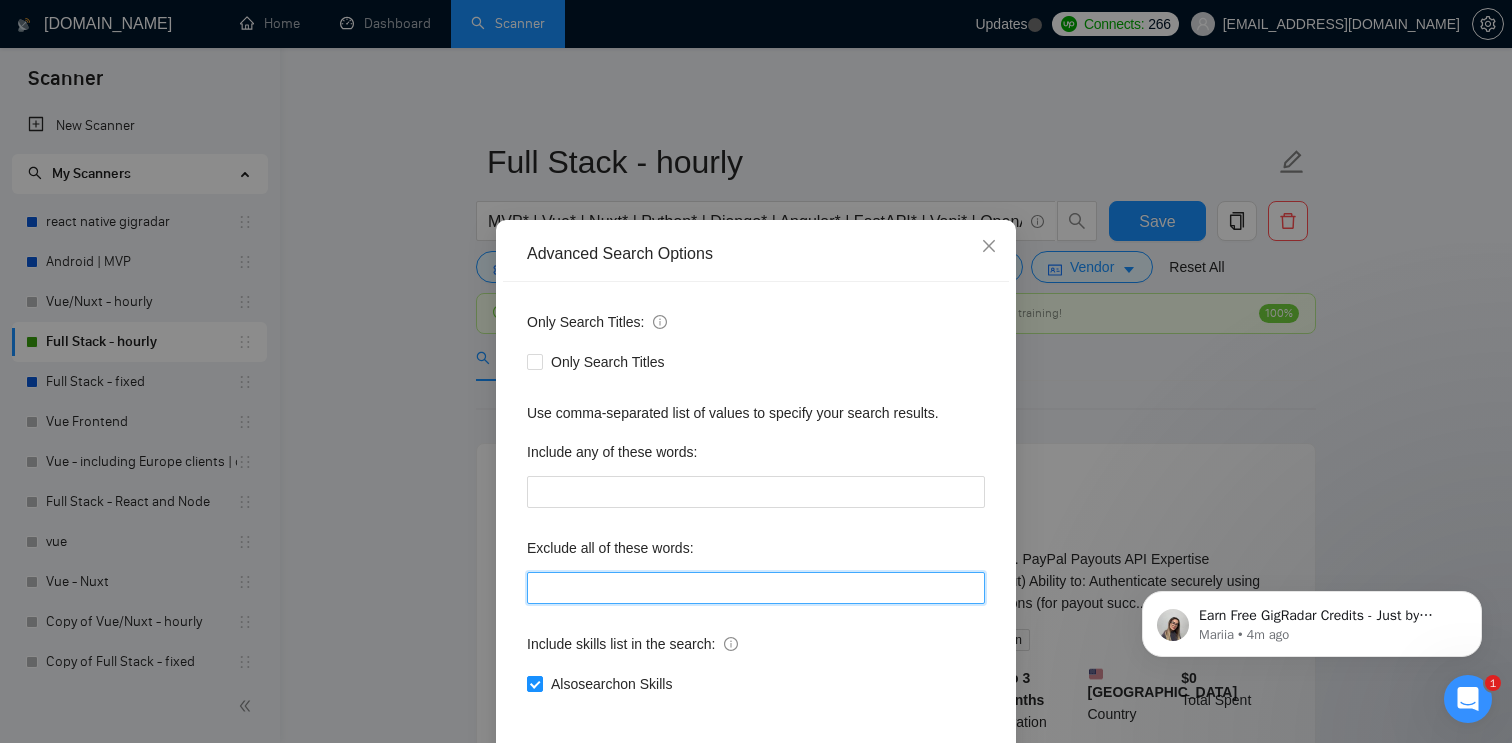 click at bounding box center [756, 588] 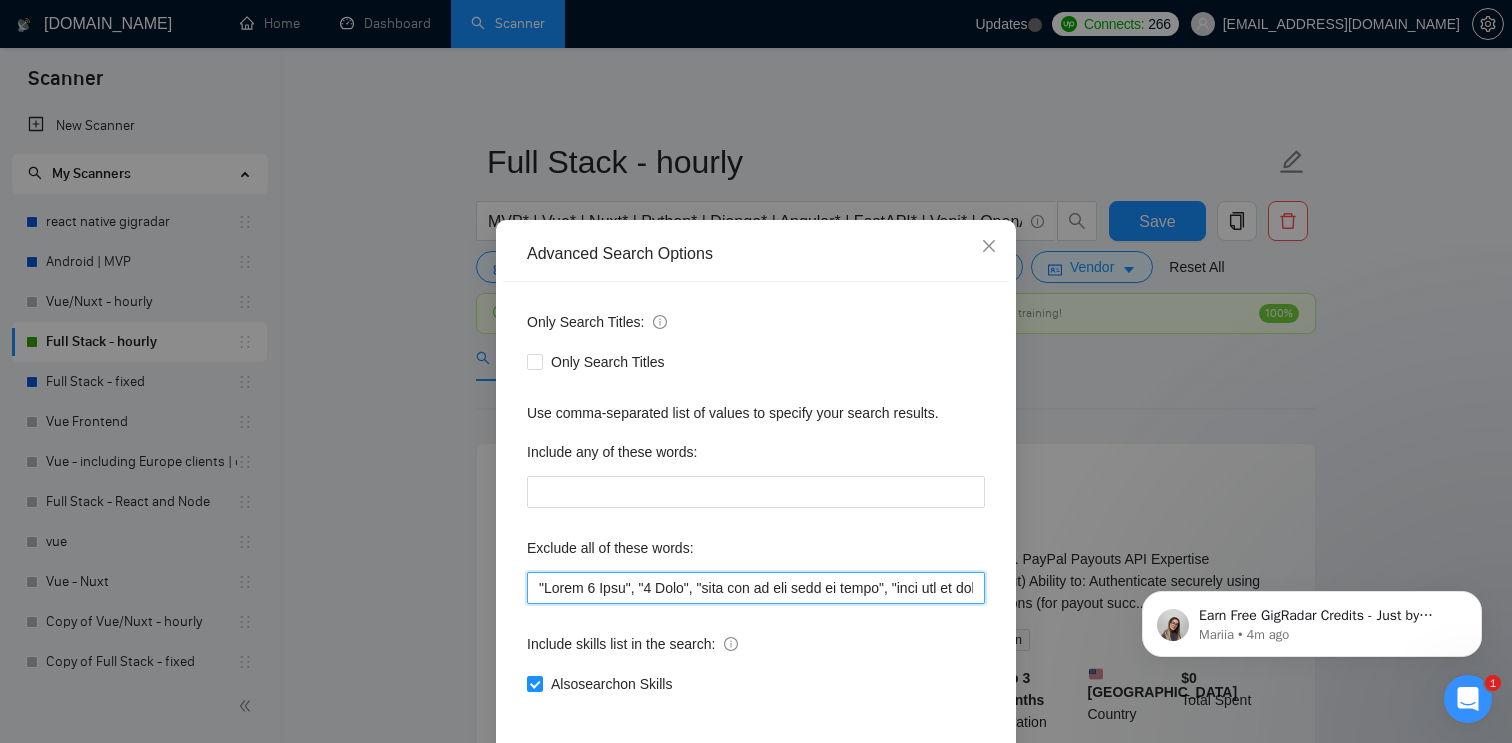 scroll, scrollTop: 0, scrollLeft: 6758, axis: horizontal 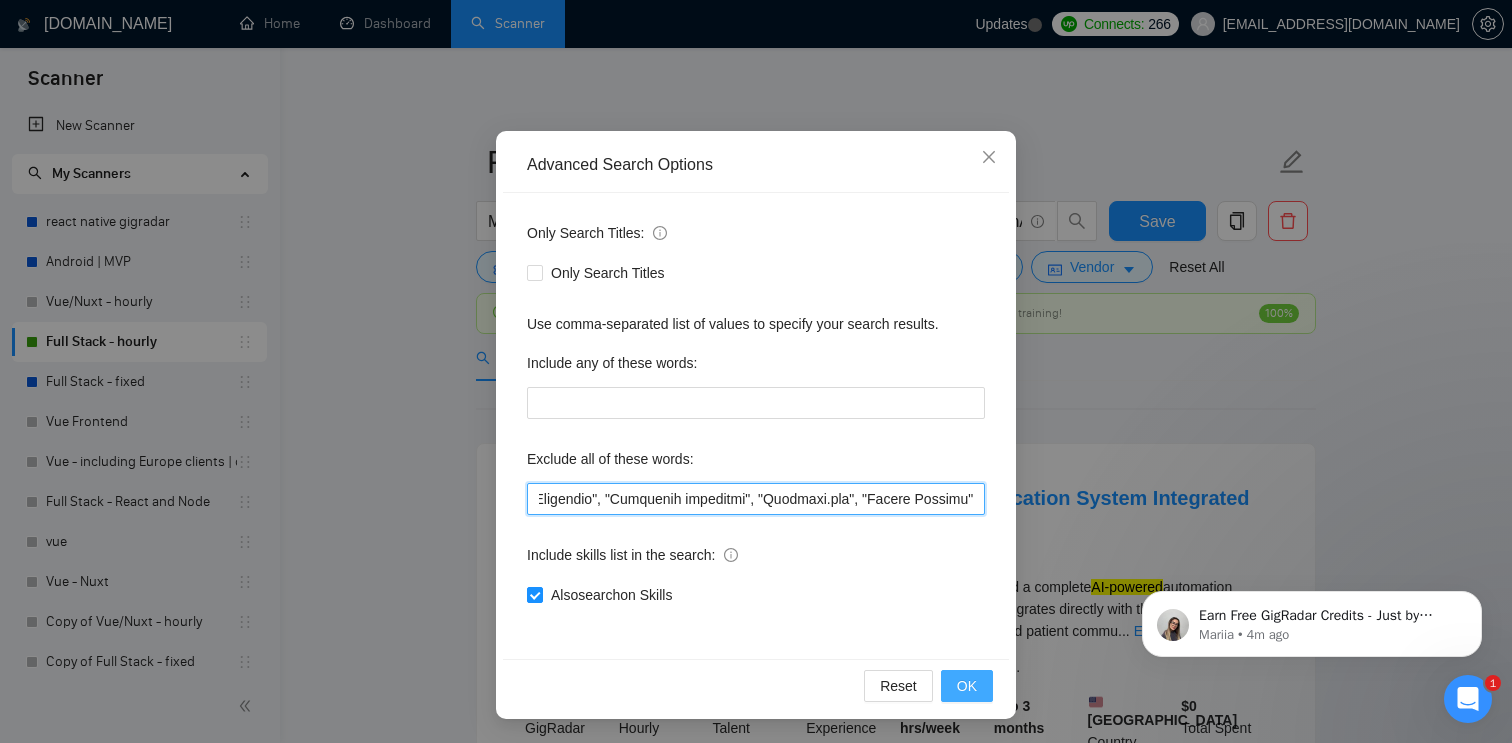 type on ""Quick 5 Star", "5 Star", "this job is not open to teams", "this job is not open to agency", "this job is not open to companies", "NO AGENCY", "Freelancers Only", "NOT AGENCY", "no agency", "no agencies", "individual only", "Individual only", "individual Only", "freelancers only", "No Agencies!", "independent contractors only", "***Freelancers Only", "/Freelancers Only", ".Freelancers Only", ",Freelancers Only.", "no agencies", "no agency", "WE DO NOT HIRE AGENCIES", "We do not hire agencies", "gambling", "drupal", "gamble", "betting", "iot", "dating", "blockchain", "Casino", "Lovable", "Test Task", "odoo", "Odoo", "Radicale", "Power BI", "Tableau", "Go High Level", "GO high level", "GHL", "Data Engineer", "Pandas", "scraping", Make*, make*, "1099", "Bubble", "Airtable", "Webflow", "Replit", C#*, .Net*, "Java", Chrome* , Shopify*, n8n*, "React Native", "Magento" , "Svelte" ,"German-speaking" , "Italian Speaking", "French Speaking", " PHP", "Laravel" ,"15+ Years Experience", "Must be authorized to work in t..." 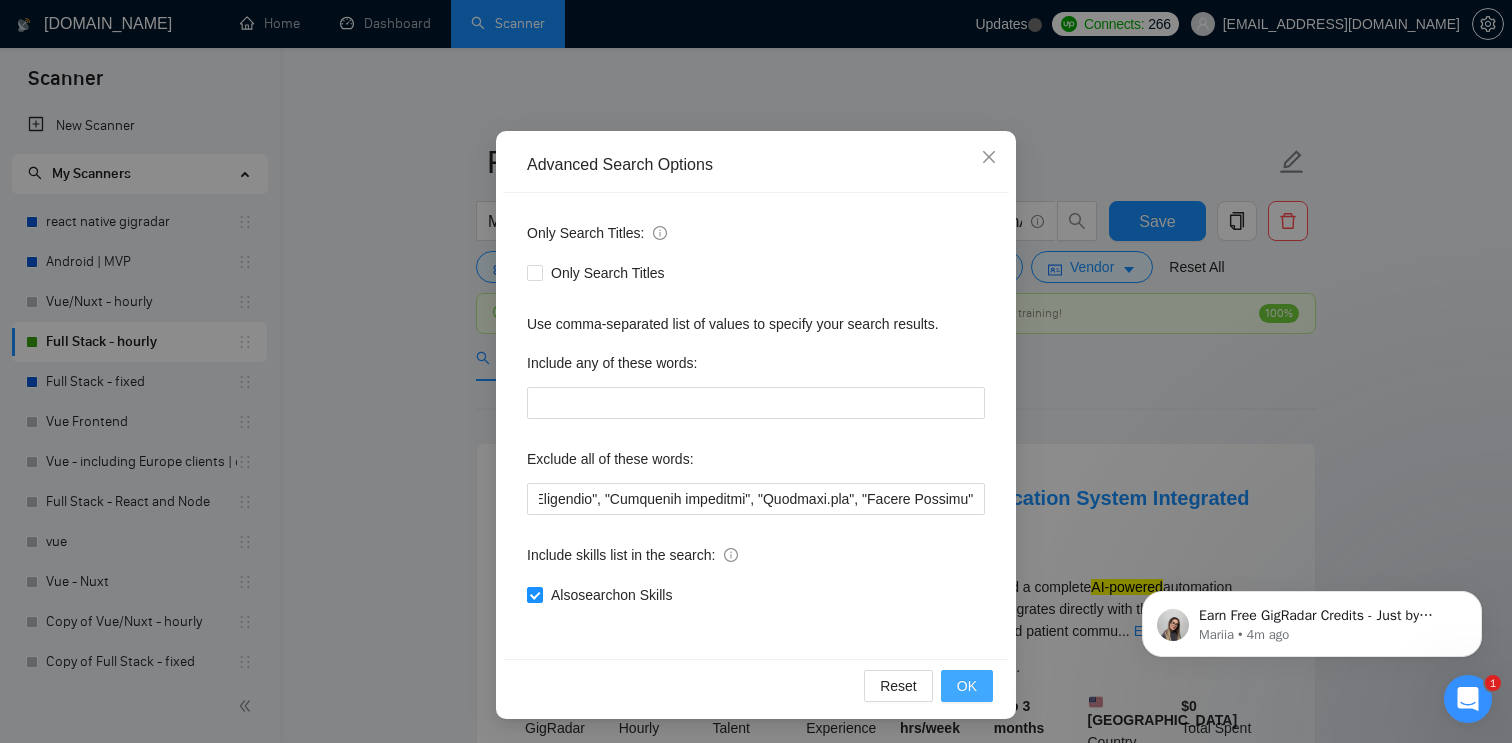 click on "OK" at bounding box center [967, 686] 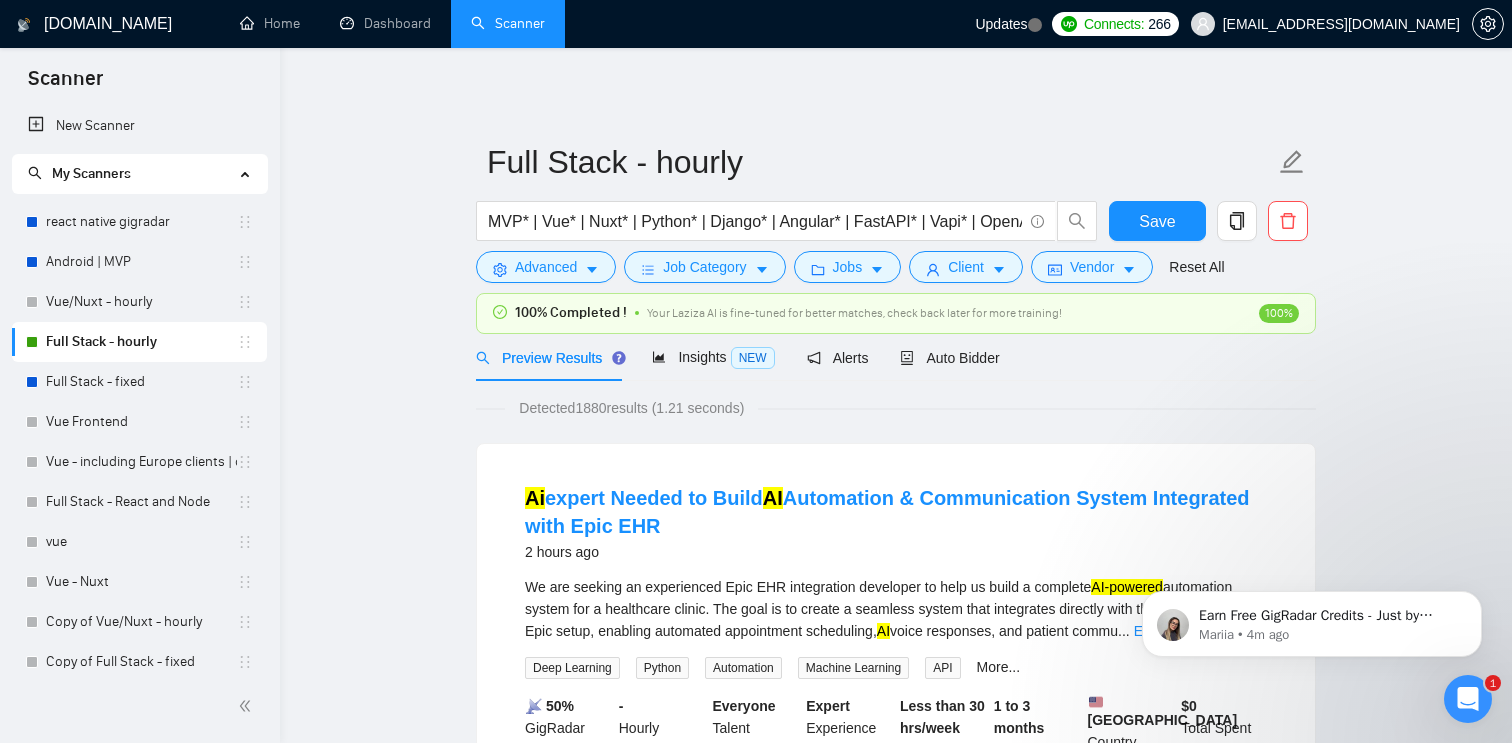 scroll, scrollTop: 0, scrollLeft: 0, axis: both 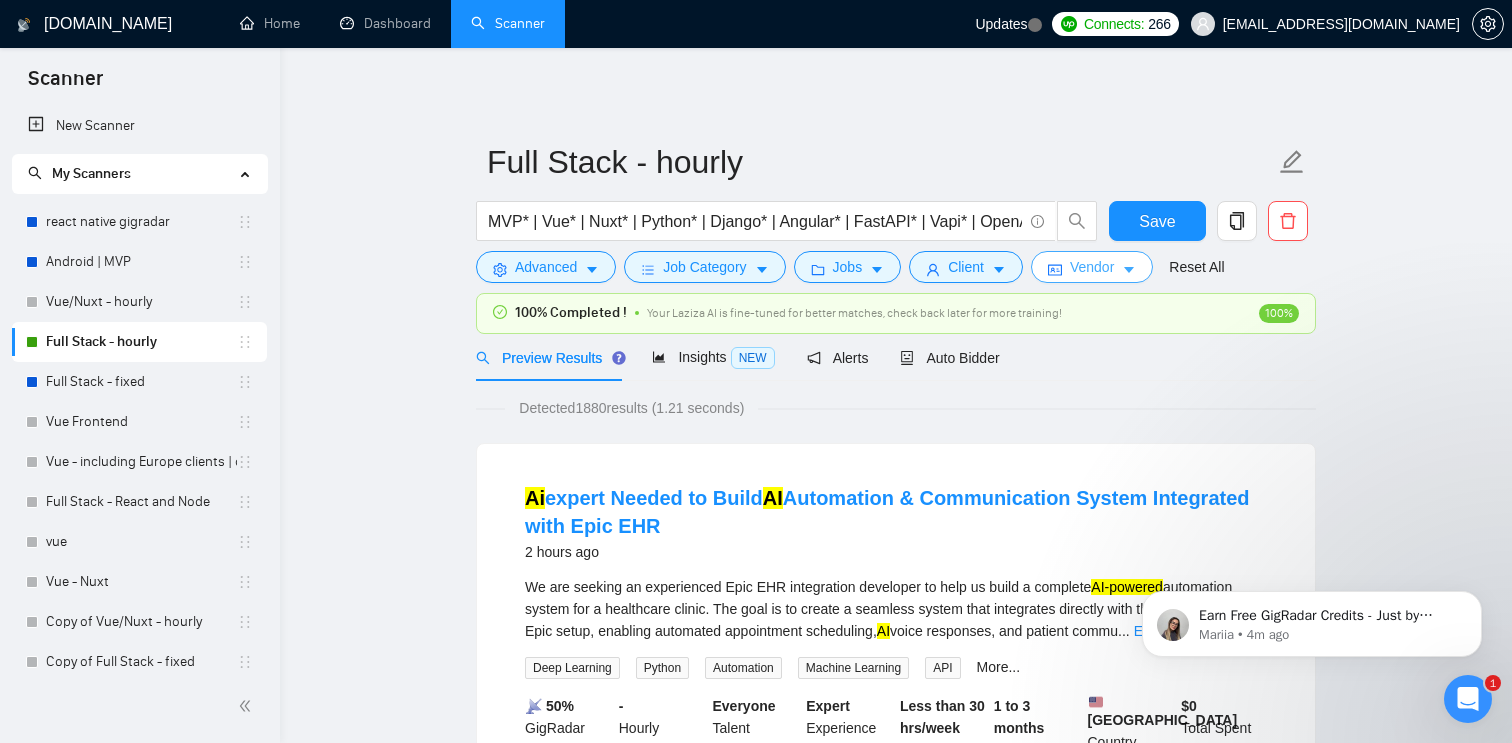 click on "Vendor" at bounding box center (1092, 267) 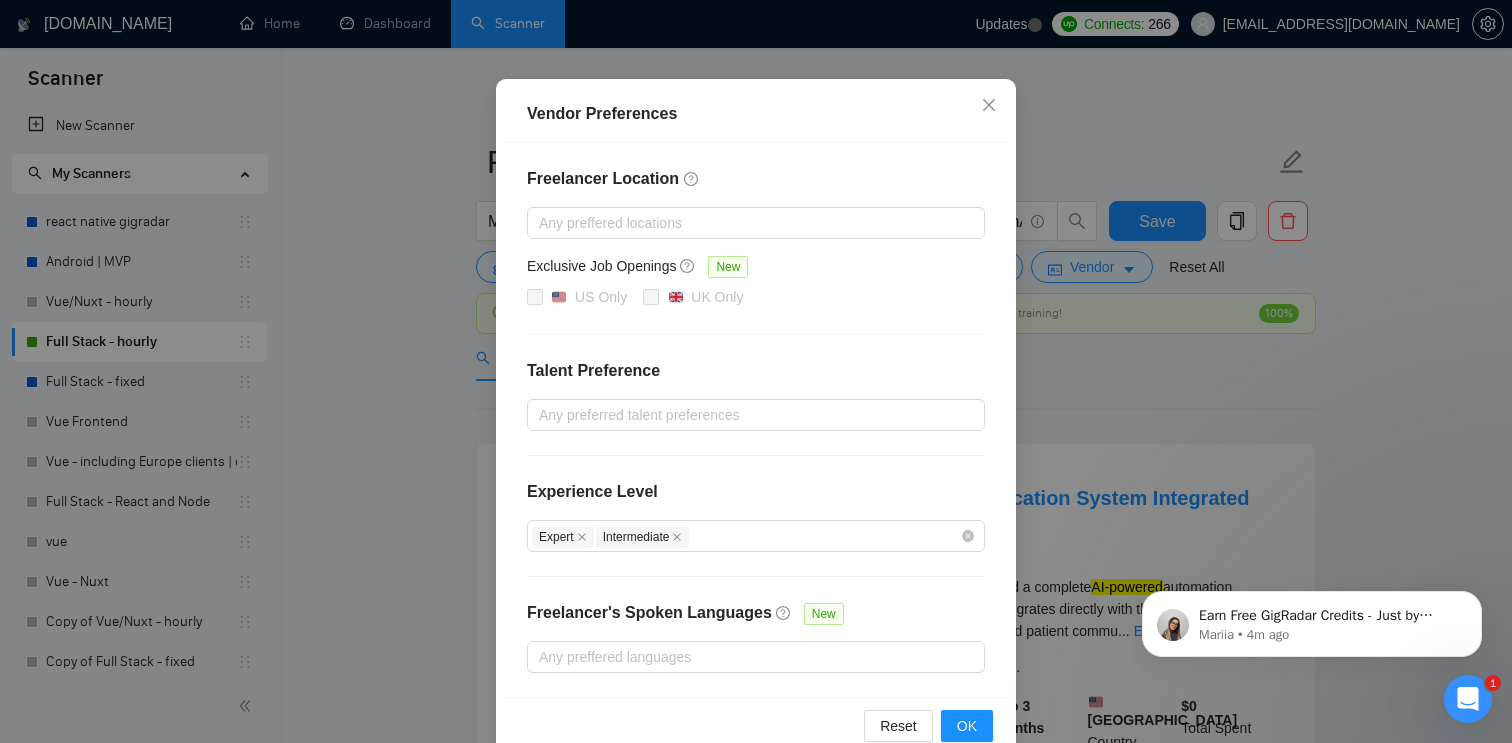 scroll, scrollTop: 182, scrollLeft: 0, axis: vertical 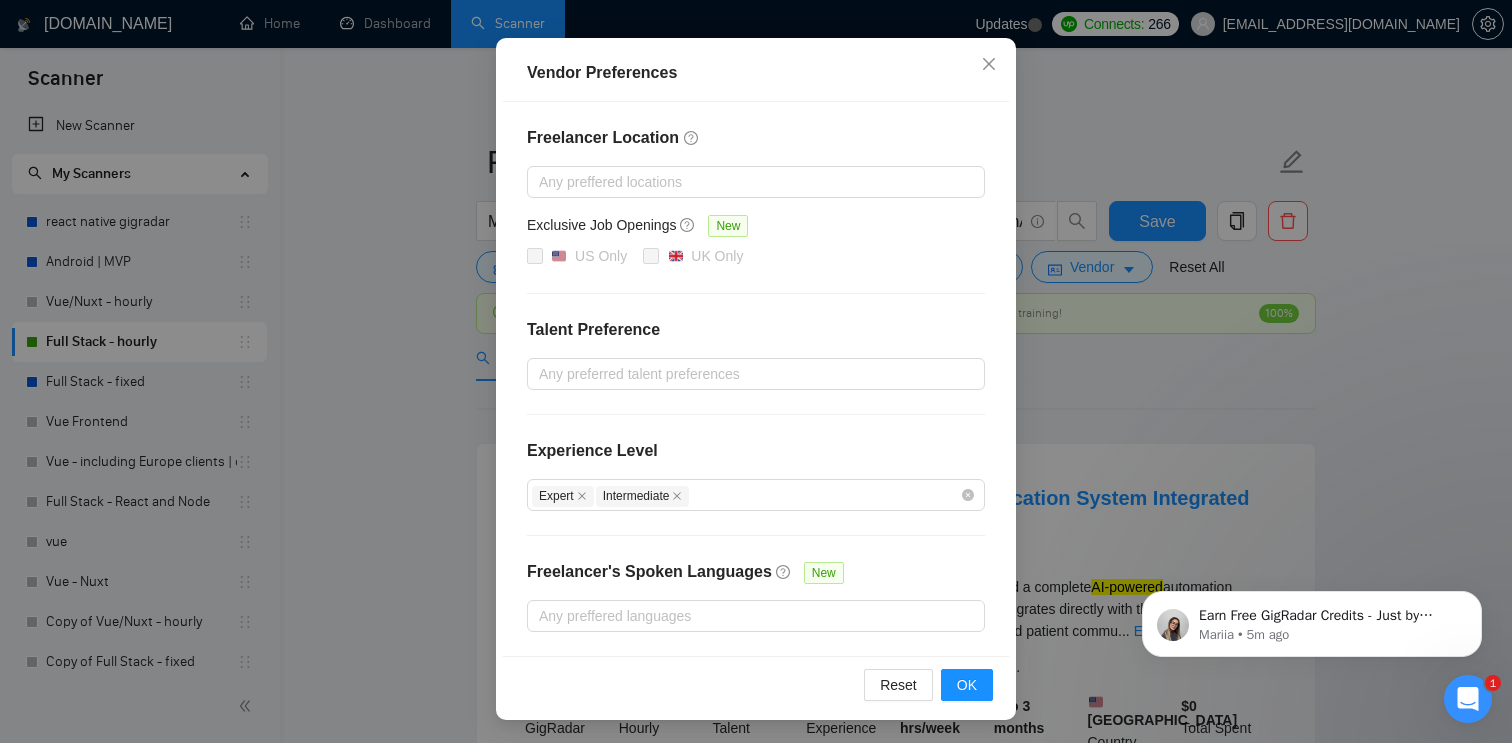 click on "Vendor Preferences Freelancer Location     Any preffered locations Exclusive Job Openings New US Only UK Only Talent Preference   Any preferred talent preferences Experience Level Expert Intermediate   Freelancer's Spoken Languages New   Any preffered languages Reset OK" at bounding box center [756, 371] 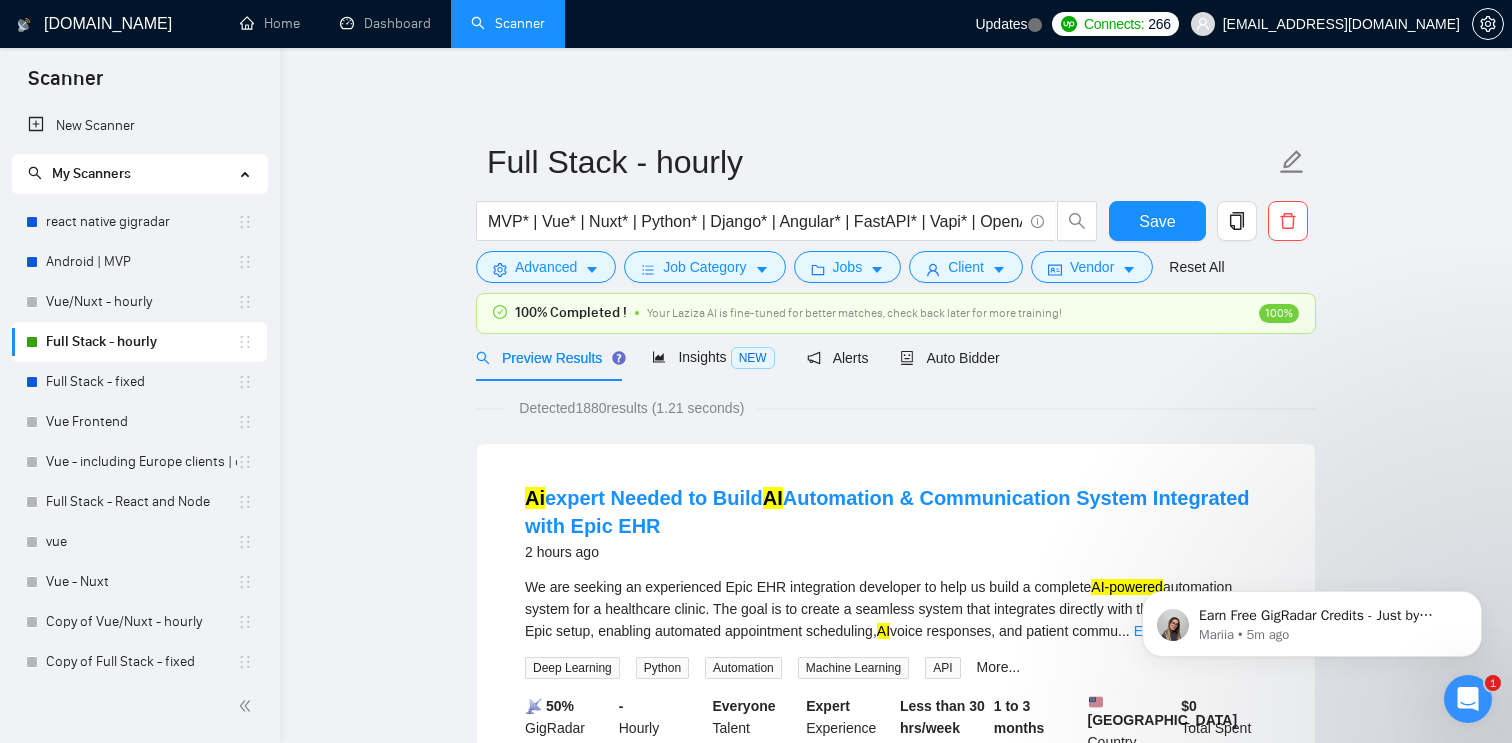 scroll, scrollTop: 82, scrollLeft: 0, axis: vertical 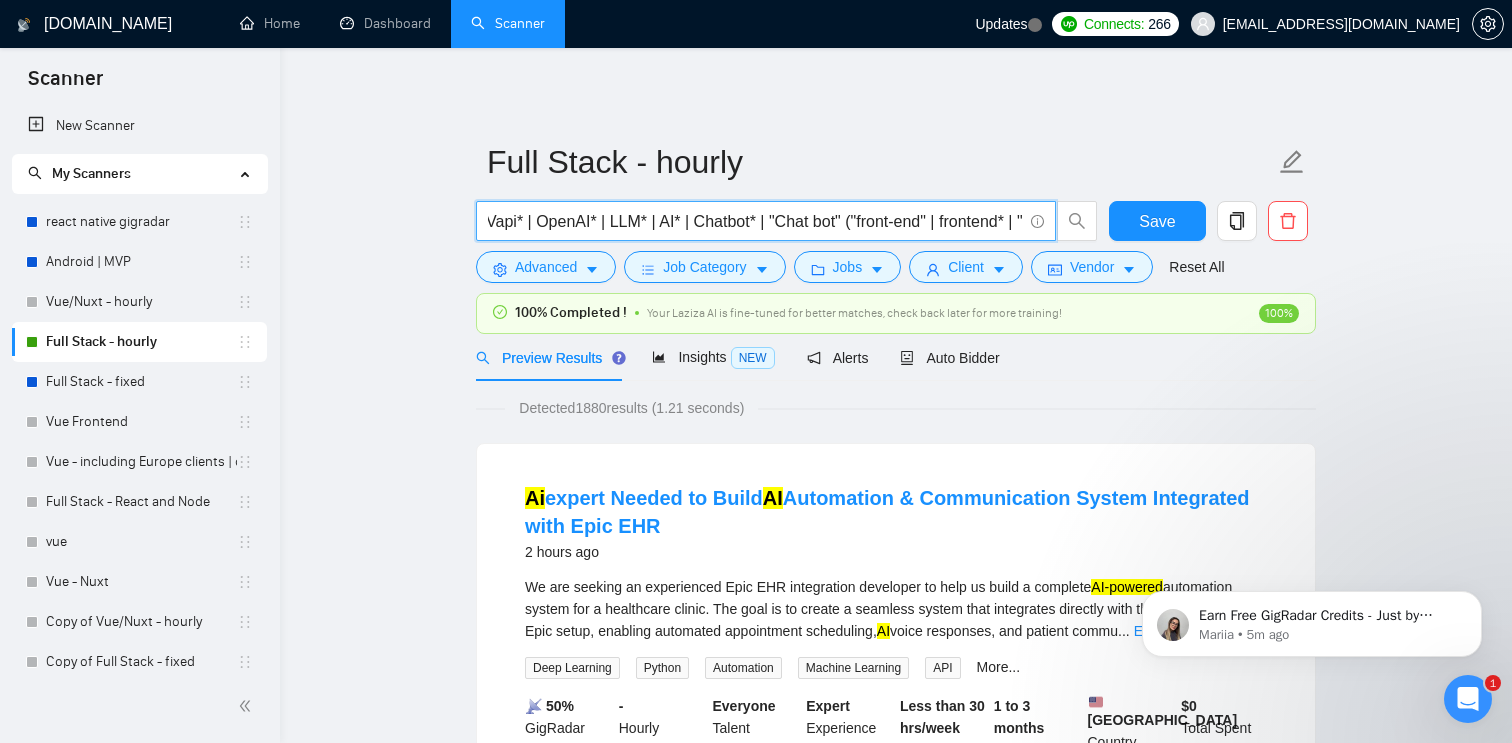 click on "MVP* | Vue* | Nuxt* | Python* | Django* | Angular* | FastAPI* | Vapi* | OpenAI* | LLM* | AI* | Chatbot* | "Chat bot" ("front-end" | frontend* | "front end" | "full-stack" | full-stack* | "full-stack" | Backend* | "Back-end" | "Back - end" | "Back end" | "AI Engineer")" at bounding box center [755, 221] 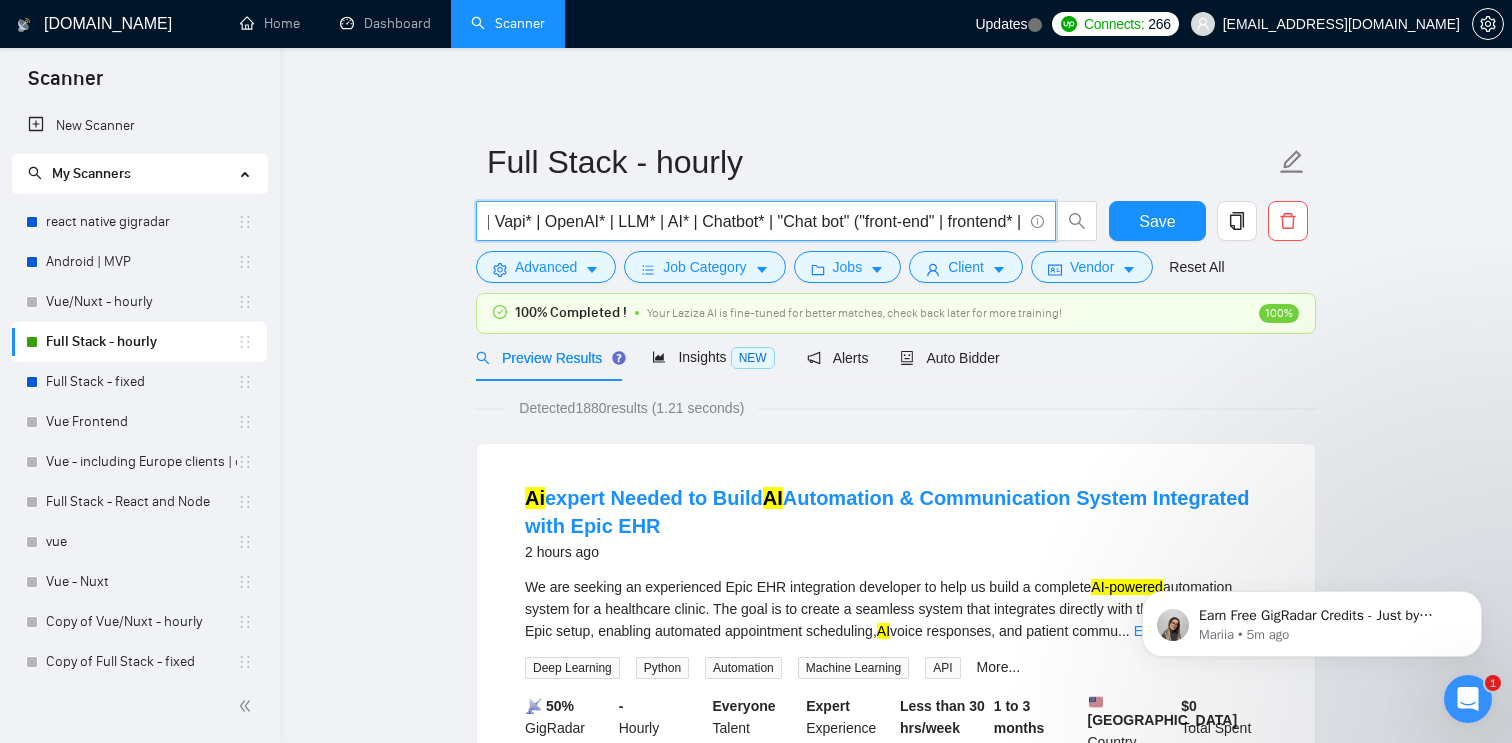paste on "Developer" 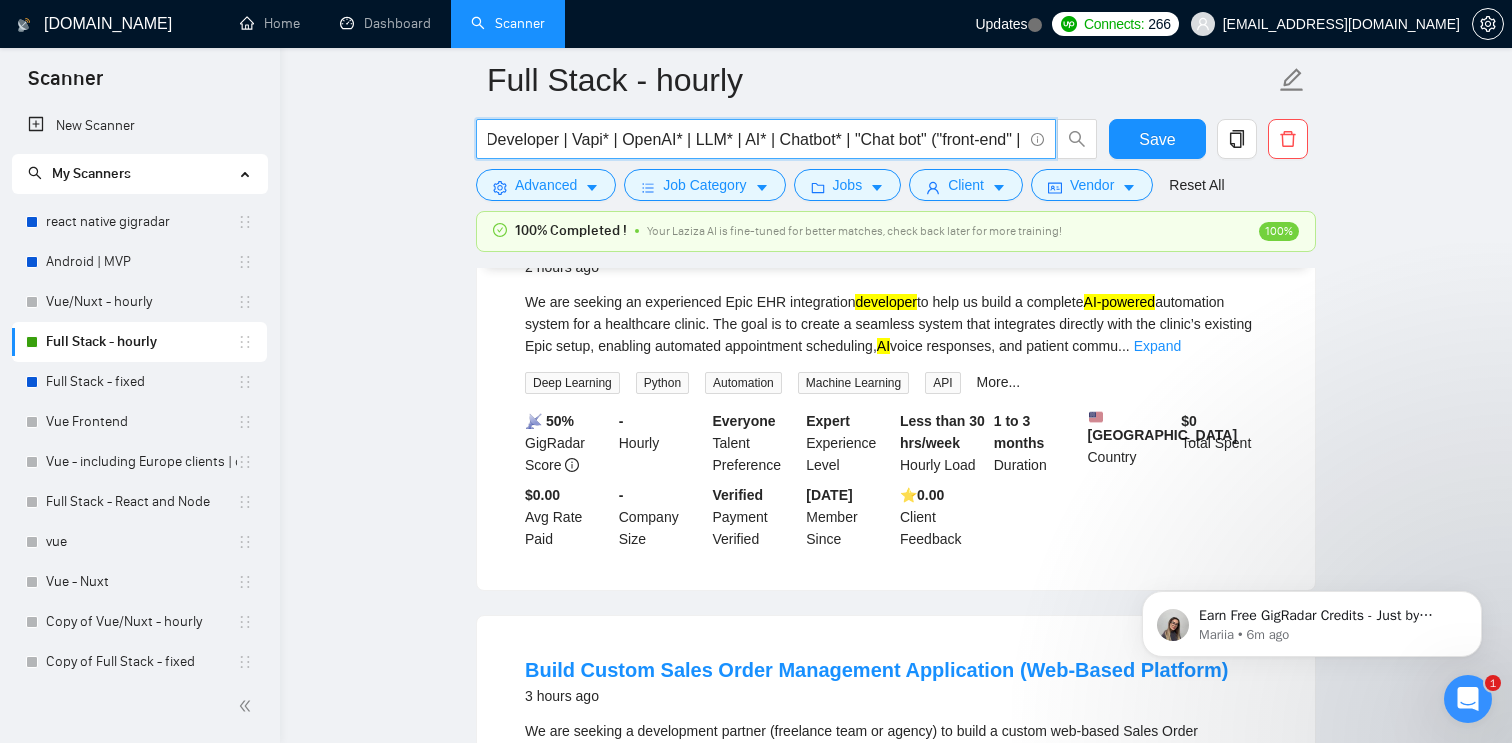 scroll, scrollTop: 0, scrollLeft: 0, axis: both 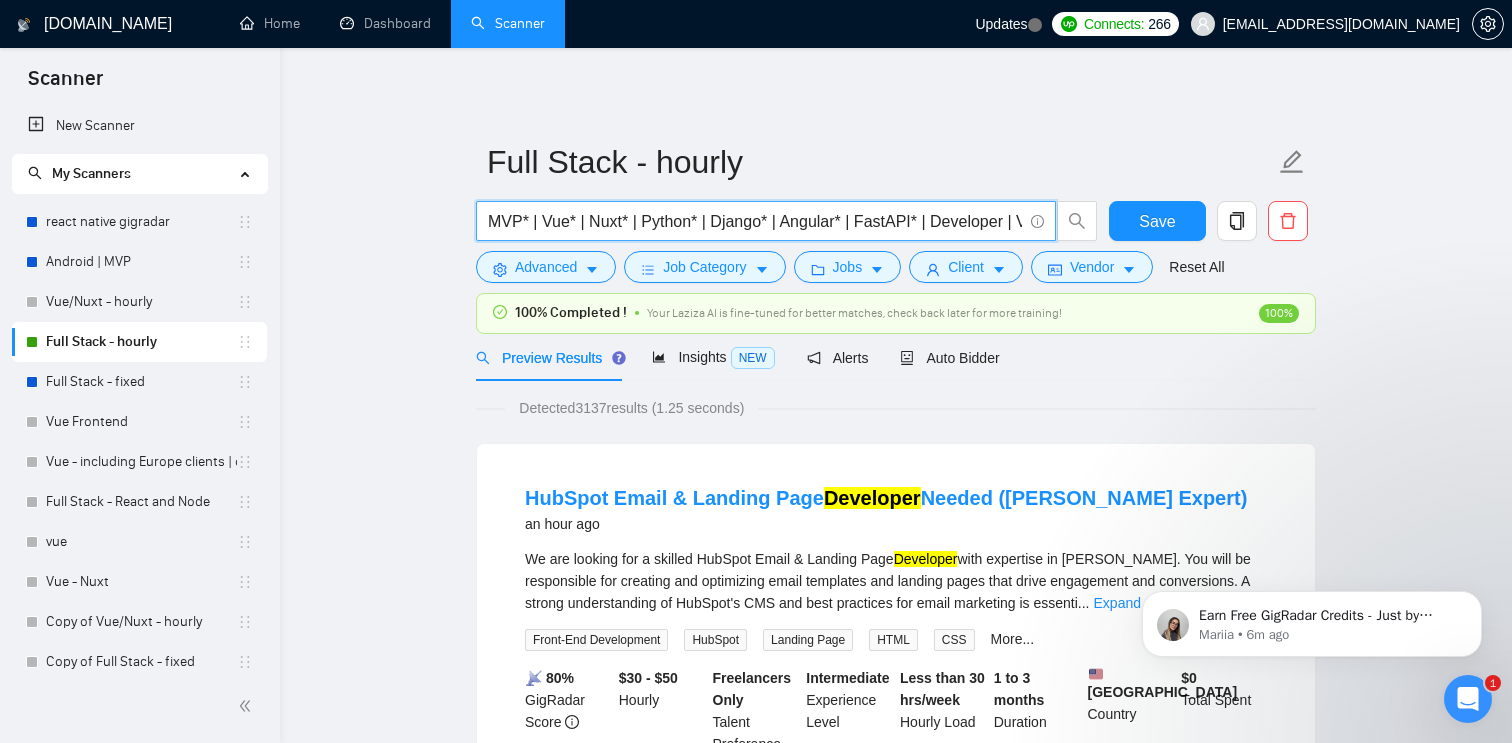 drag, startPoint x: 576, startPoint y: 221, endPoint x: 358, endPoint y: 220, distance: 218.00229 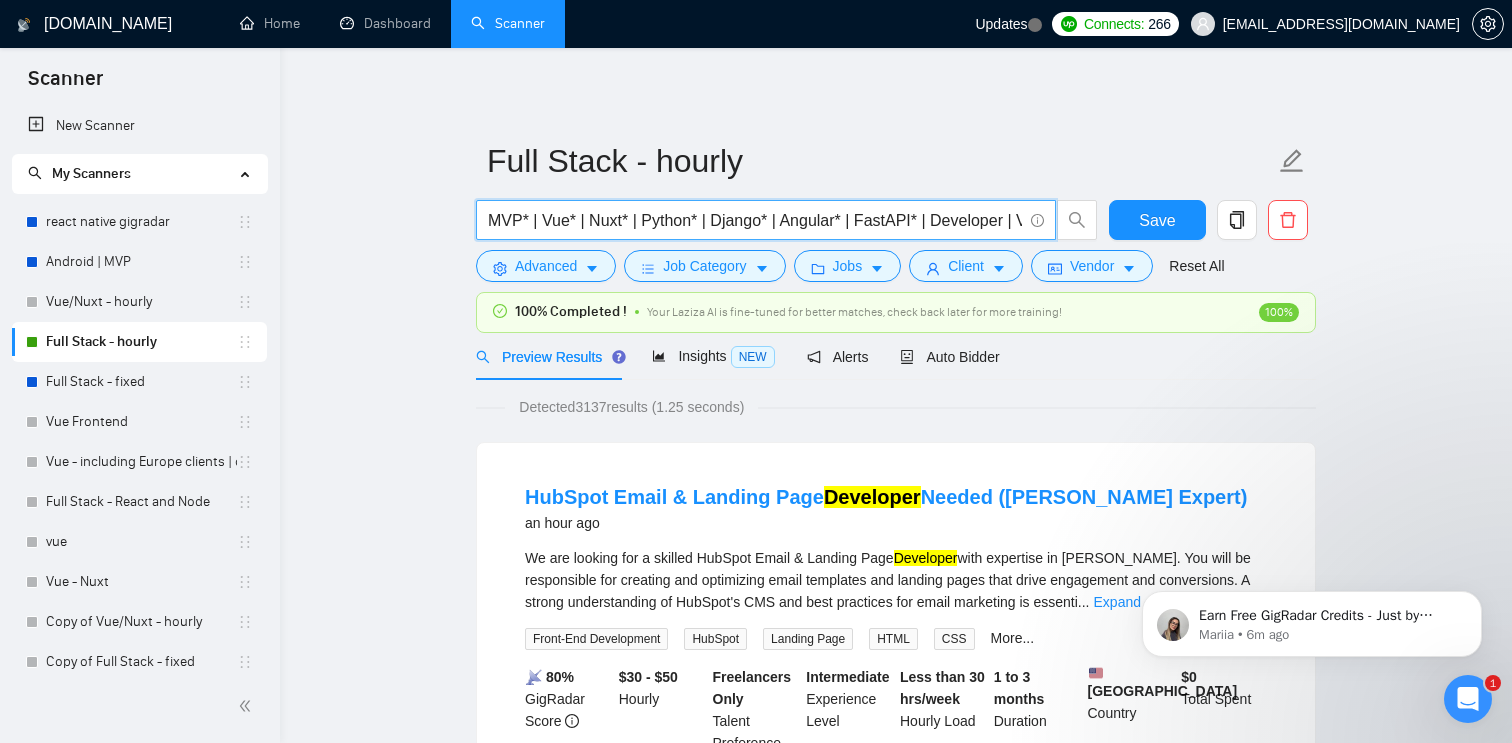 scroll, scrollTop: 2, scrollLeft: 0, axis: vertical 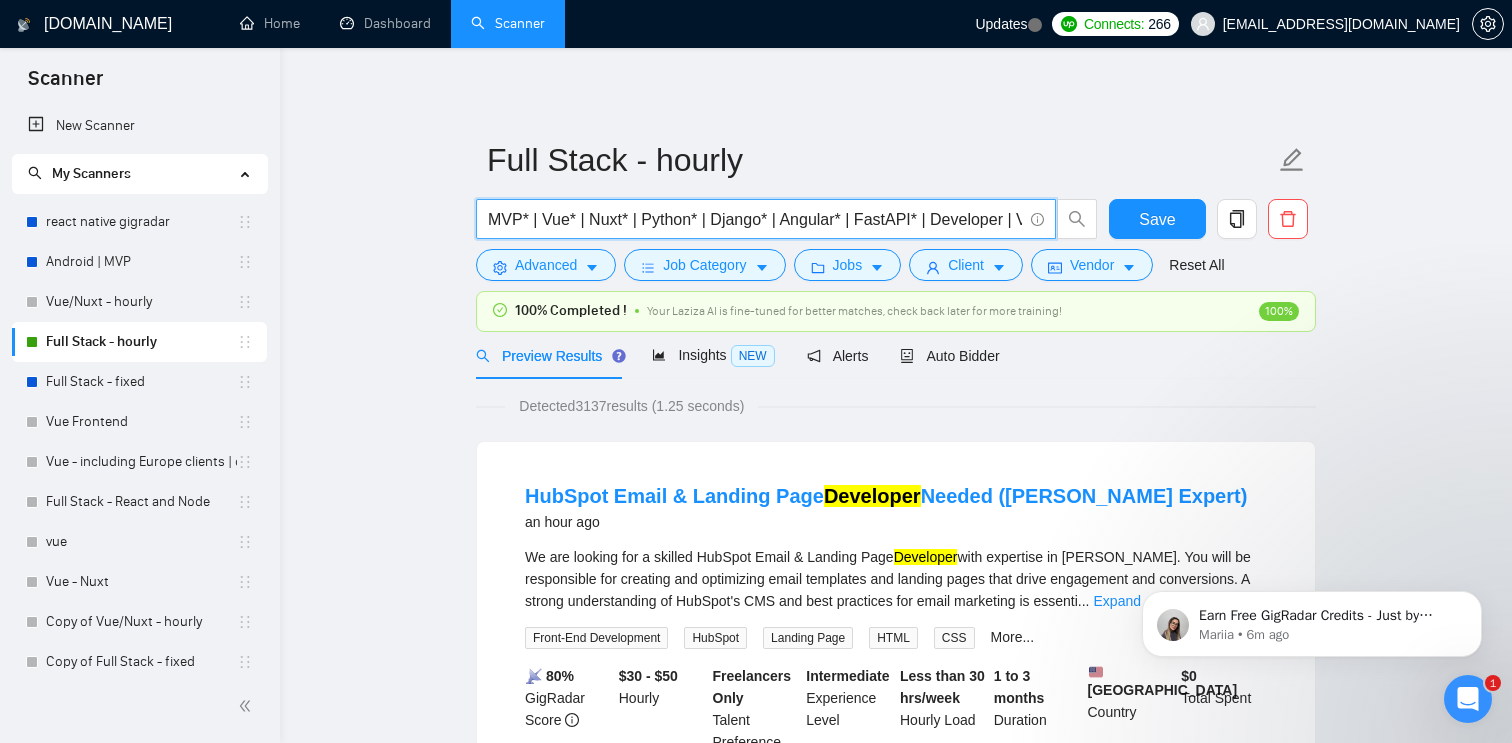 type on "MVP* | Vue* | Nuxt* | Python* | Django* | Angular* | FastAPI* | Developer | Vapi* | OpenAI* | LLM* | AI* | Chatbot* | "Chat bot" ("front-end" | frontend* | "front end" | "full-stack" | full-stack* | "full-stack" | Backend* | "Back-end" | "Back - end" | "Back end" | "AI Engineer")" 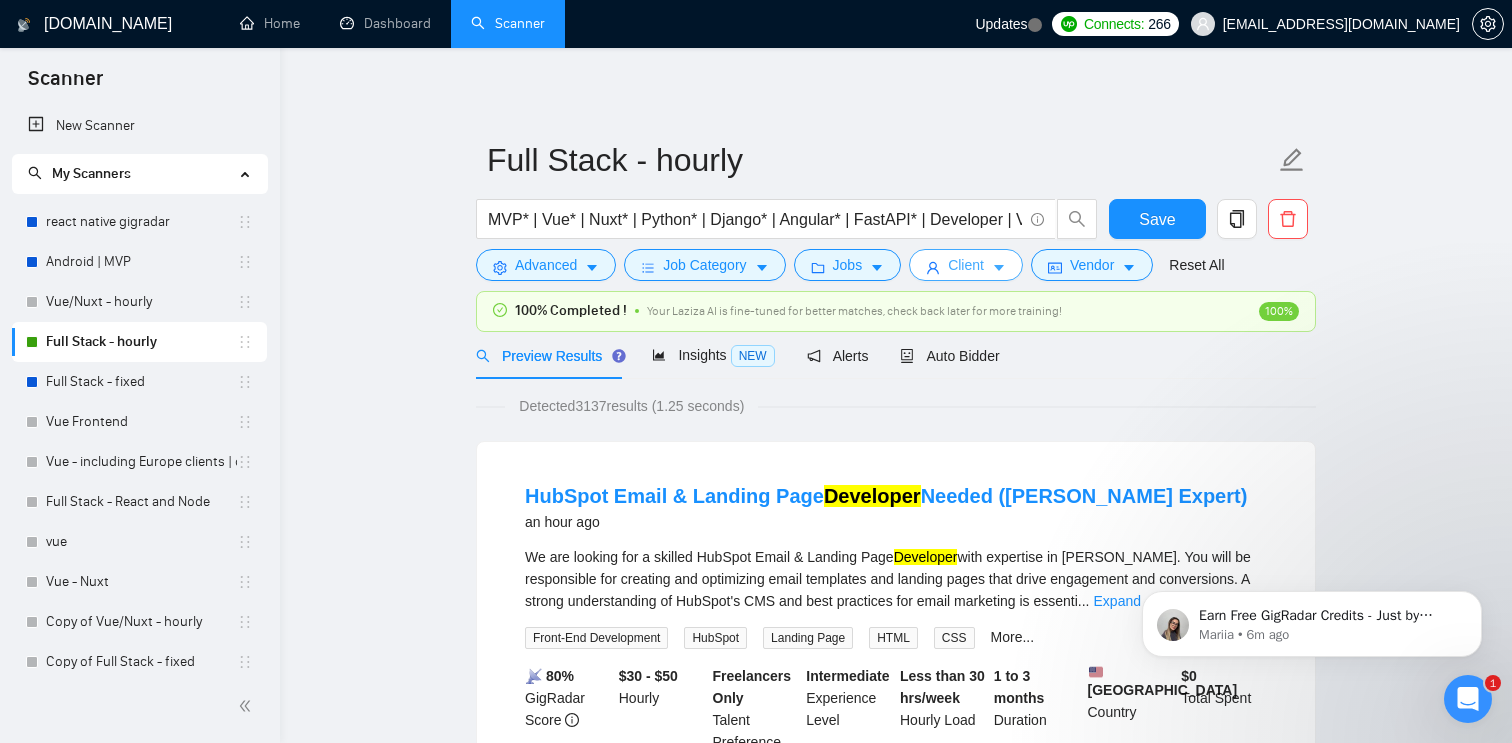 click on "Client" at bounding box center [966, 265] 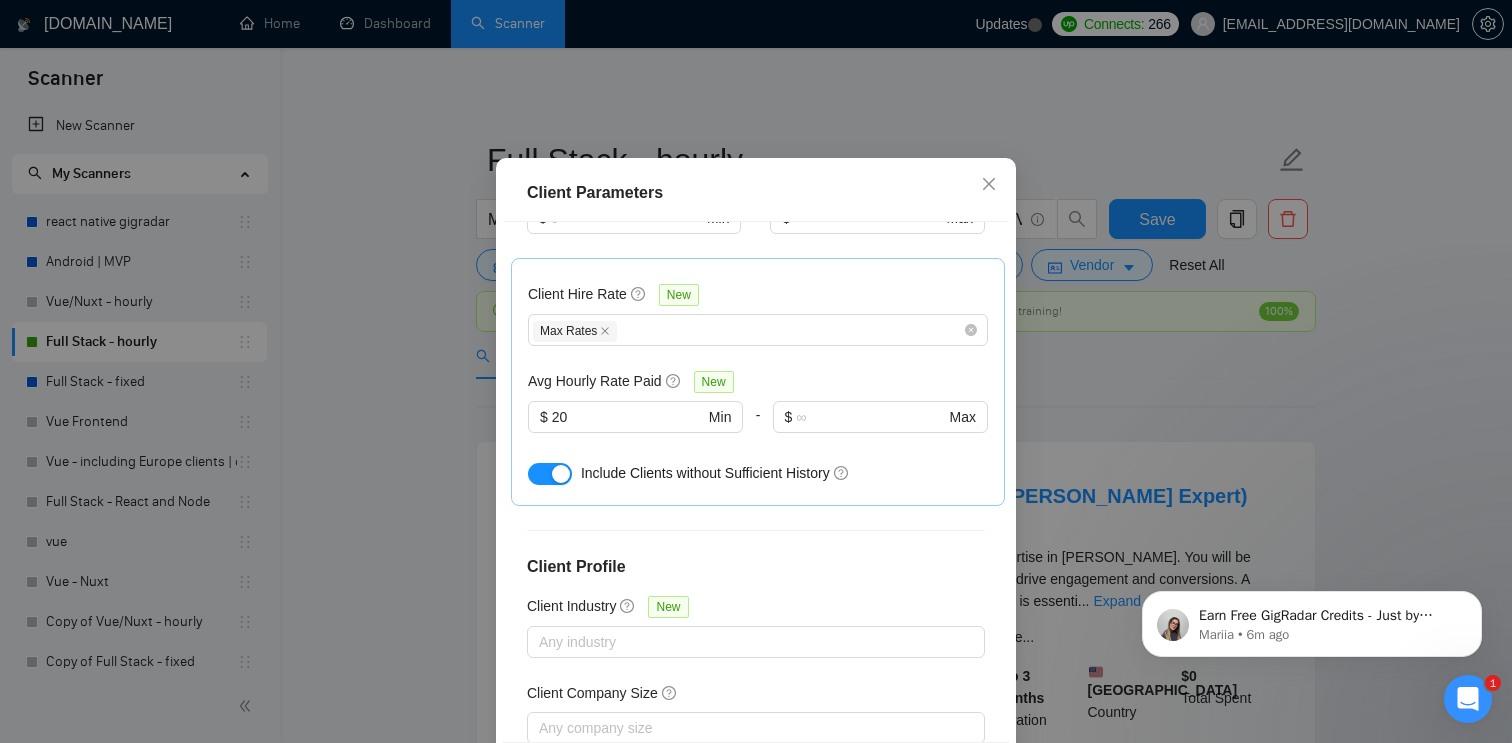 scroll, scrollTop: 789, scrollLeft: 0, axis: vertical 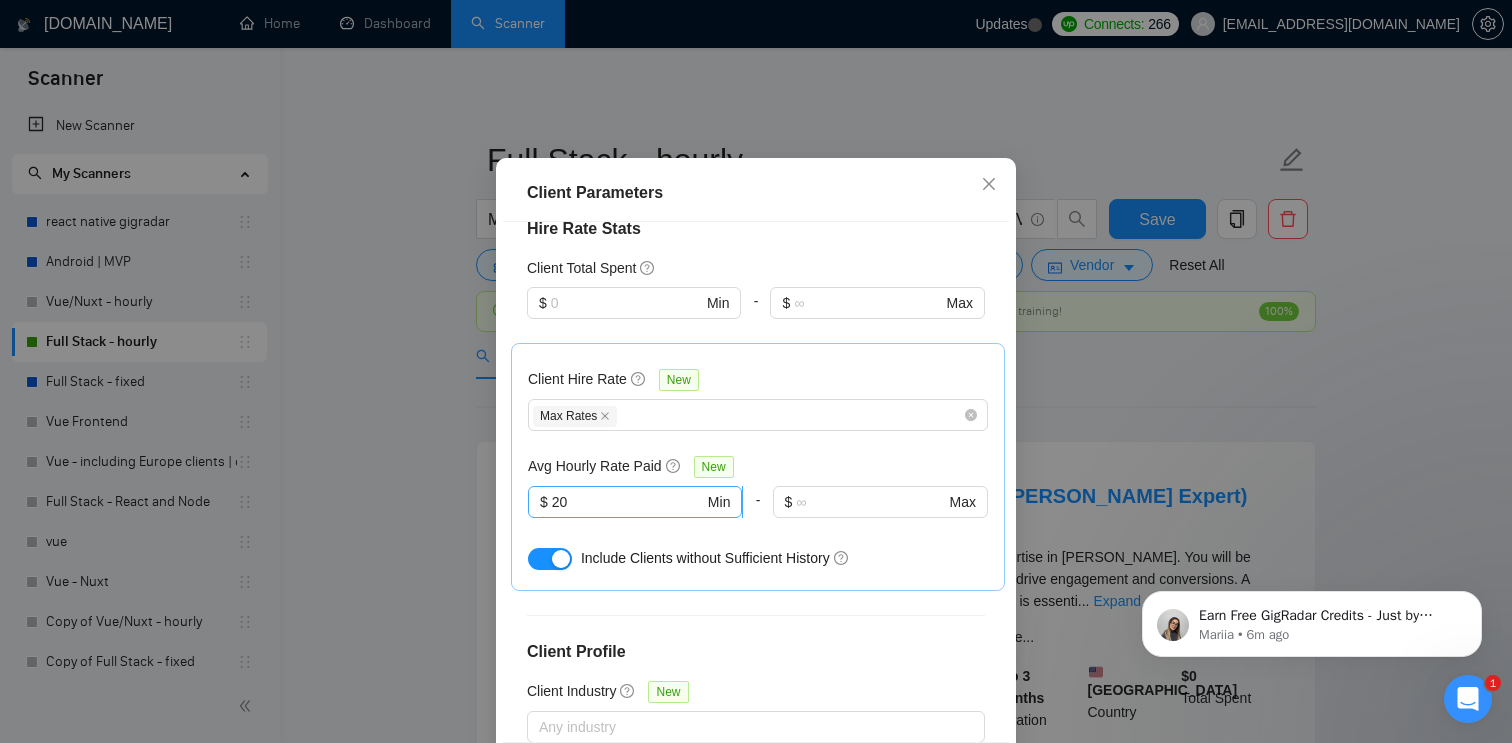 click on "$ 20 Min" at bounding box center (635, 502) 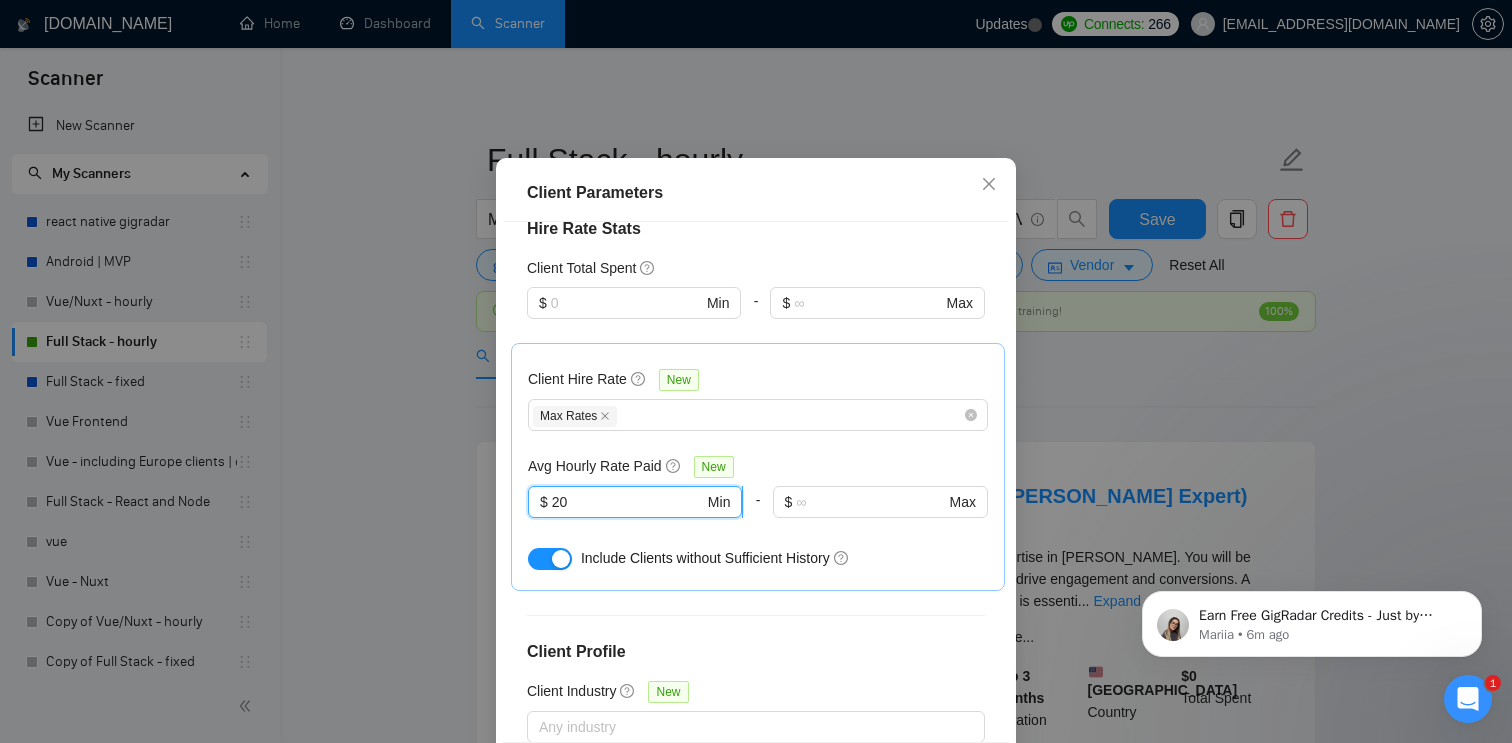 type on "2" 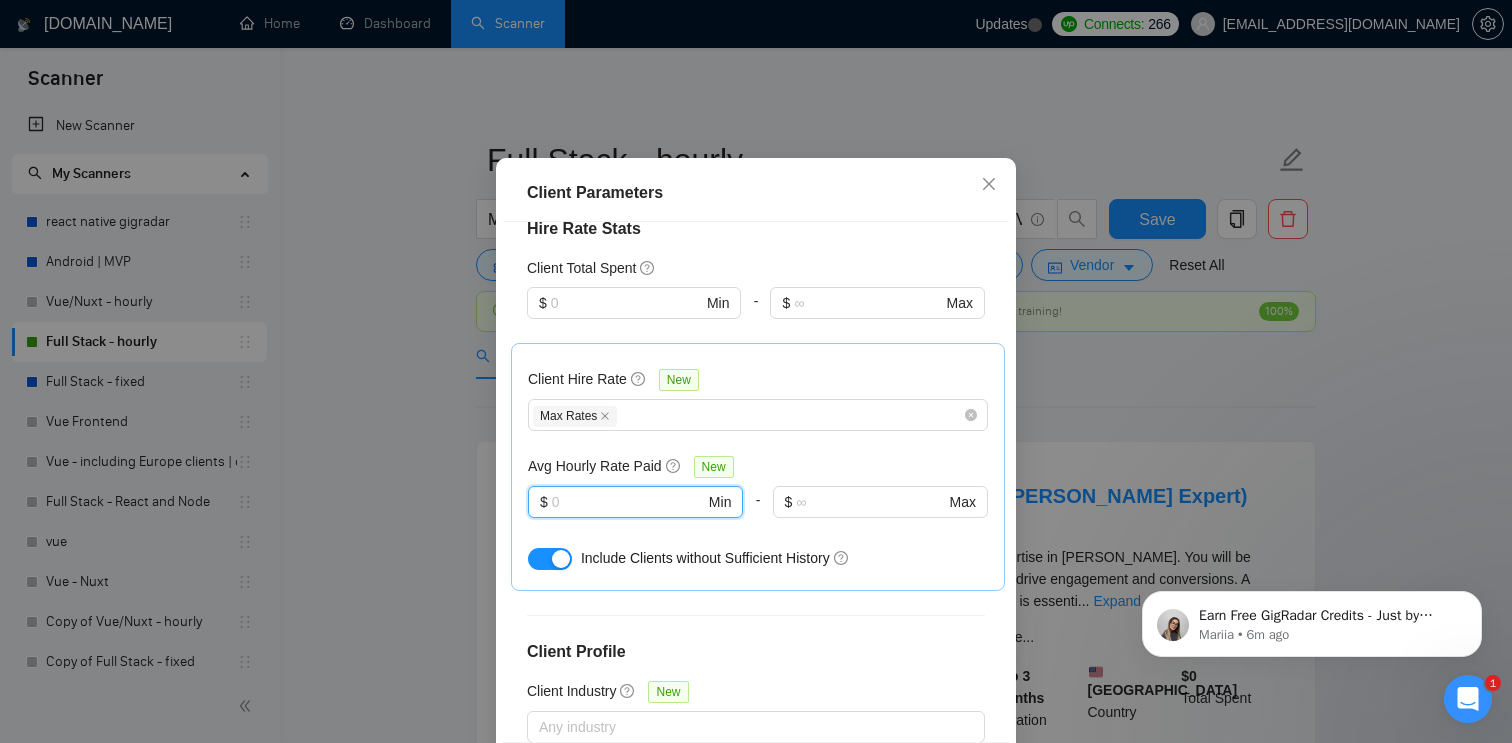 type 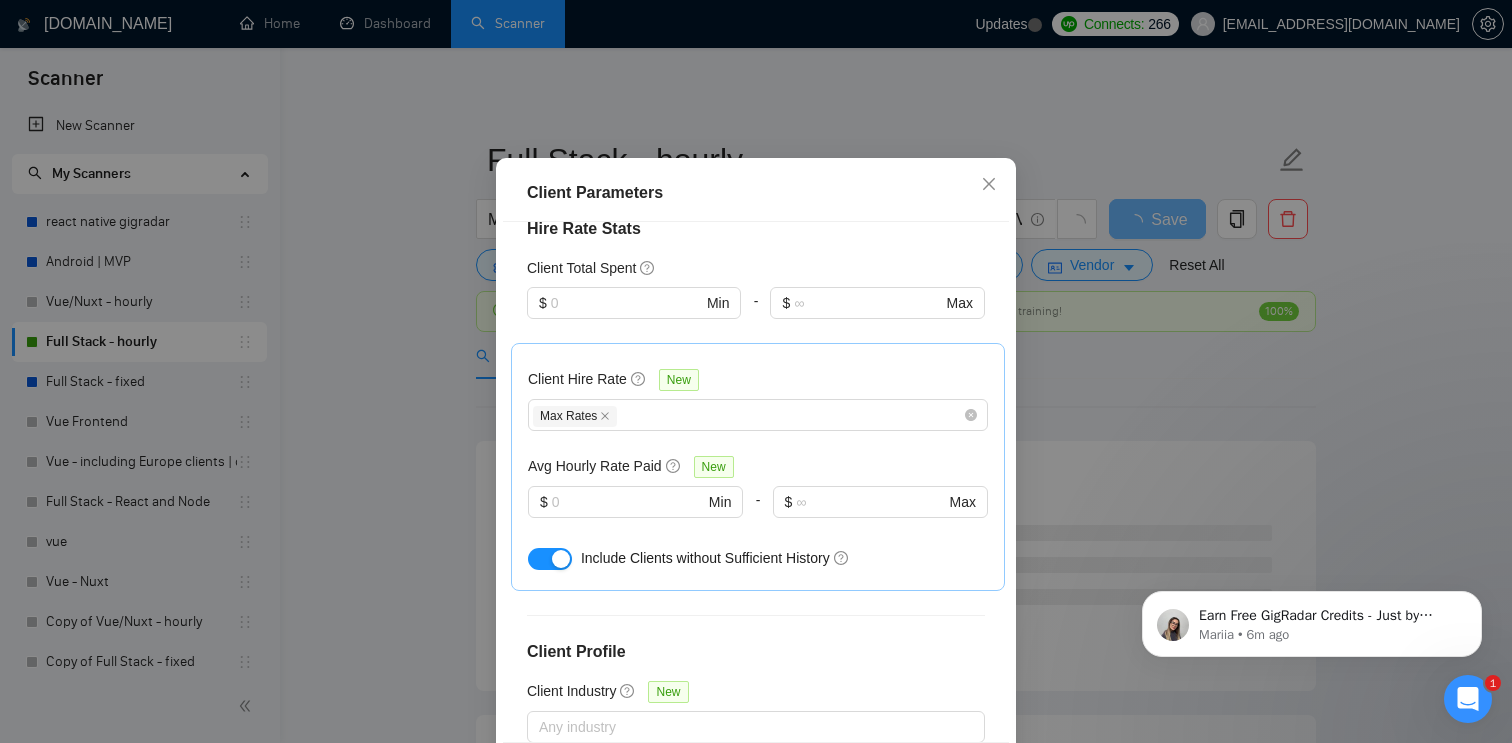 click on "Client Parameters Client Location Include Client Countries United States Europe Canada Australia United Arab Emirates Singapore   Exclude Client Countries Israel France Ukraine Ireland Turkey Estonia Romania Poland Lithuania Bulgaria United Kingdom Netherlands   Client Rating Client Min Average Feedback Include clients with no feedback Client Payment Details Payment Verified Hire Rate Stats   Client Total Spent $ Min - $ Max Client Hire Rate New Max Rates     Avg Hourly Rate Paid New $ Min - $ Max Include Clients without Sufficient History Client Profile Client Industry New   Any industry Client Company Size   Any company size Enterprise Clients New   Any clients Reset OK" at bounding box center (756, 371) 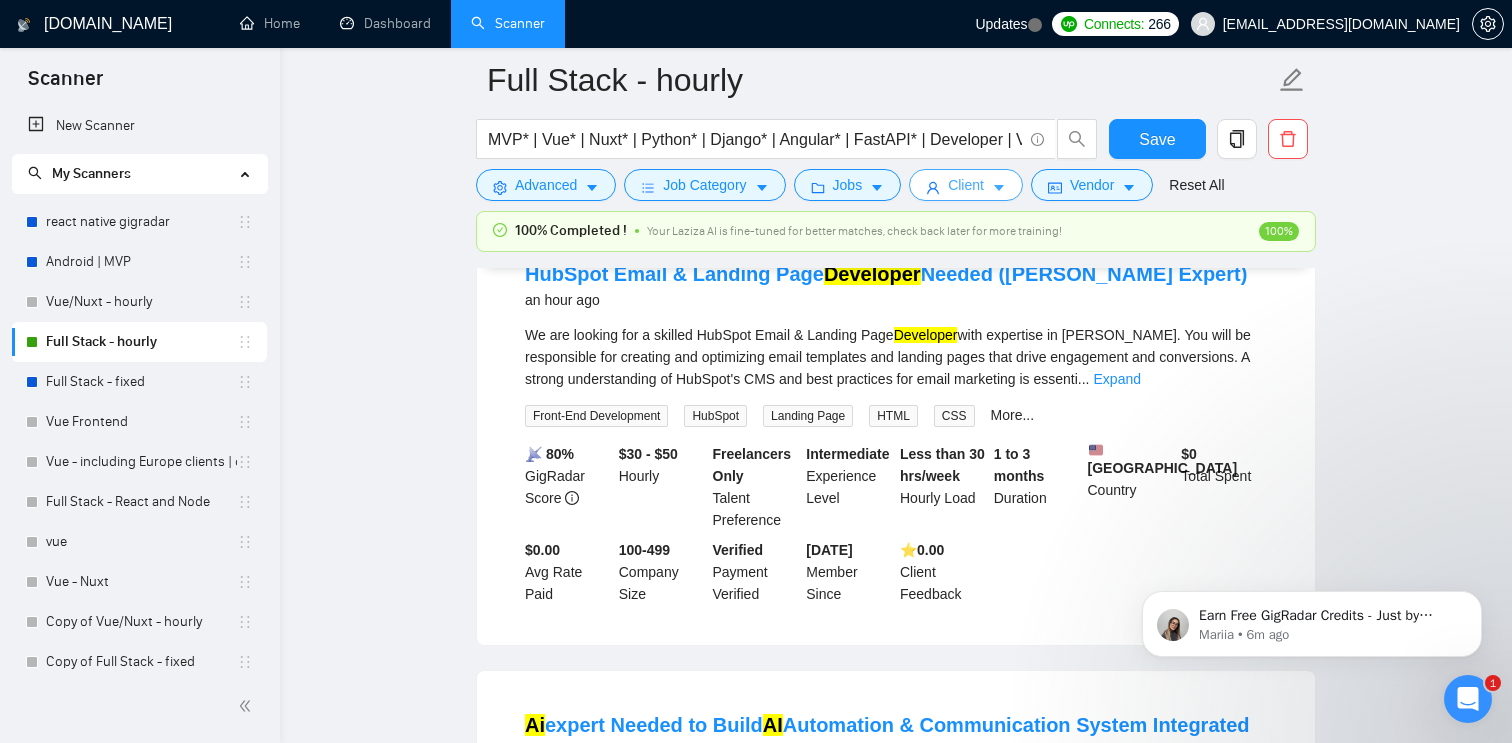 scroll, scrollTop: 0, scrollLeft: 0, axis: both 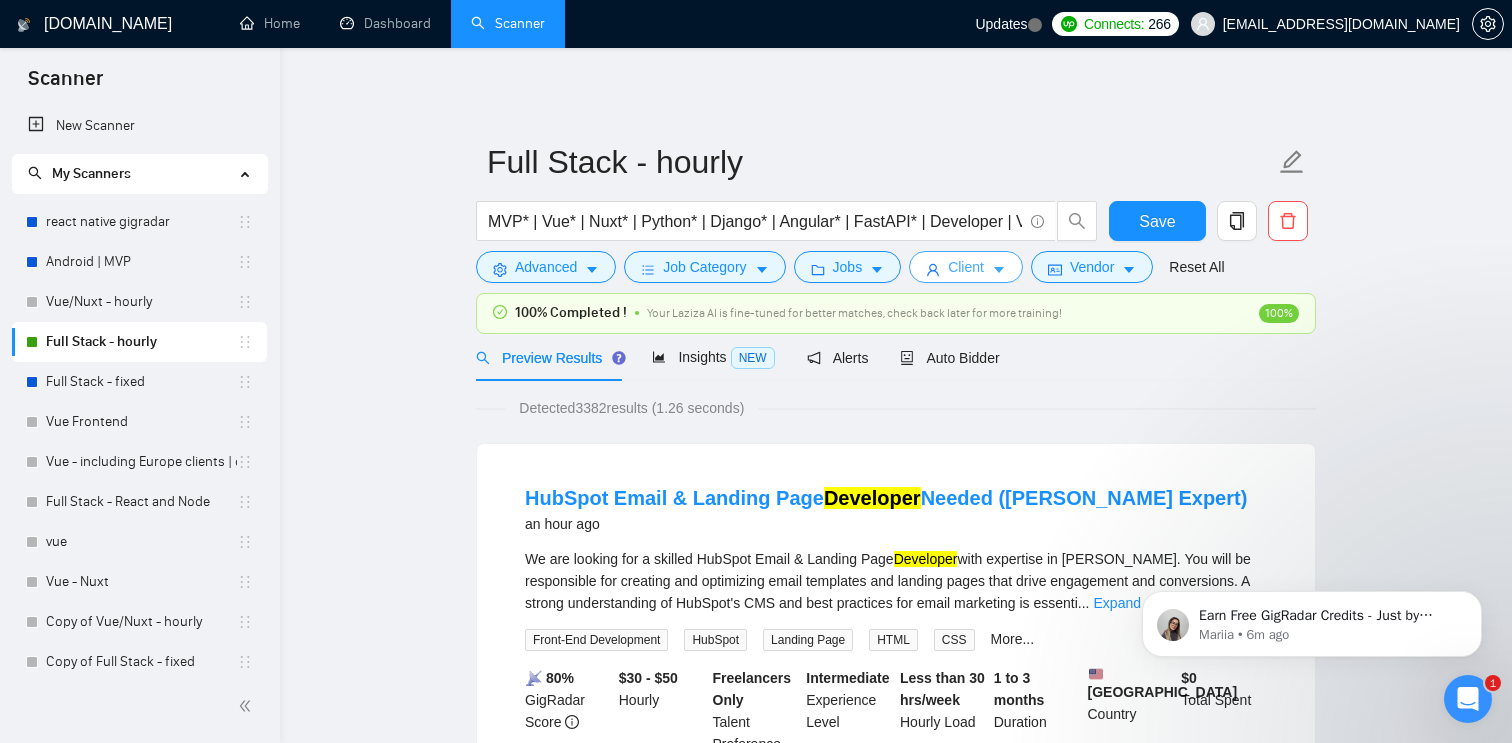 type 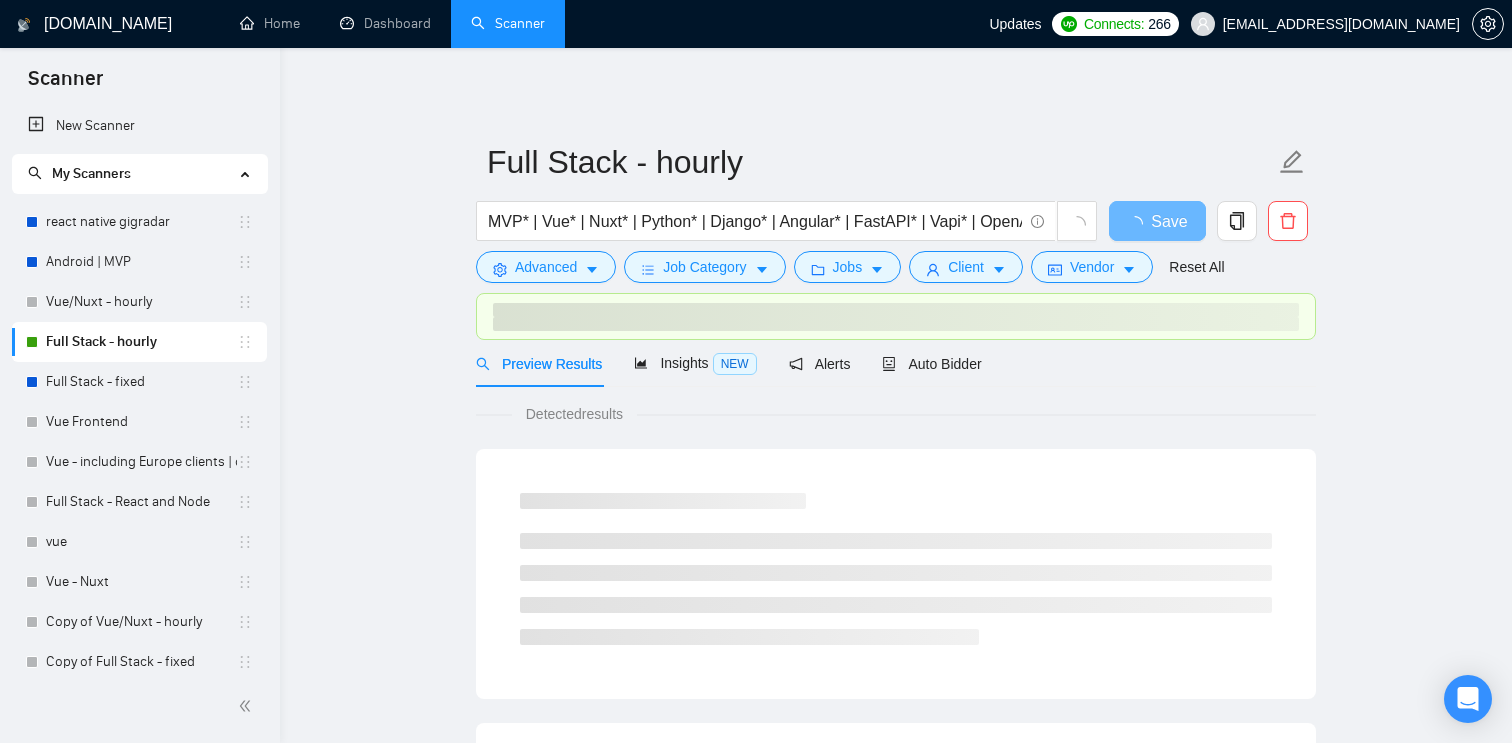 scroll, scrollTop: 0, scrollLeft: 0, axis: both 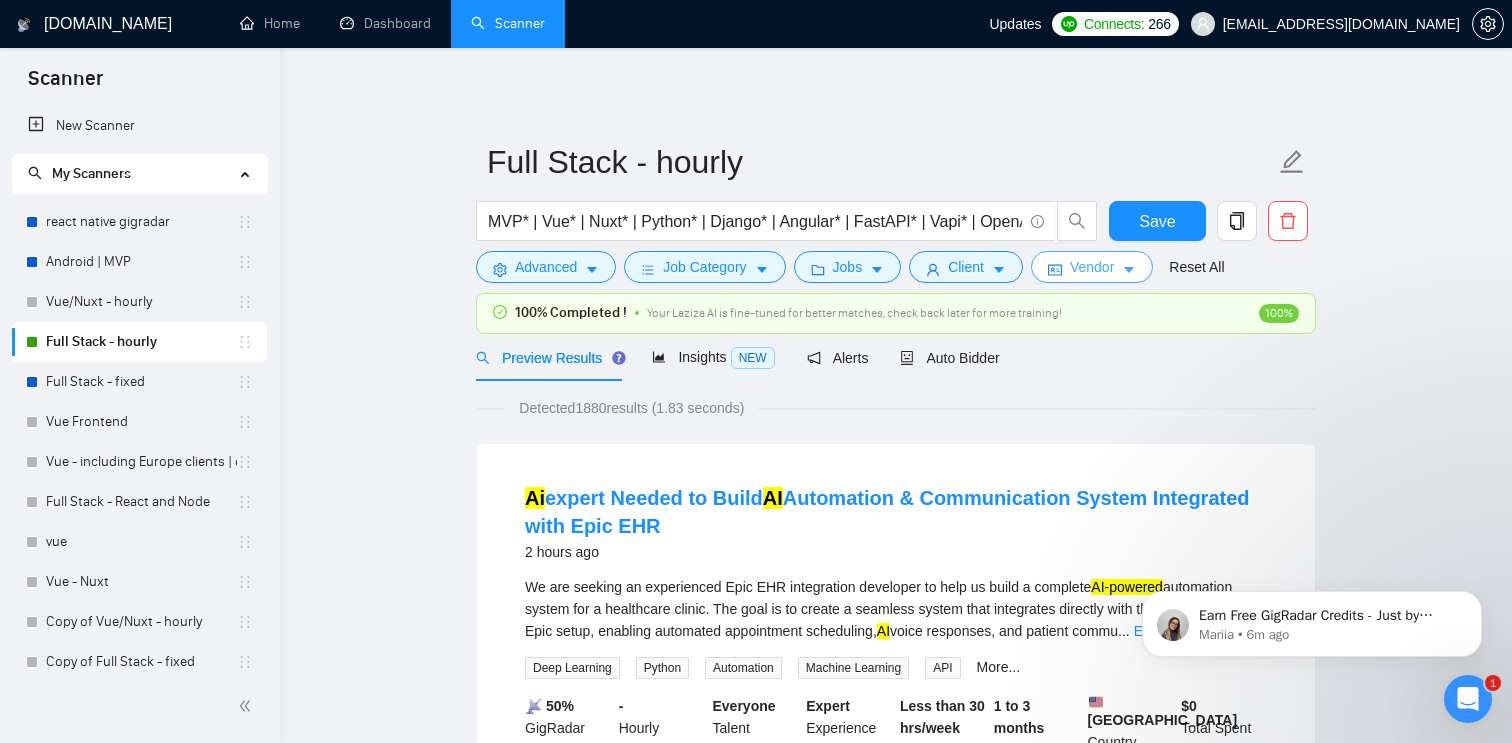 click on "Vendor" at bounding box center (1092, 267) 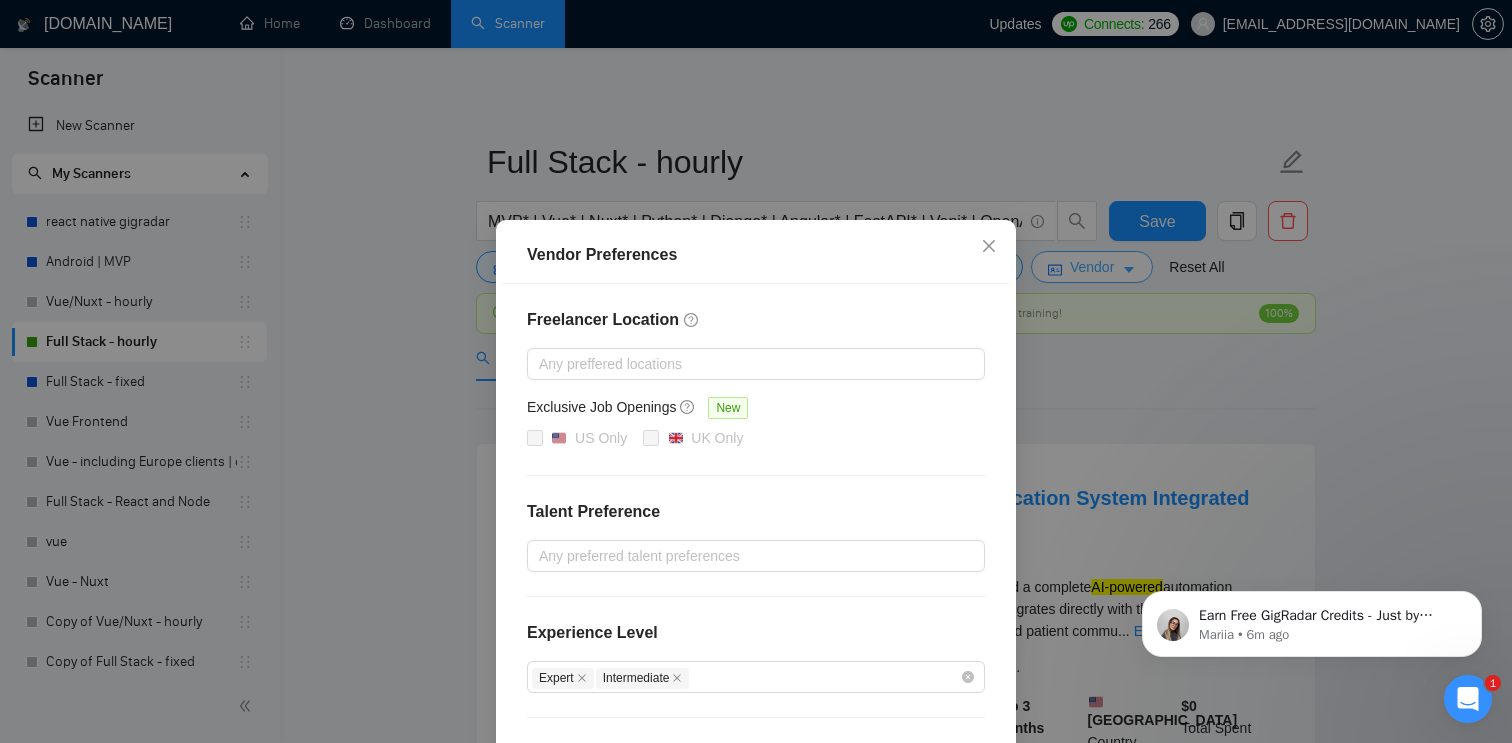 click on "Vendor Preferences Freelancer Location     Any preffered locations Exclusive Job Openings New US Only UK Only Talent Preference   Any preferred talent preferences Experience Level Expert Intermediate   Freelancer's Spoken Languages New   Any preffered languages Reset OK" at bounding box center (756, 371) 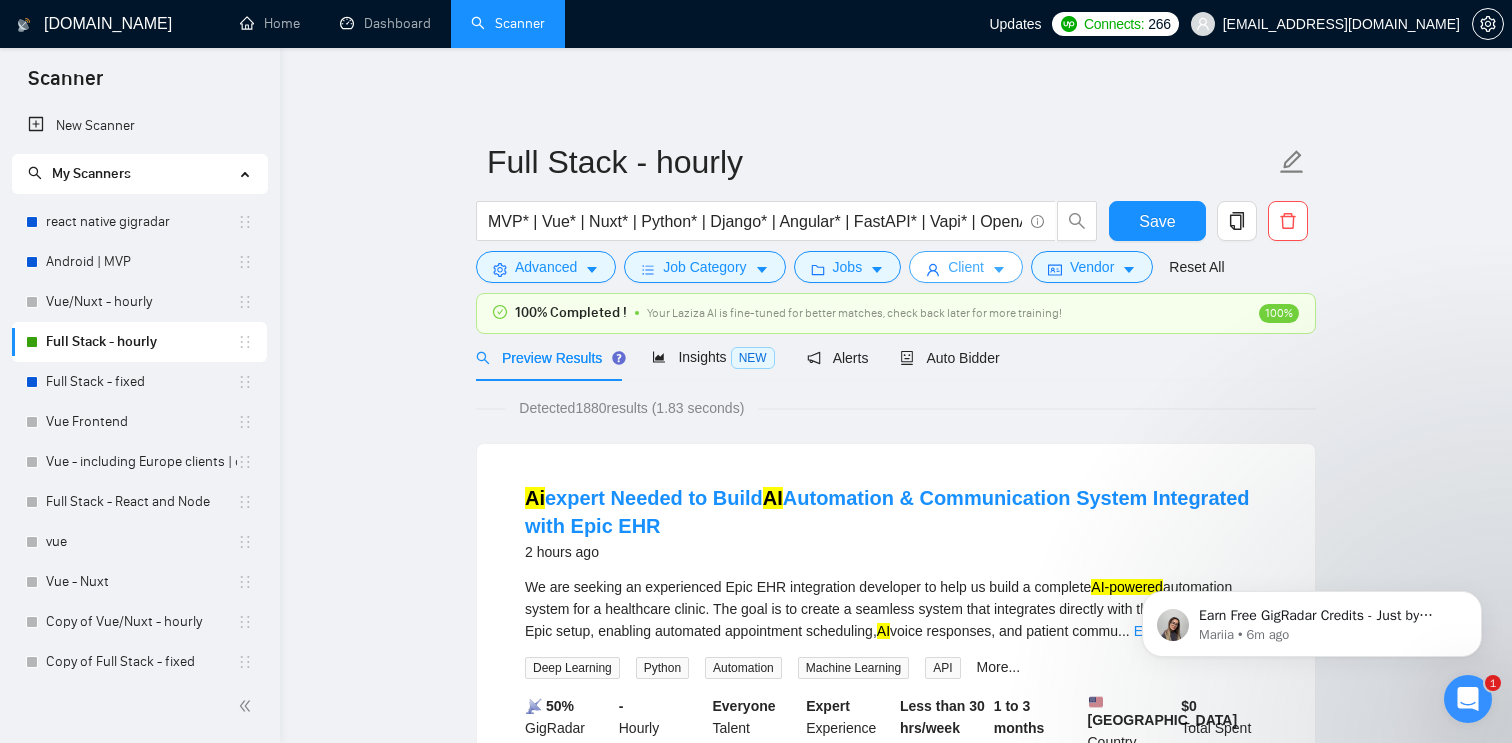 click on "Client" at bounding box center [966, 267] 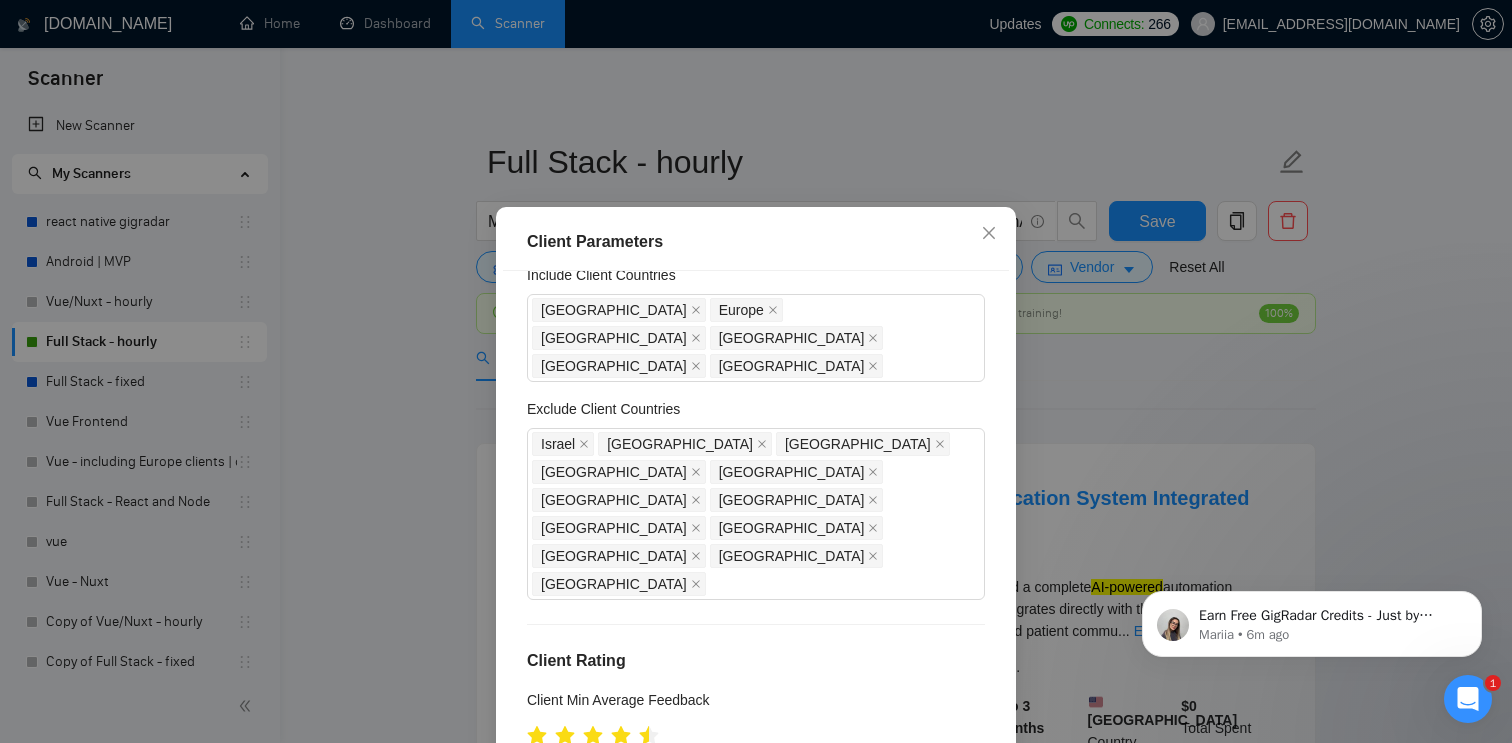 scroll, scrollTop: 69, scrollLeft: 0, axis: vertical 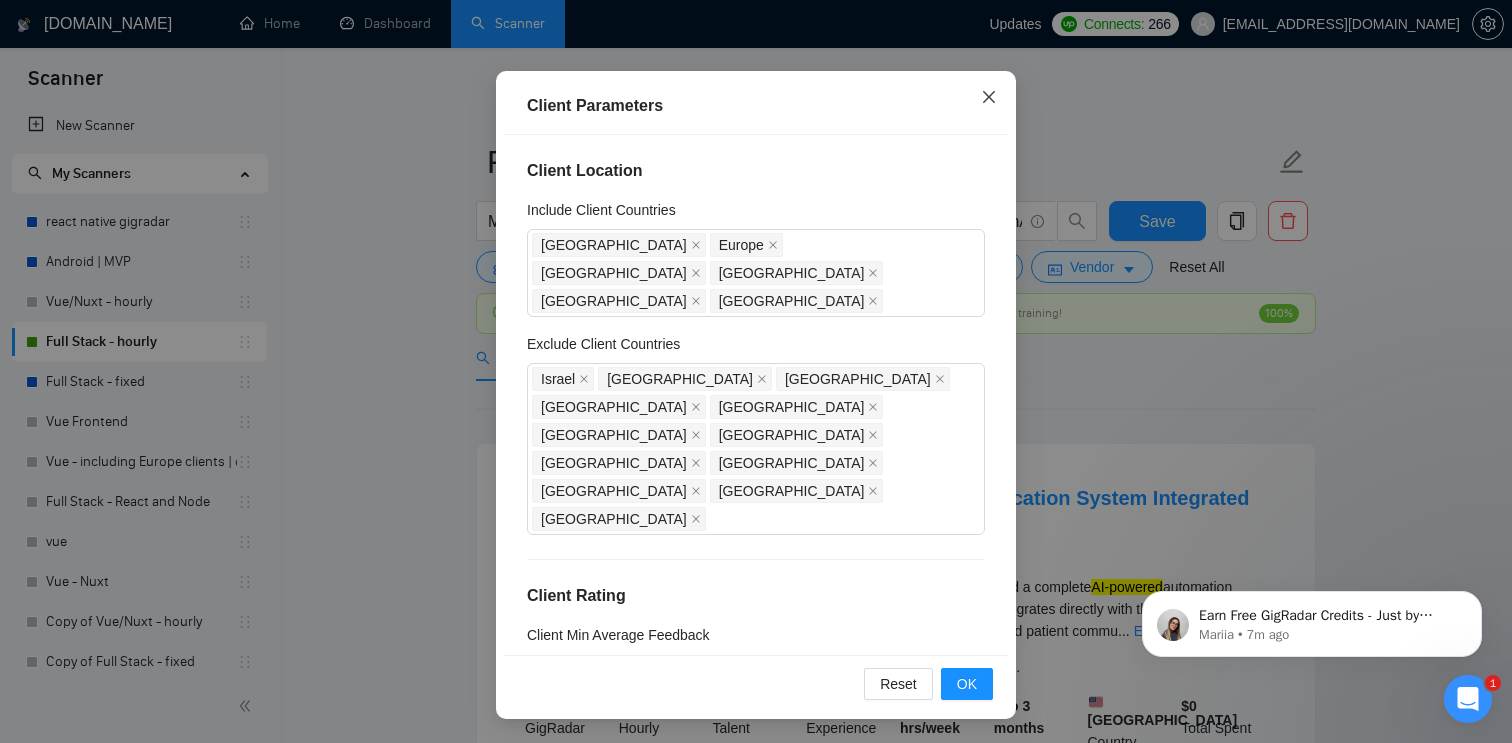 click 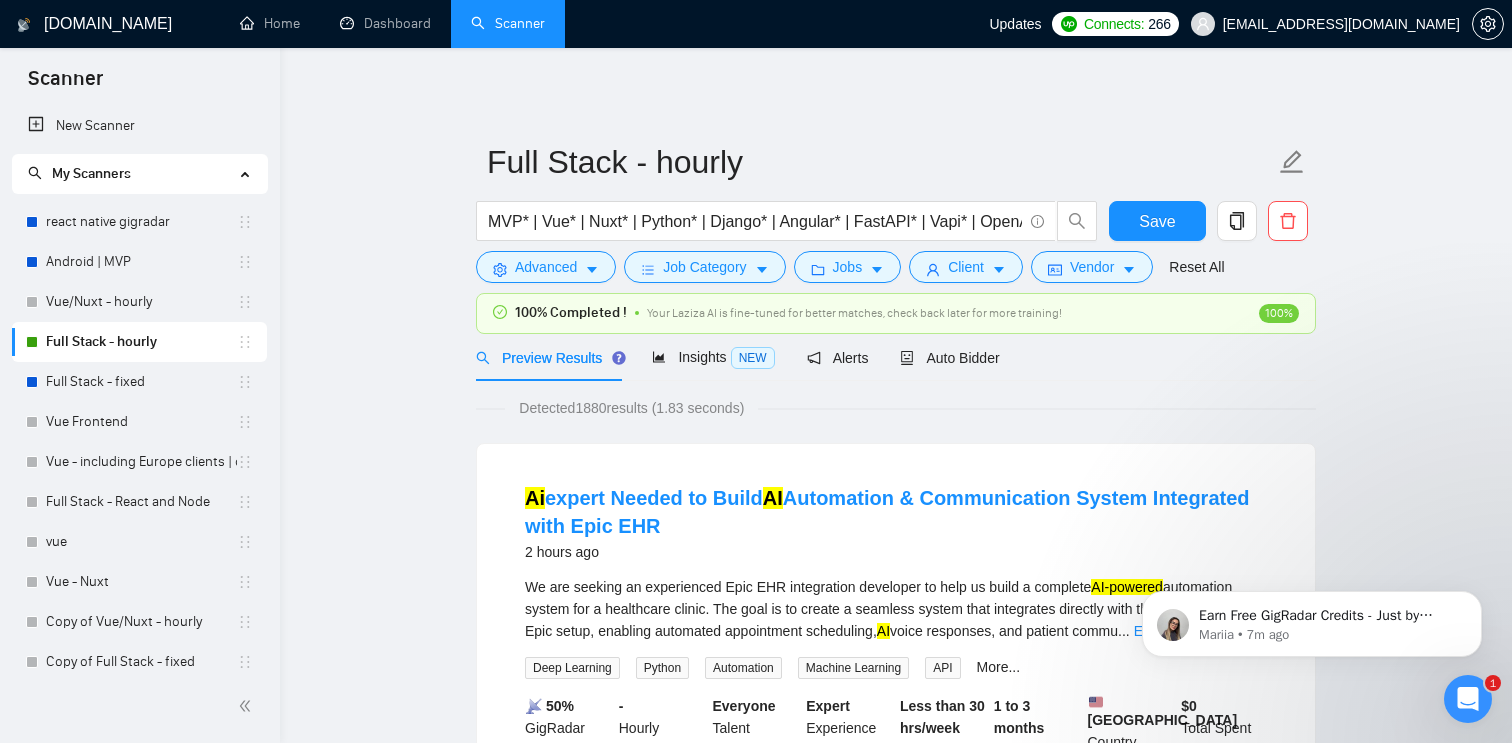 scroll, scrollTop: 49, scrollLeft: 0, axis: vertical 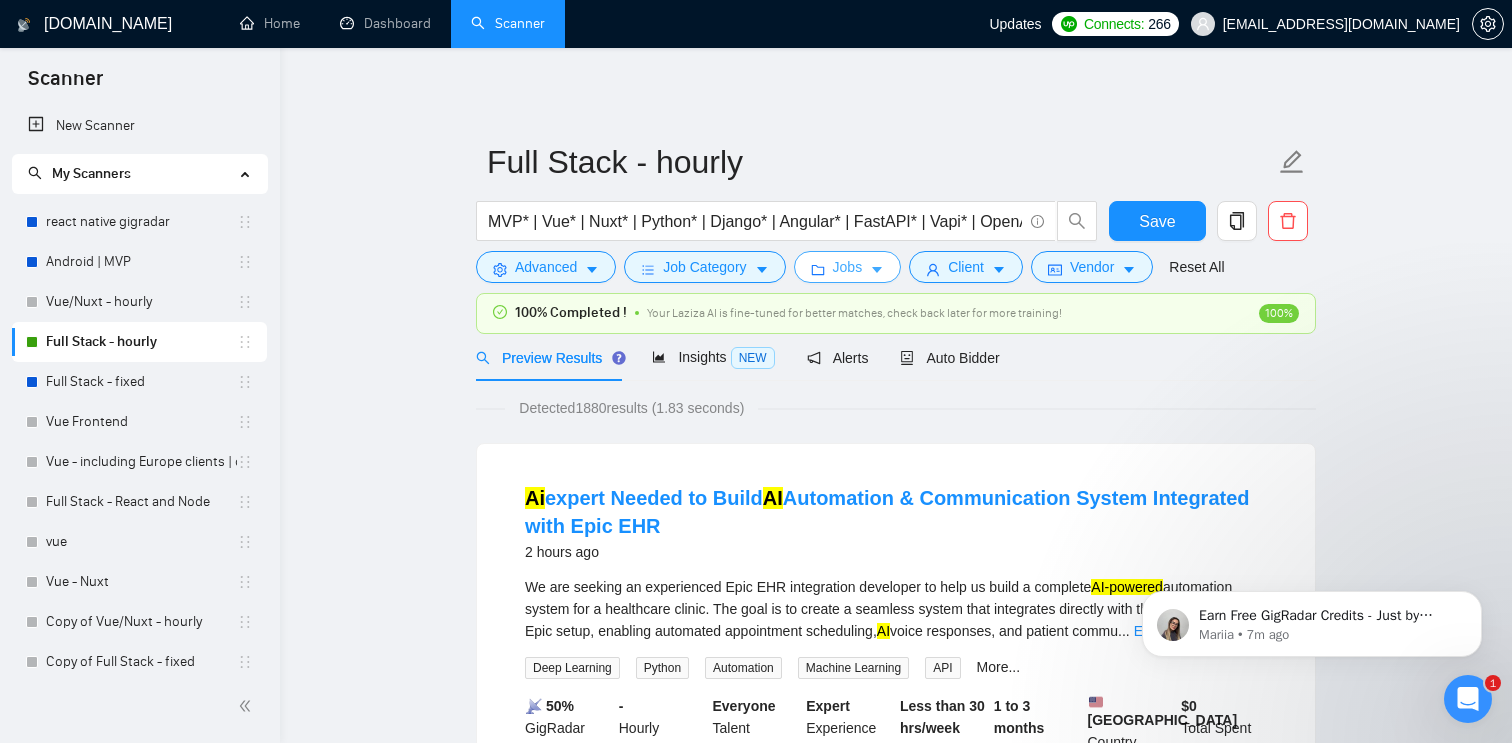 click on "Jobs" at bounding box center (848, 267) 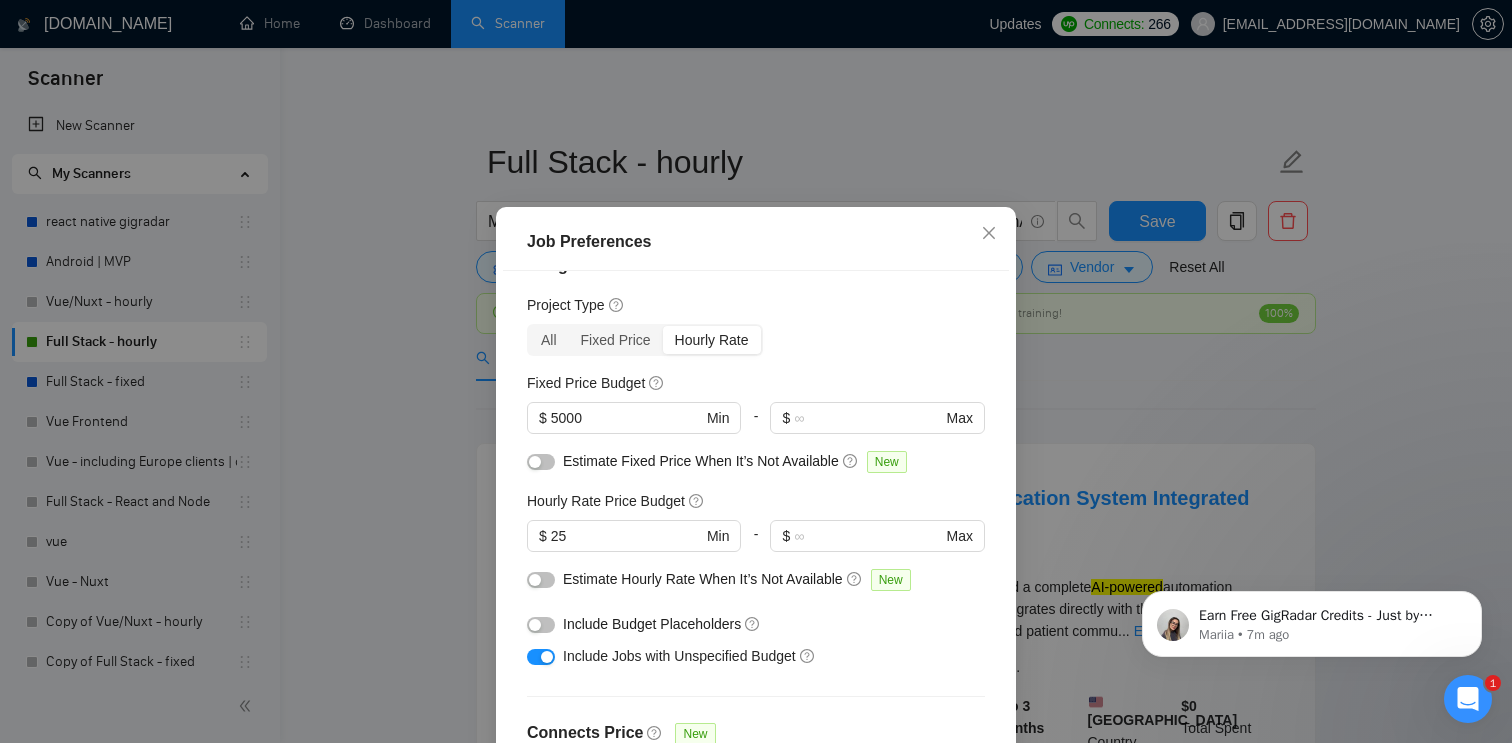scroll, scrollTop: 36, scrollLeft: 0, axis: vertical 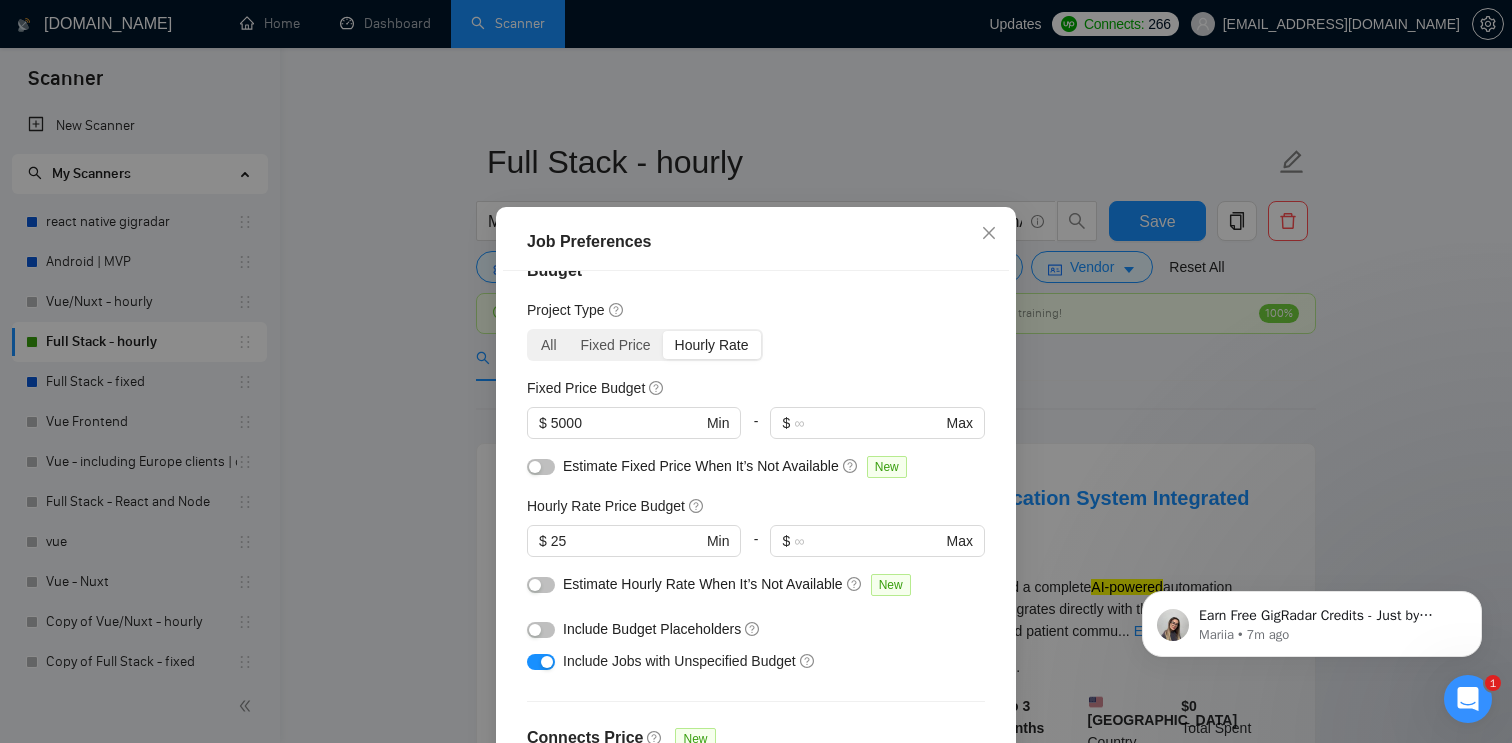 click on "Hourly Rate" at bounding box center (712, 345) 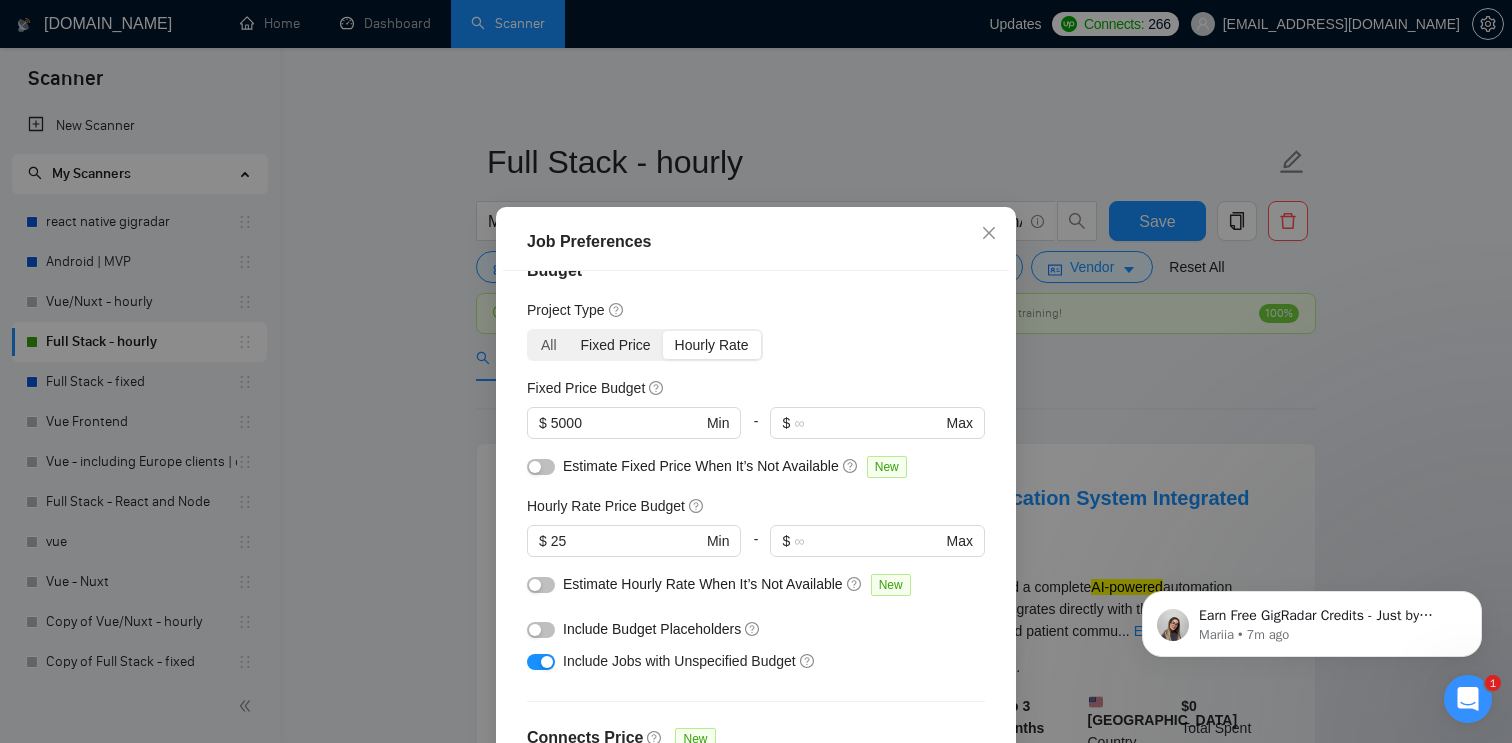 click on "Fixed Price" at bounding box center [616, 345] 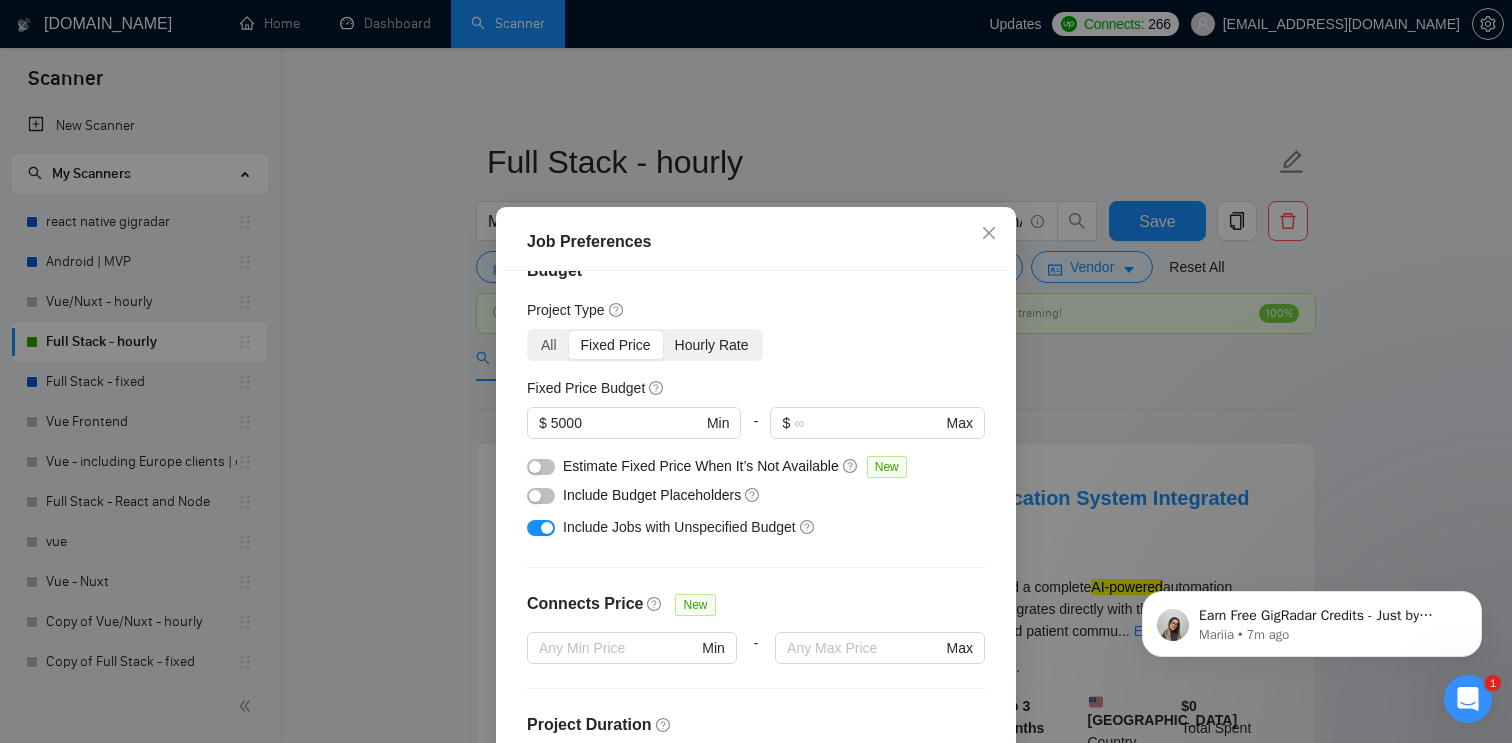 click on "Hourly Rate" at bounding box center [712, 345] 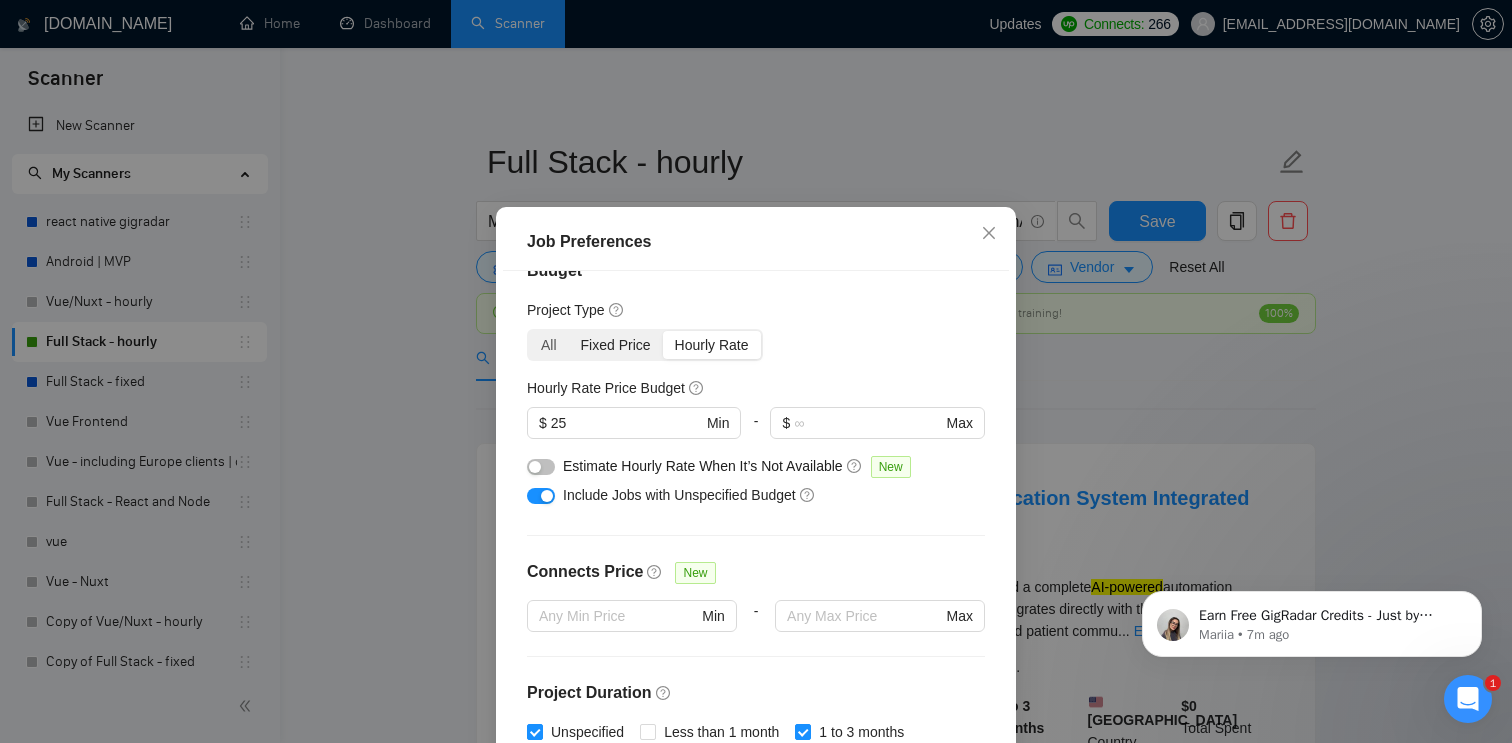 click on "Fixed Price" at bounding box center (616, 345) 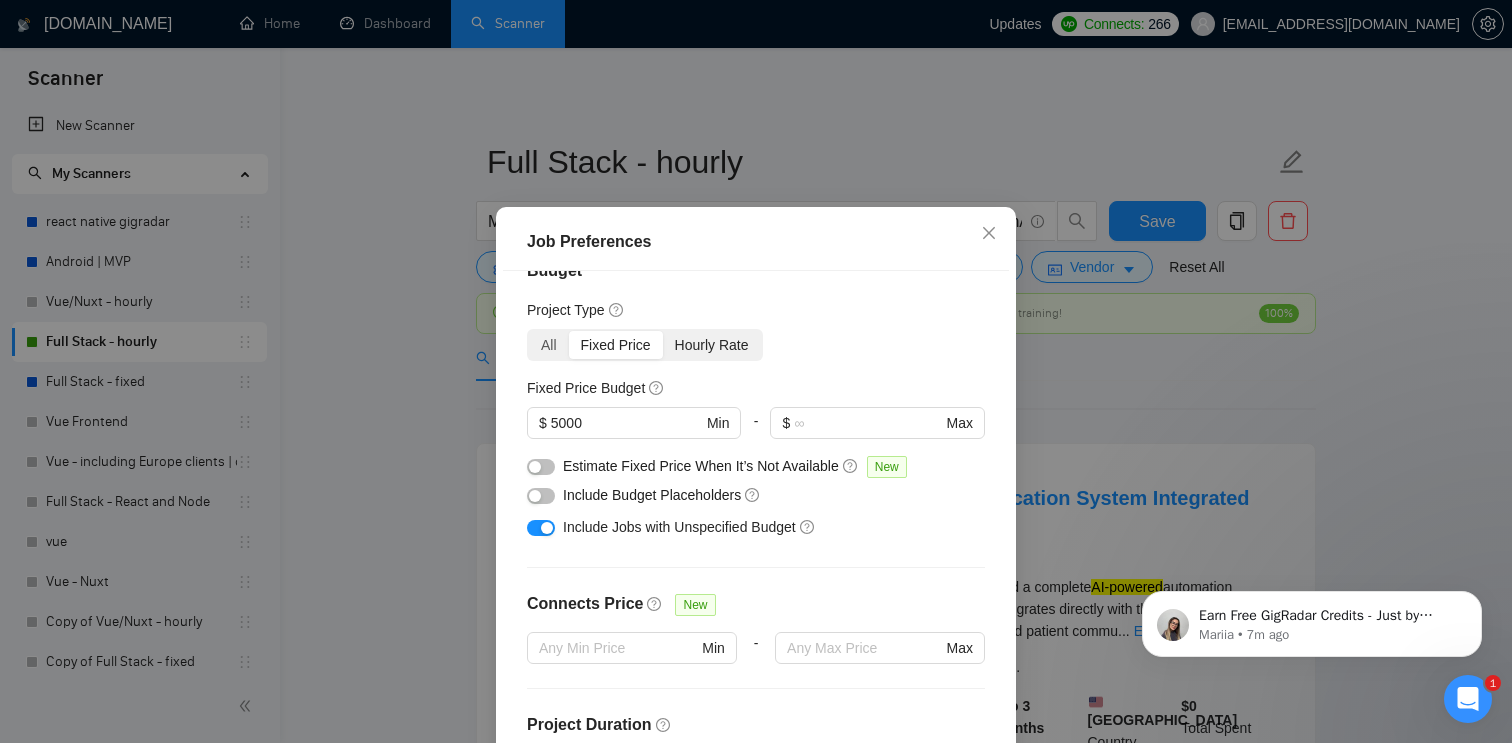 click on "Hourly Rate" at bounding box center [712, 345] 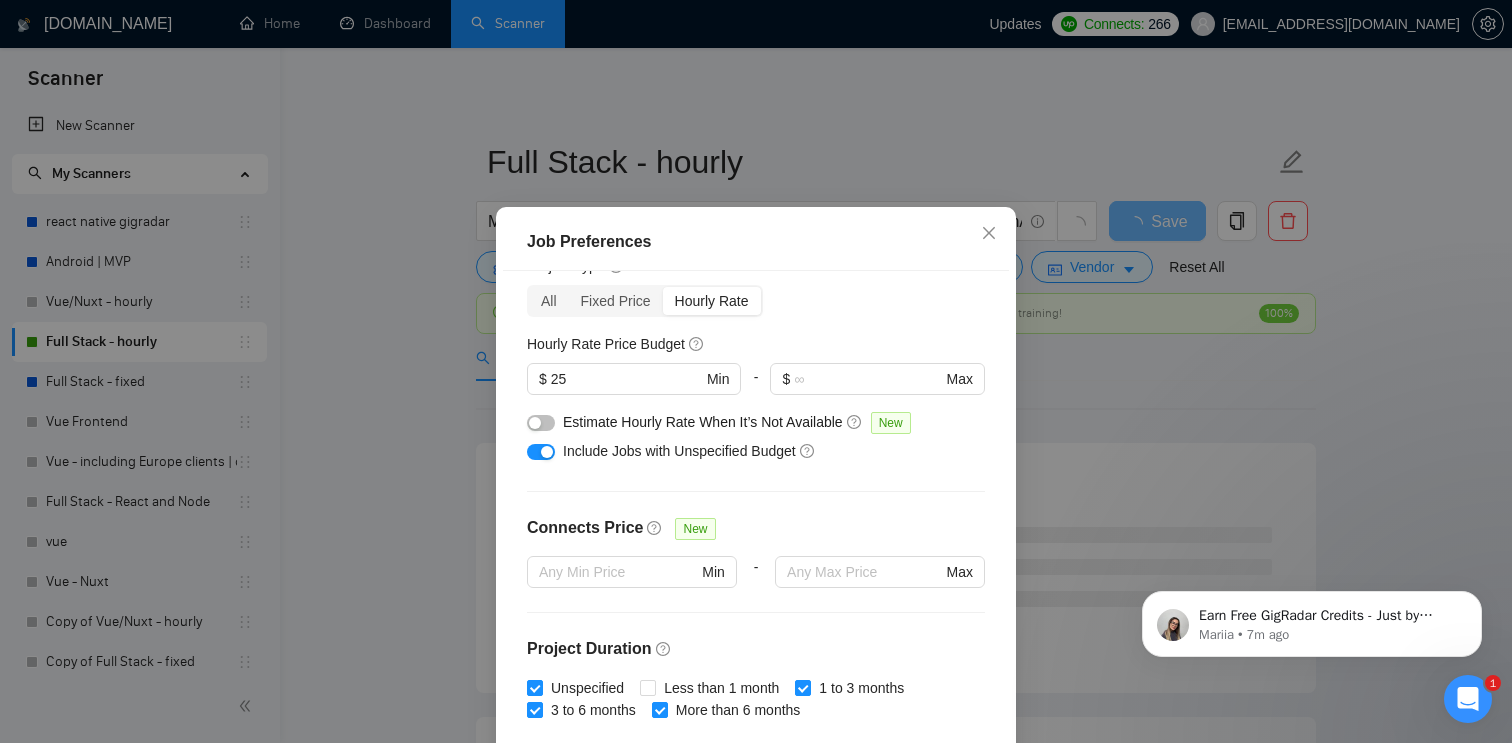 scroll, scrollTop: 0, scrollLeft: 0, axis: both 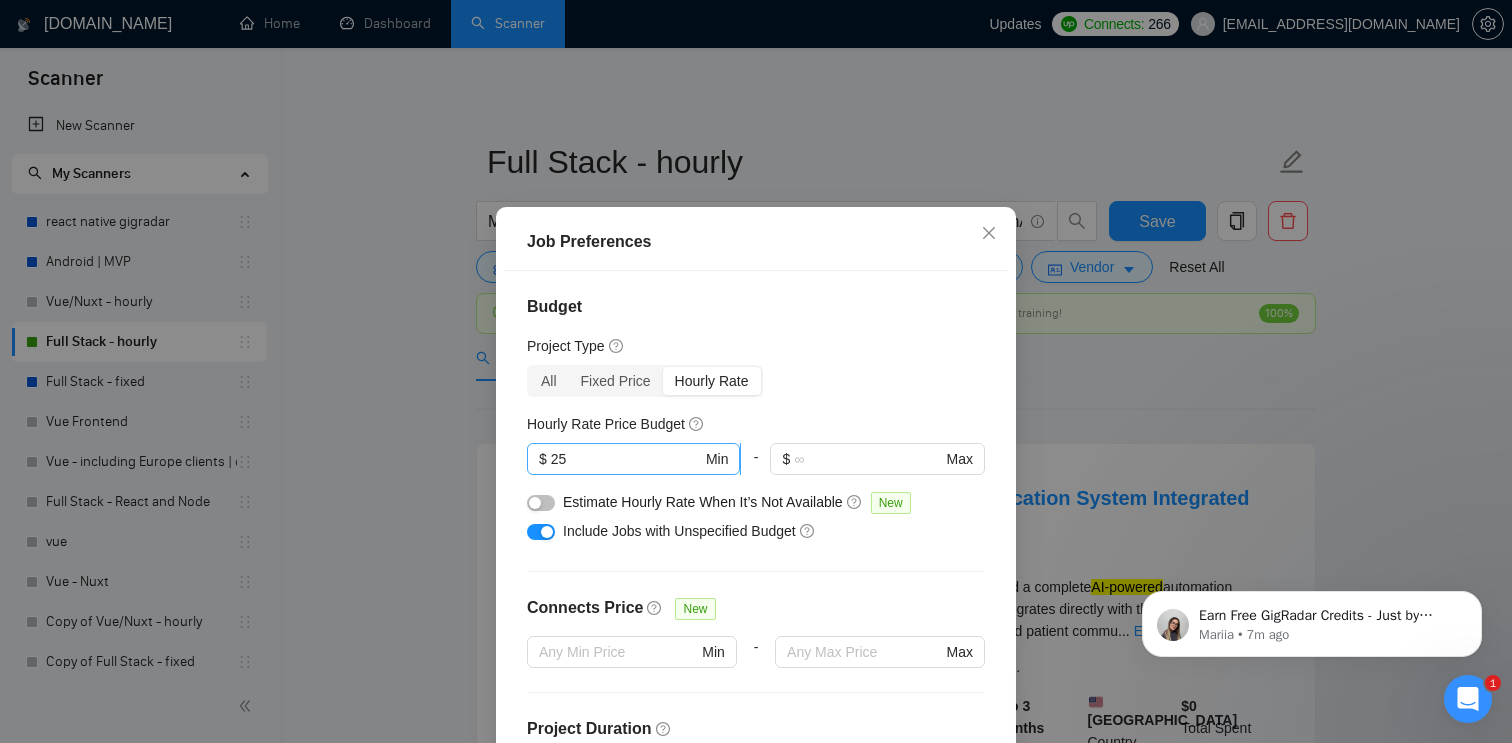 click on "25" at bounding box center [626, 459] 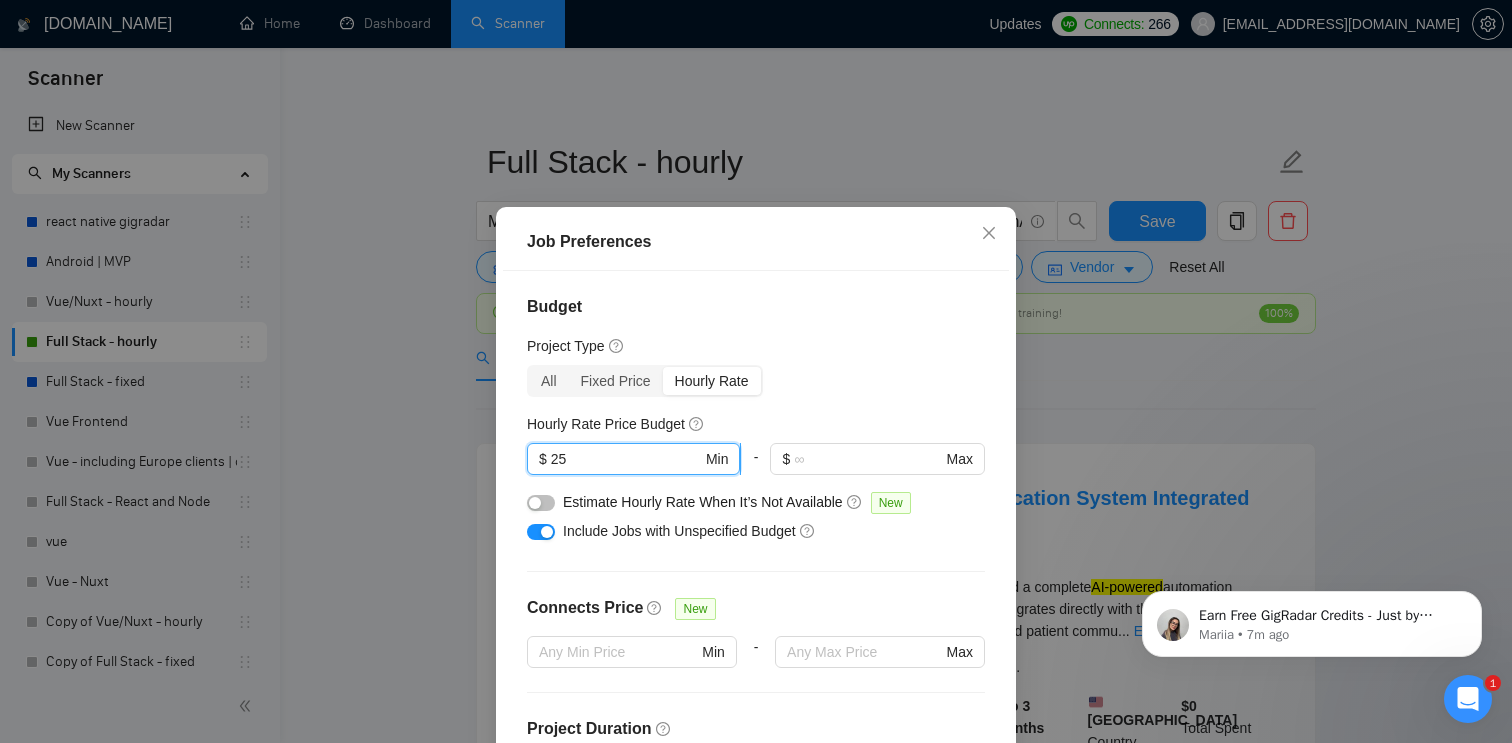 click on "25" at bounding box center [626, 459] 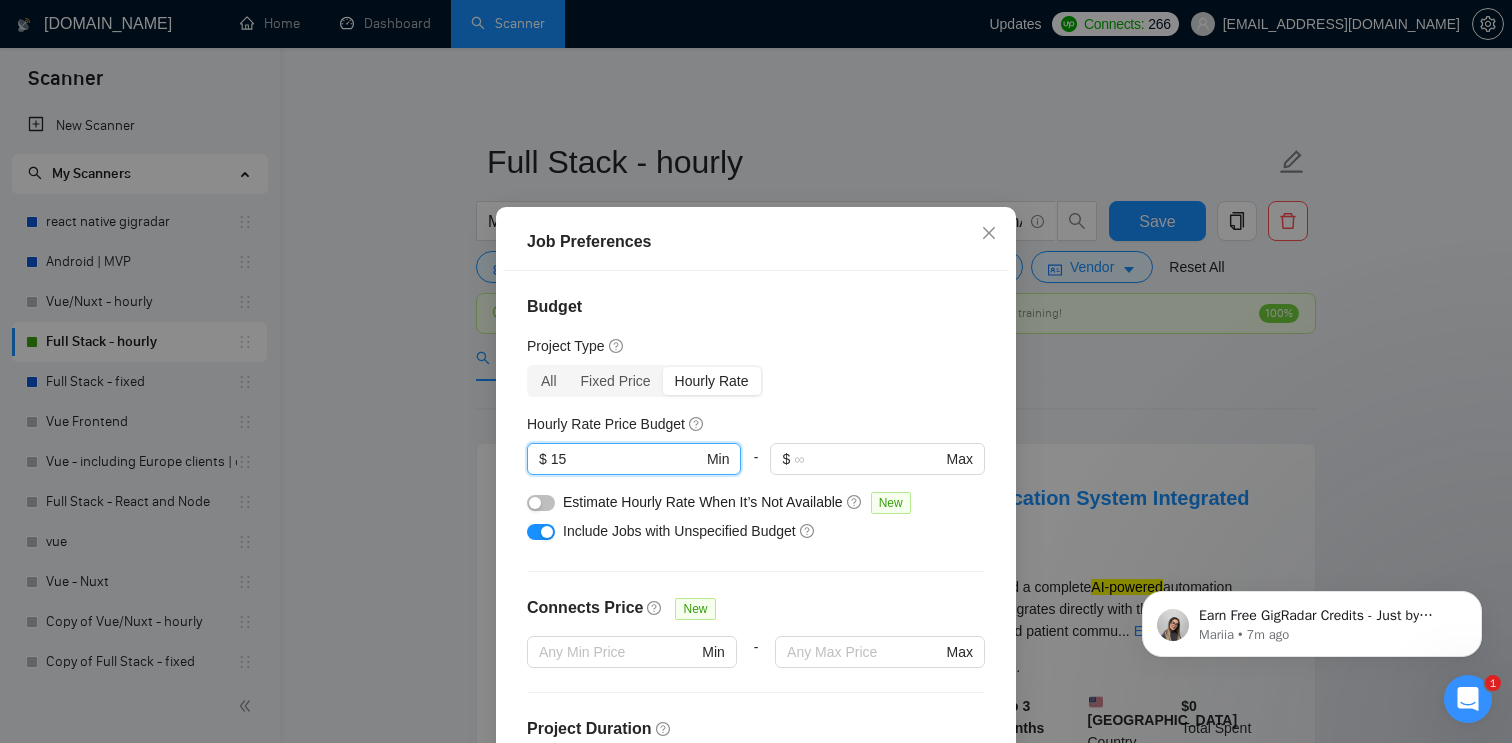 click on "All Fixed Price Hourly Rate" at bounding box center (756, 381) 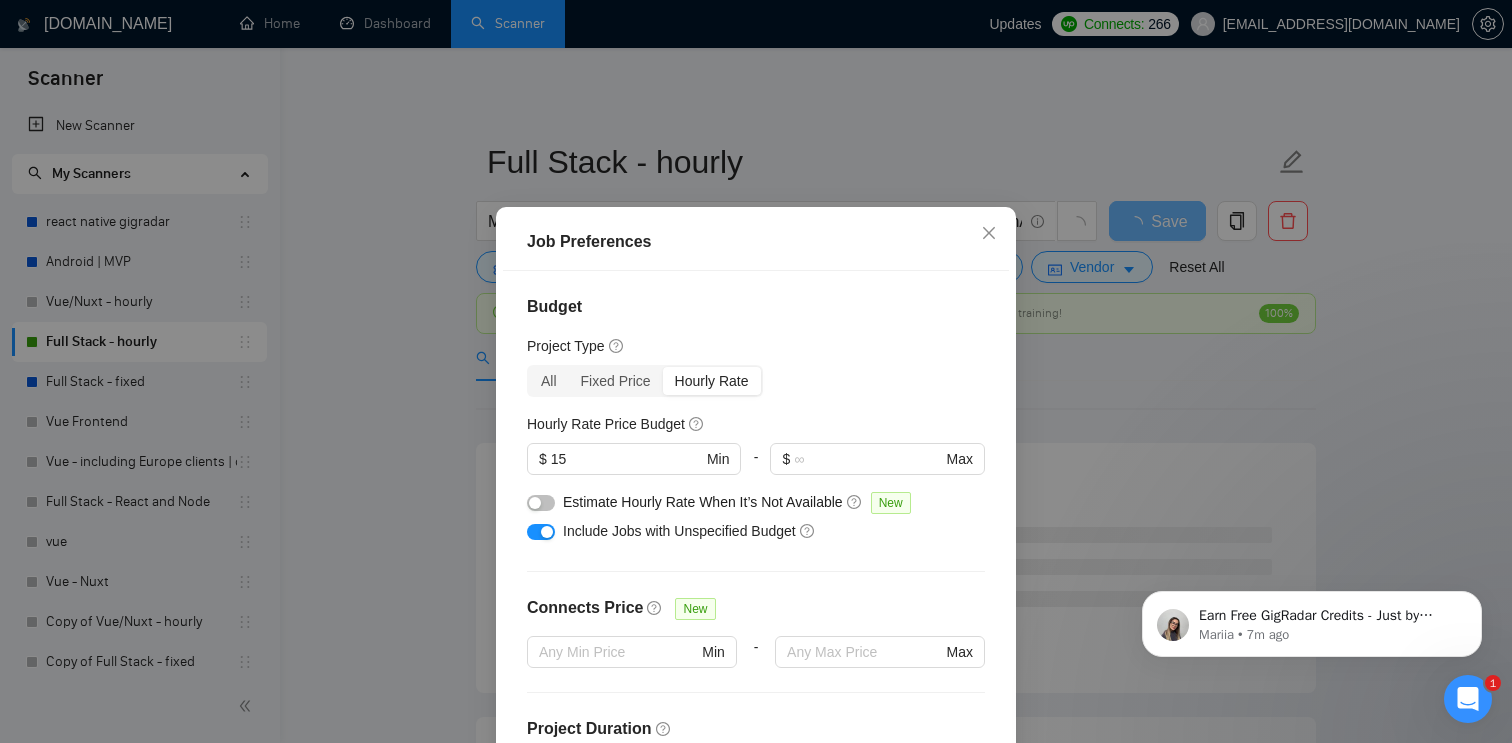 click on "Job Preferences Budget Project Type All Fixed Price Hourly Rate   Fixed Price Budget $ 5000 Min - $ Max Estimate Fixed Price When It’s Not Available New   Hourly Rate Price Budget $ 15 Min - $ Max Estimate Hourly Rate When It’s Not Available New Include Budget Placeholders Include Jobs with Unspecified Budget   Connects Price New Min - Max Project Duration   Unspecified Less than 1 month 1 to 3 months 3 to 6 months More than 6 months Hourly Workload   Unspecified <30 hrs/week >30 hrs/week Hours TBD Unsure Job Posting Questions New   Any posting questions Description Preferences Description Size New   Any description size Reset OK" at bounding box center (756, 371) 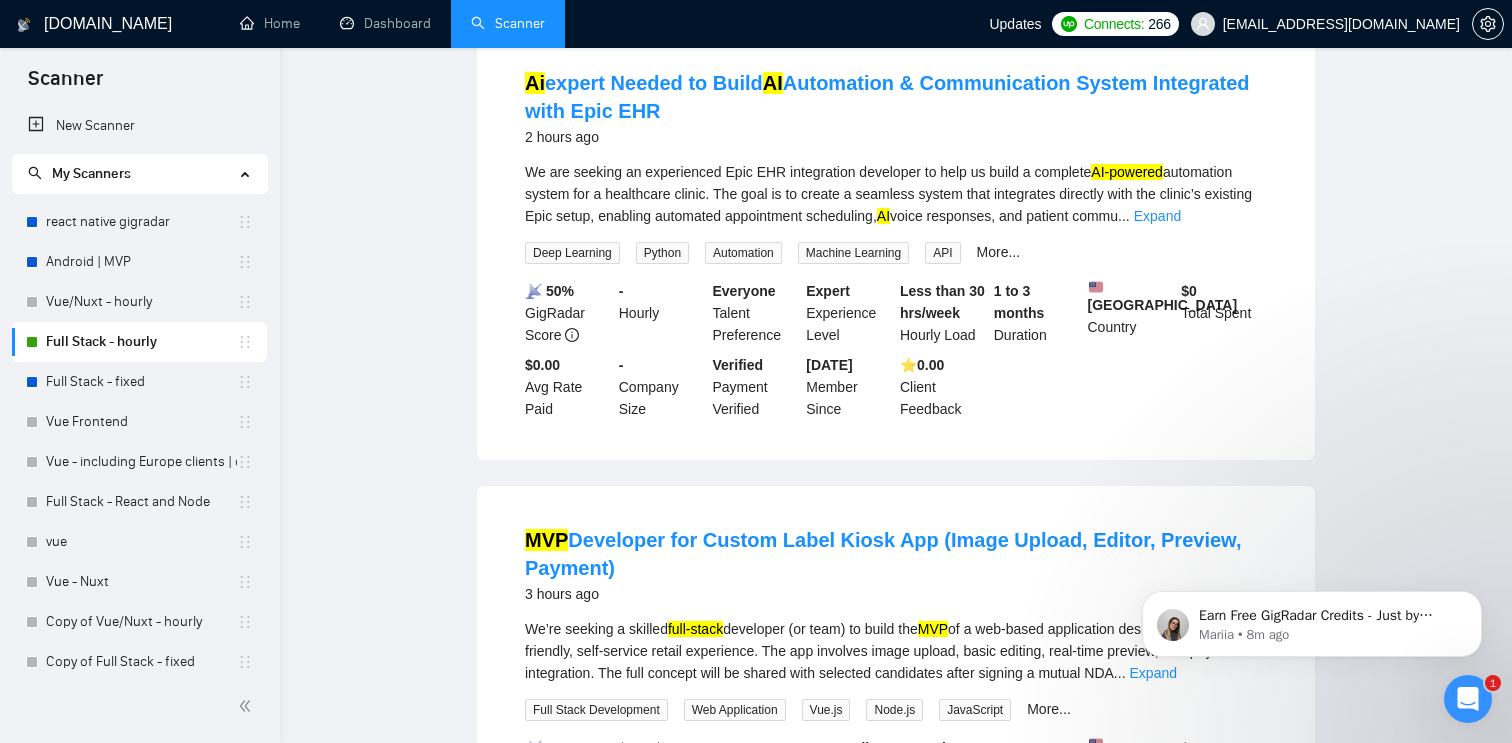 scroll, scrollTop: 0, scrollLeft: 0, axis: both 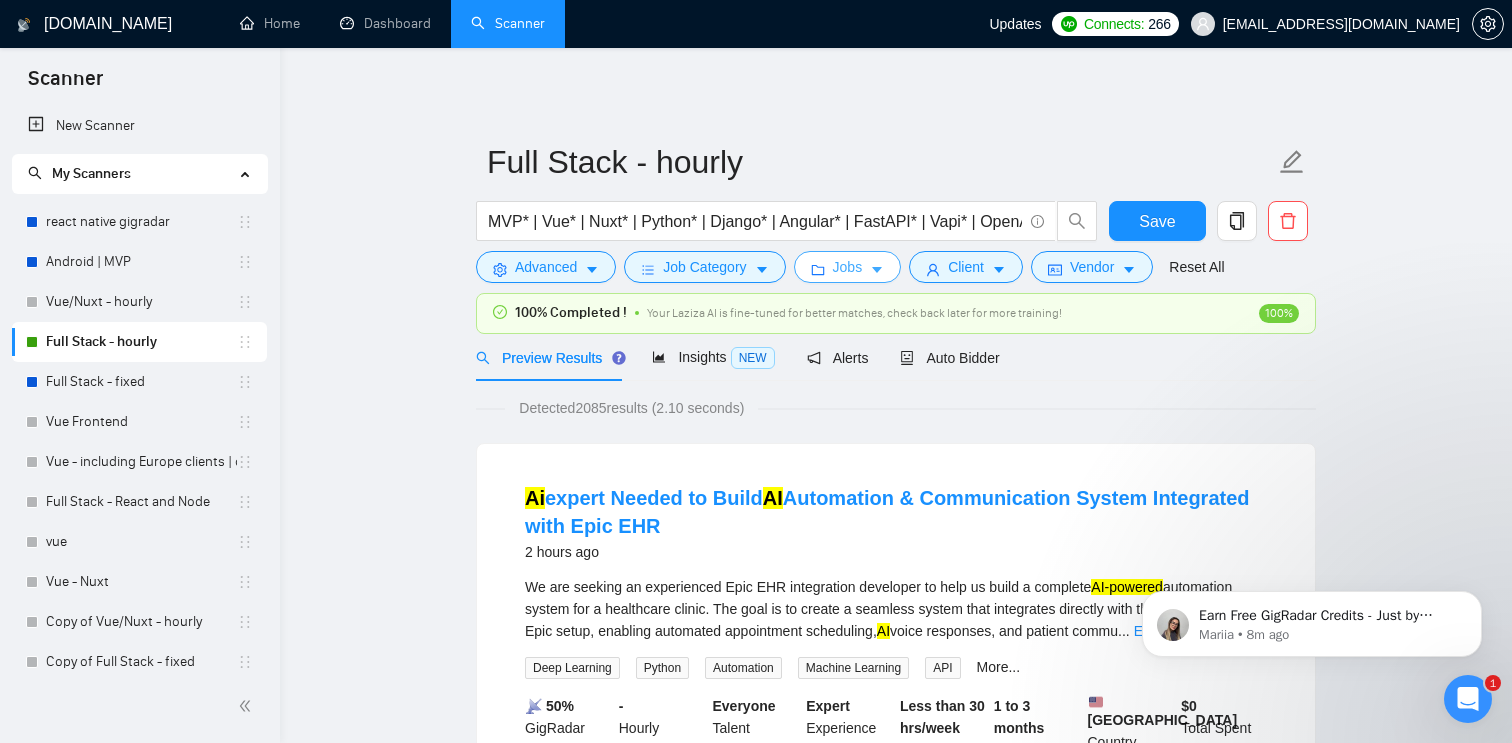 click on "Jobs" at bounding box center (848, 267) 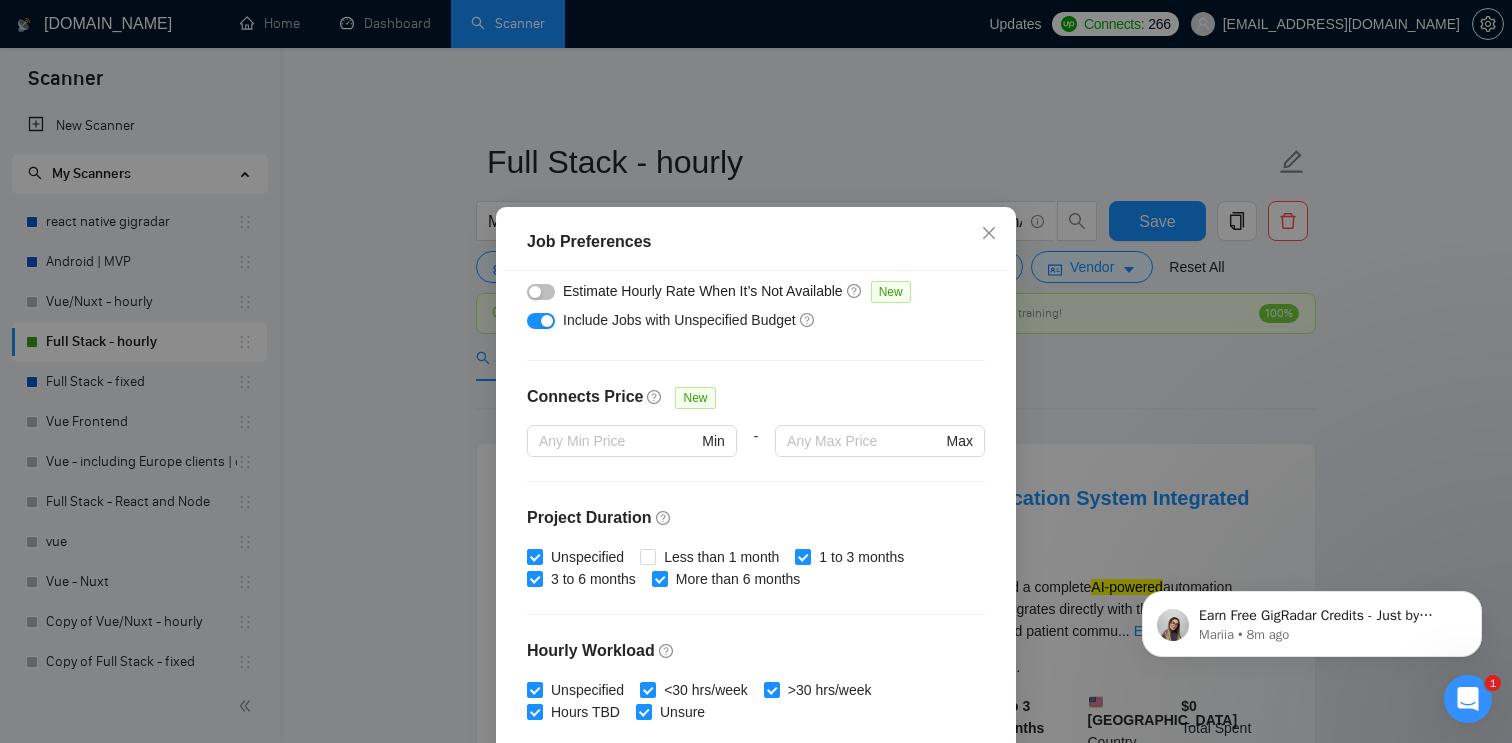 scroll, scrollTop: 216, scrollLeft: 0, axis: vertical 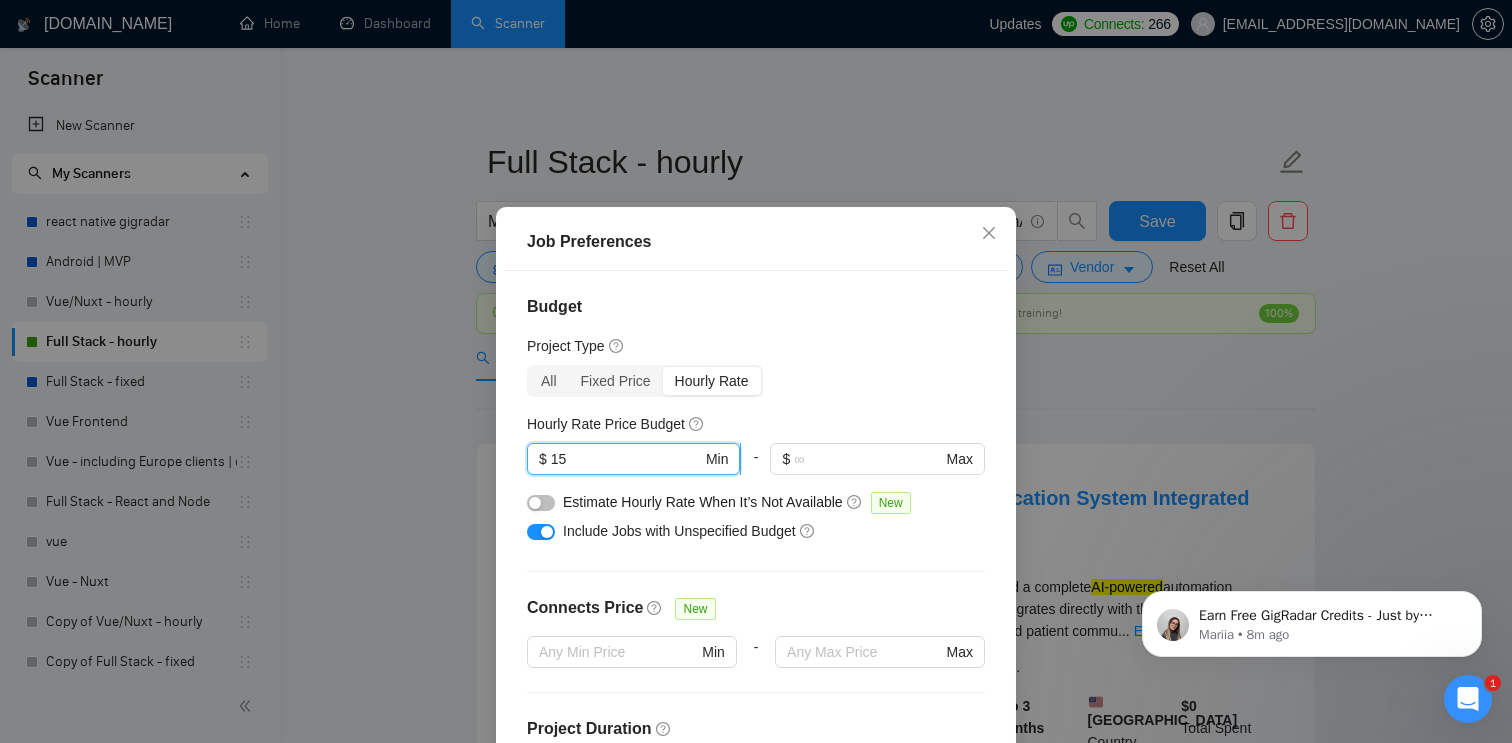 click on "15" at bounding box center [626, 459] 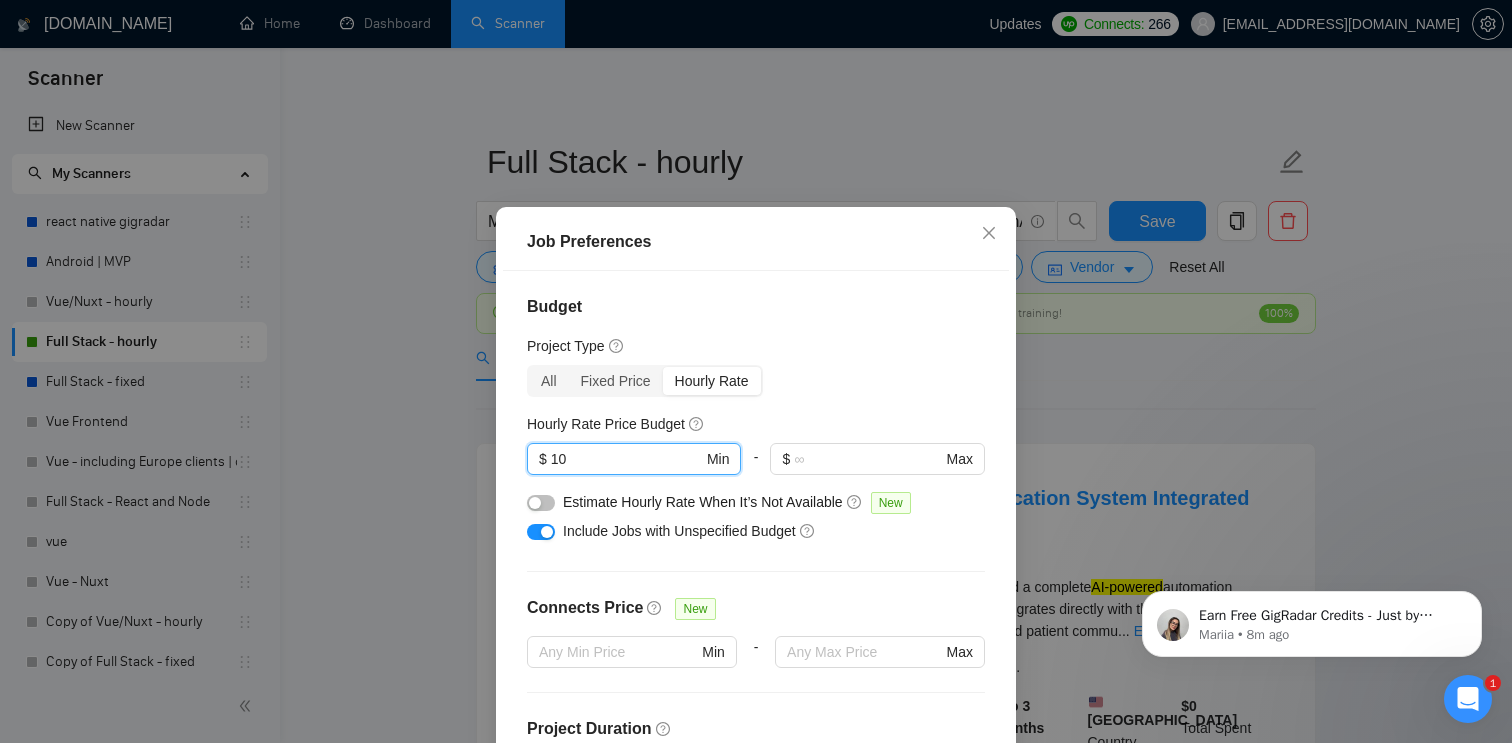 click on "Budget Project Type All Fixed Price Hourly Rate   Fixed Price Budget $ 5000 Min - $ Max Estimate Fixed Price When It’s Not Available New   Hourly Rate Price Budget 10 $ 10 Min - $ Max Estimate Hourly Rate When It’s Not Available New Include Budget Placeholders Include Jobs with Unspecified Budget   Connects Price New Min - Max Project Duration   Unspecified Less than 1 month 1 to 3 months 3 to 6 months More than 6 months Hourly Workload   Unspecified <30 hrs/week >30 hrs/week Hours TBD Unsure Job Posting Questions New   Any posting questions Description Preferences Description Size New   Any description size" at bounding box center [756, 531] 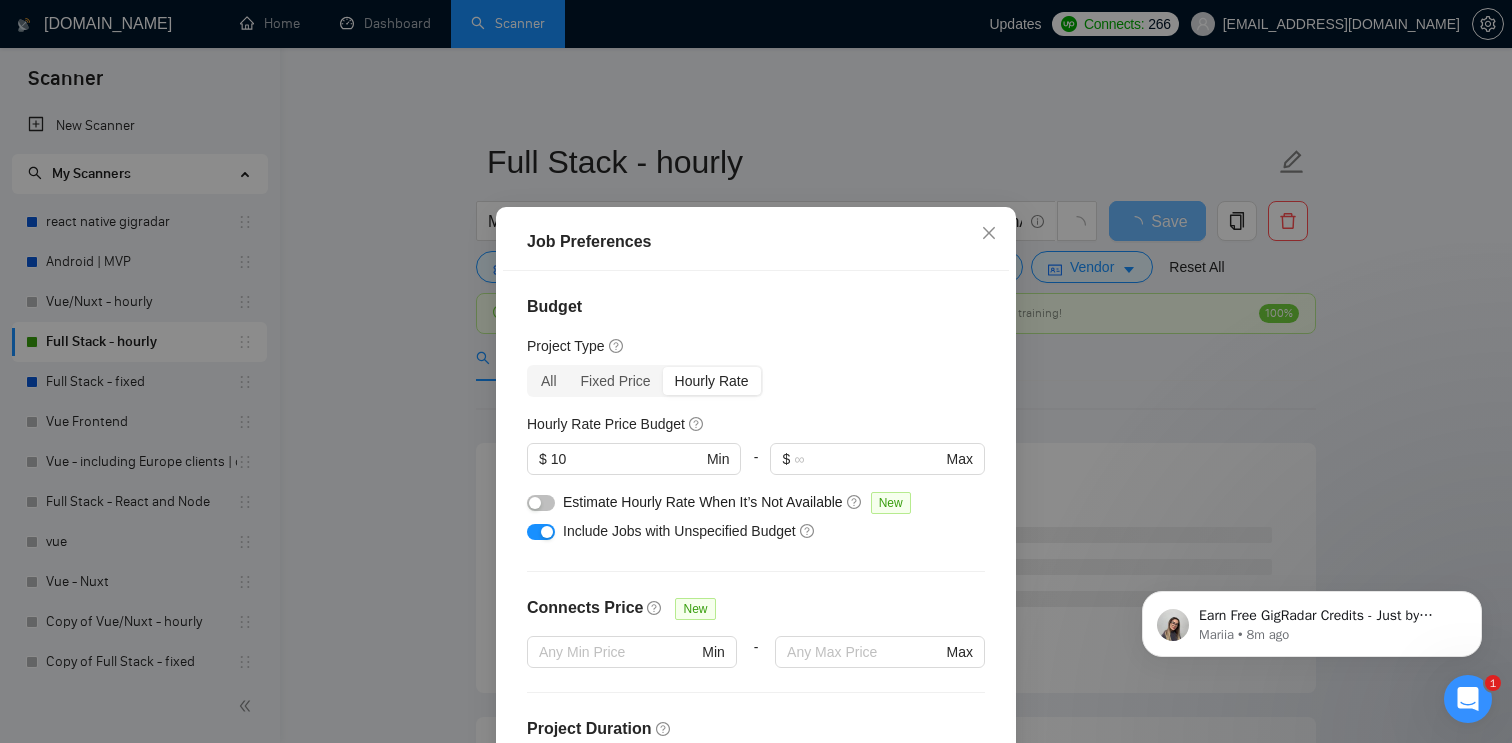 click on "Job Preferences Budget Project Type All Fixed Price Hourly Rate   Fixed Price Budget $ 5000 Min - $ Max Estimate Fixed Price When It’s Not Available New   Hourly Rate Price Budget $ 10 Min - $ Max Estimate Hourly Rate When It’s Not Available New Include Budget Placeholders Include Jobs with Unspecified Budget   Connects Price New Min - Max Project Duration   Unspecified Less than 1 month 1 to 3 months 3 to 6 months More than 6 months Hourly Workload   Unspecified <30 hrs/week >30 hrs/week Hours TBD Unsure Job Posting Questions New   Any posting questions Description Preferences Description Size New   Any description size Reset OK" at bounding box center [756, 371] 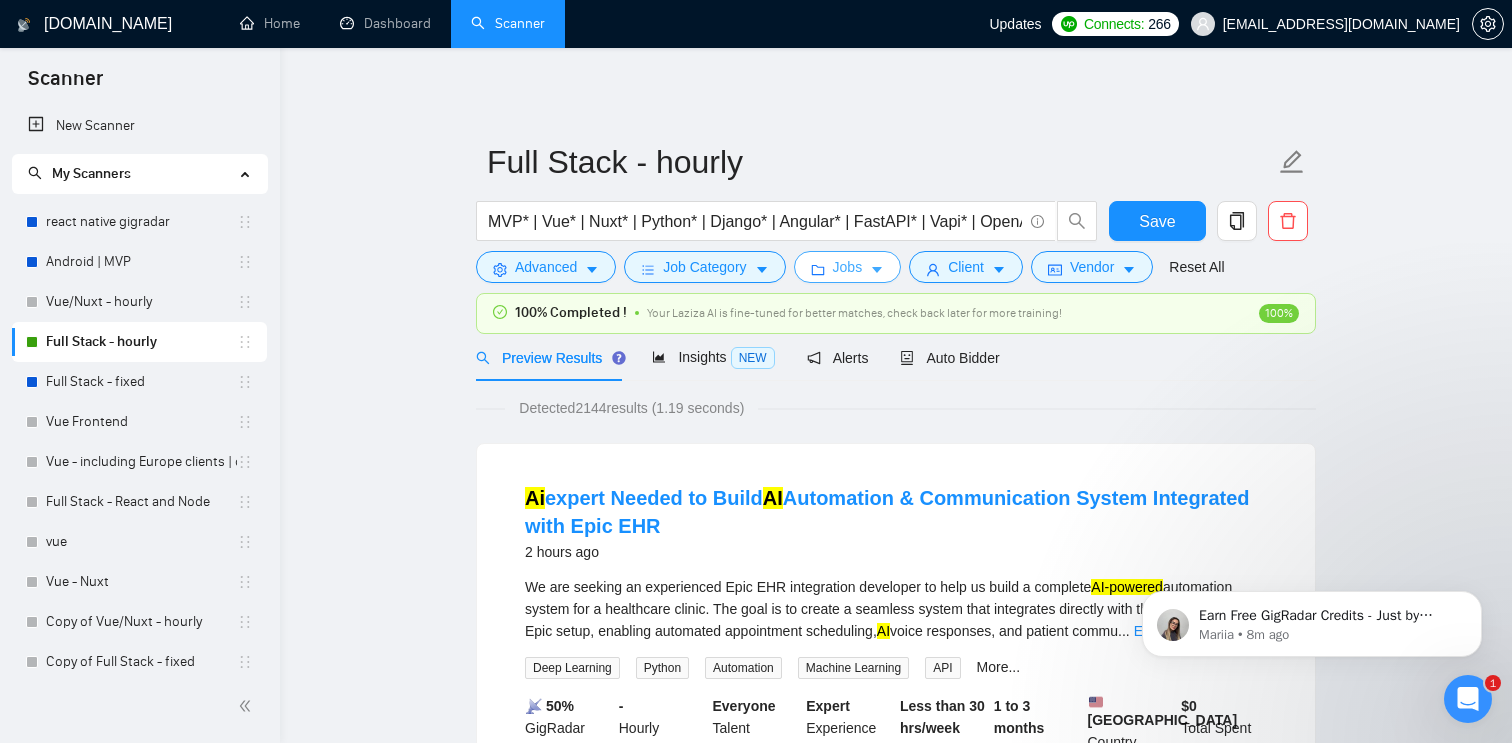 click on "Jobs" at bounding box center [848, 267] 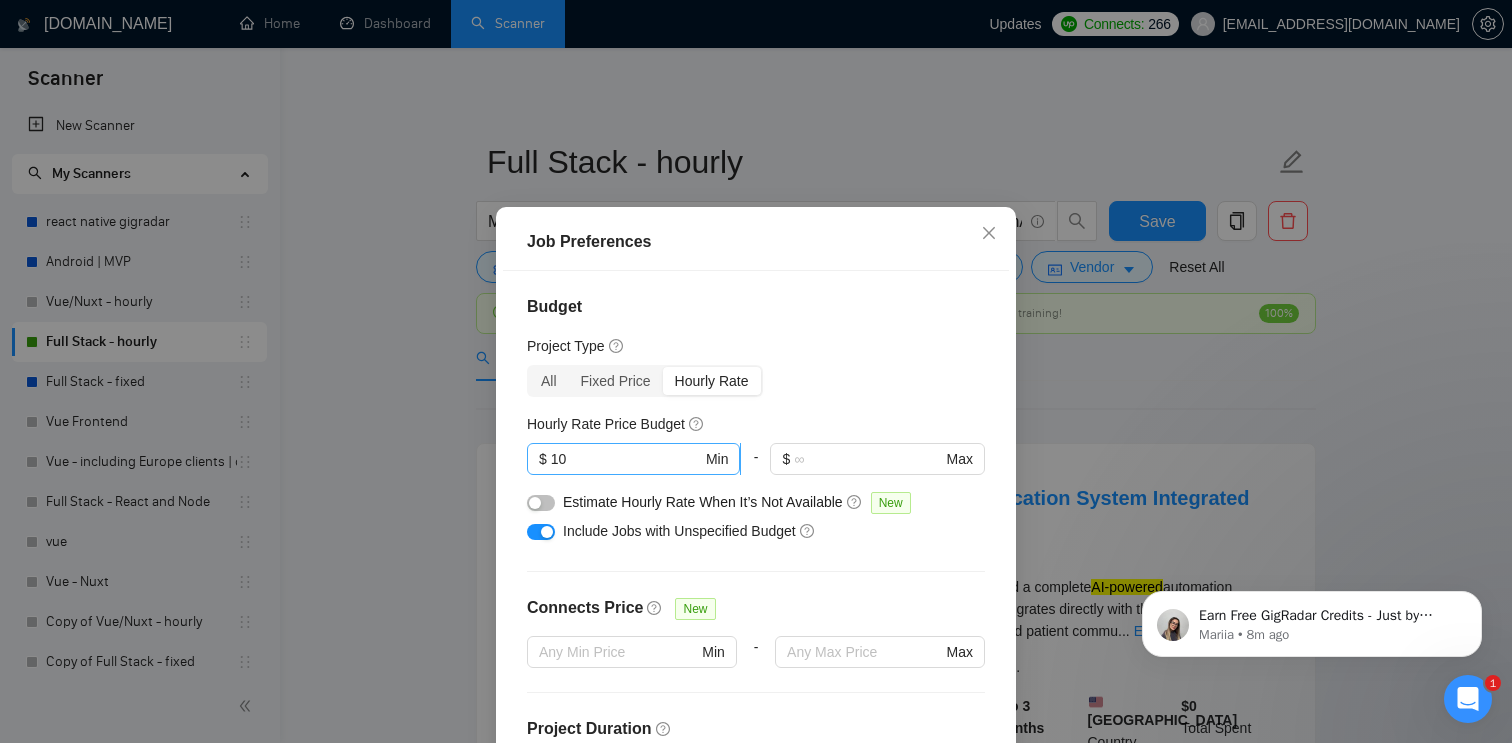 click on "10" at bounding box center (626, 459) 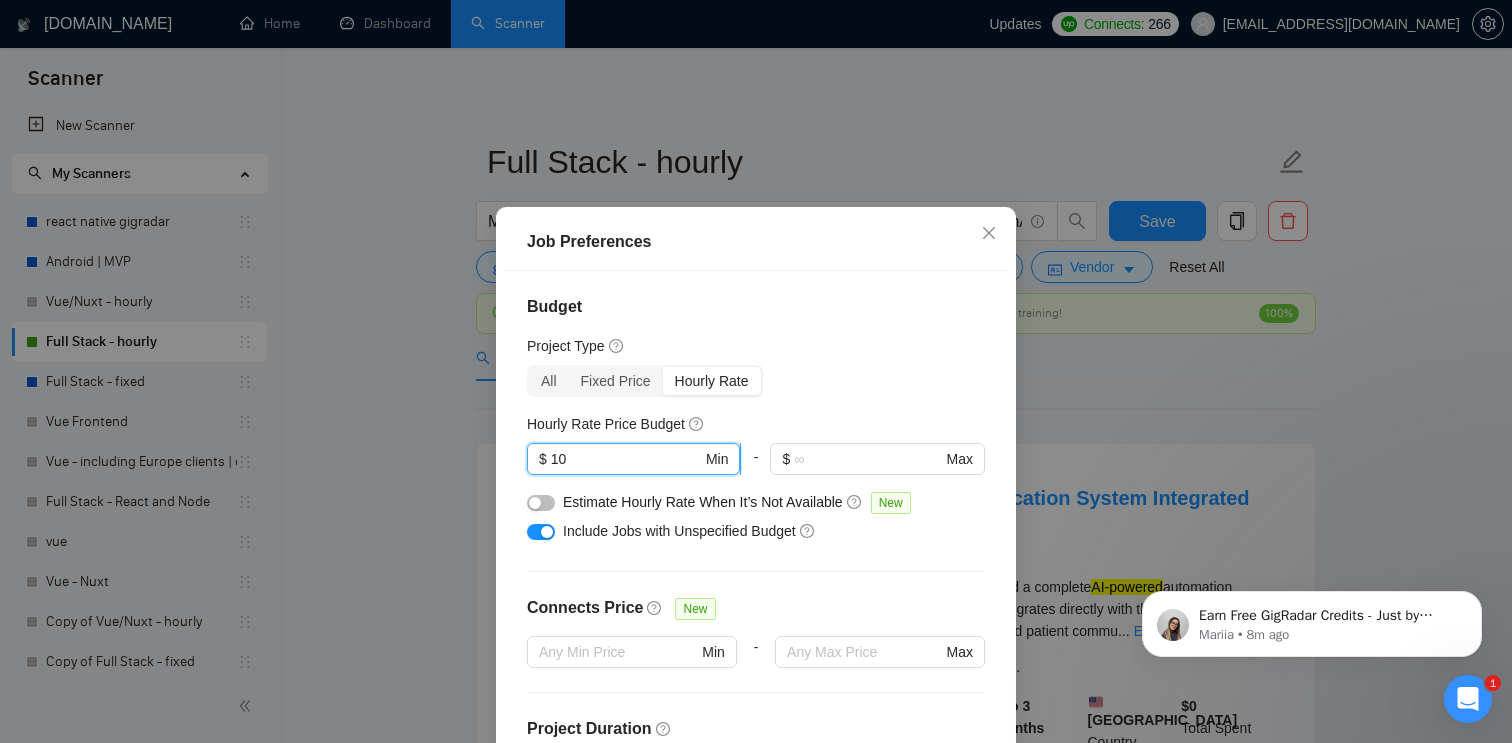 click on "10" at bounding box center (626, 459) 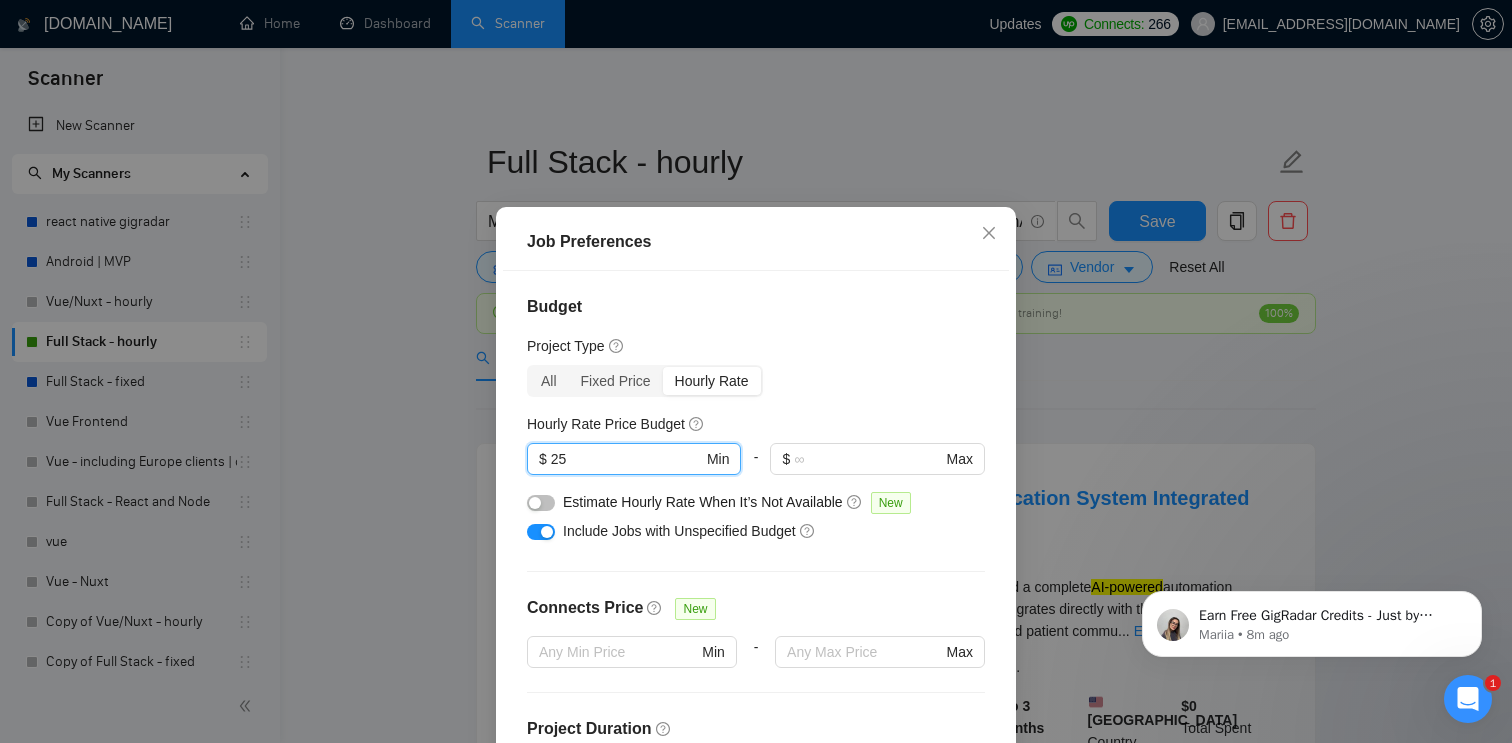type on "25" 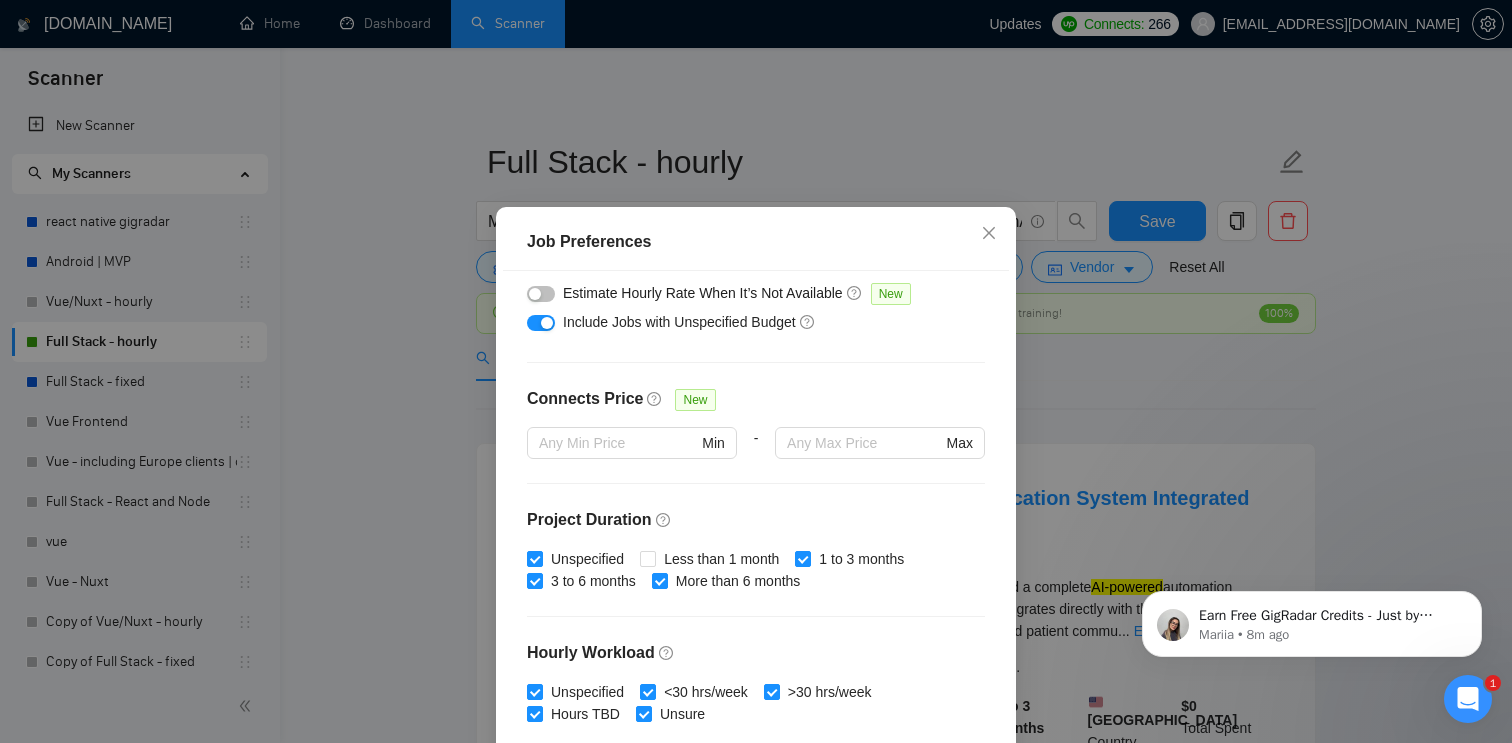 scroll, scrollTop: 441, scrollLeft: 0, axis: vertical 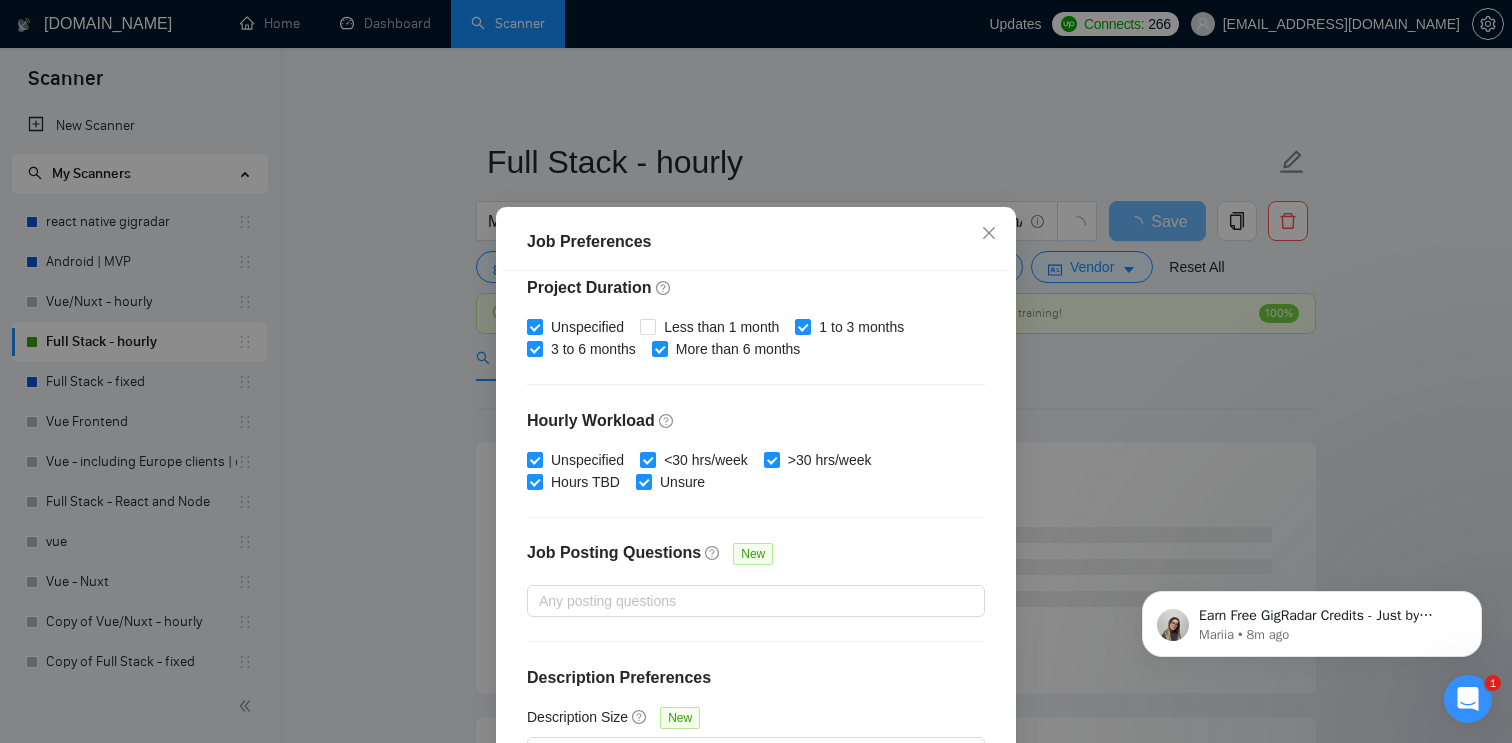 click on "Job Preferences Budget Project Type All Fixed Price Hourly Rate   Fixed Price Budget $ 5000 Min - $ Max Estimate Fixed Price When It’s Not Available New   Hourly Rate Price Budget $ 25 Min - $ Max Estimate Hourly Rate When It’s Not Available New Include Budget Placeholders Include Jobs with Unspecified Budget   Connects Price New Min - Max Project Duration   Unspecified Less than 1 month 1 to 3 months 3 to 6 months More than 6 months Hourly Workload   Unspecified <30 hrs/week >30 hrs/week Hours TBD Unsure Job Posting Questions New   Any posting questions Description Preferences Description Size New   Any description size Reset OK" at bounding box center [756, 371] 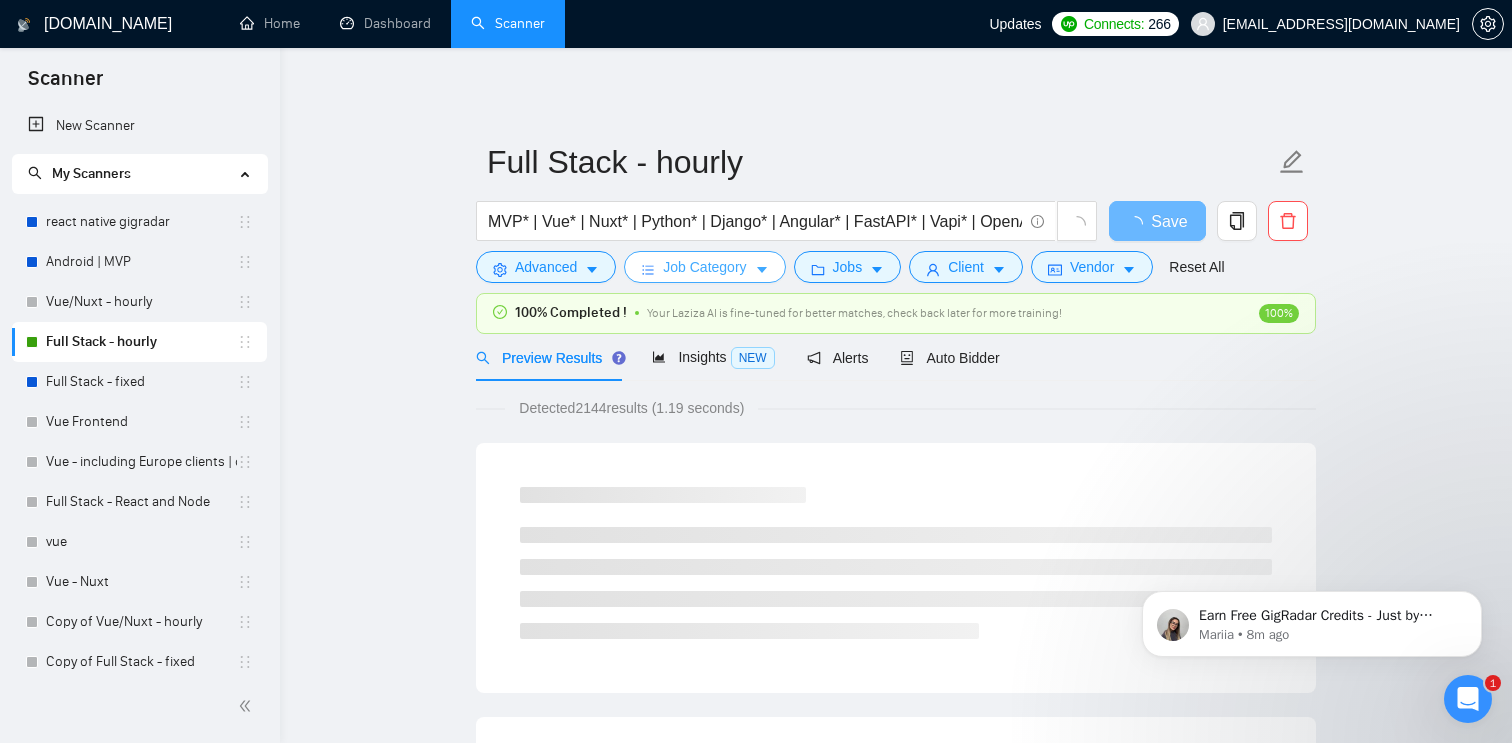 click on "Job Category" at bounding box center [704, 267] 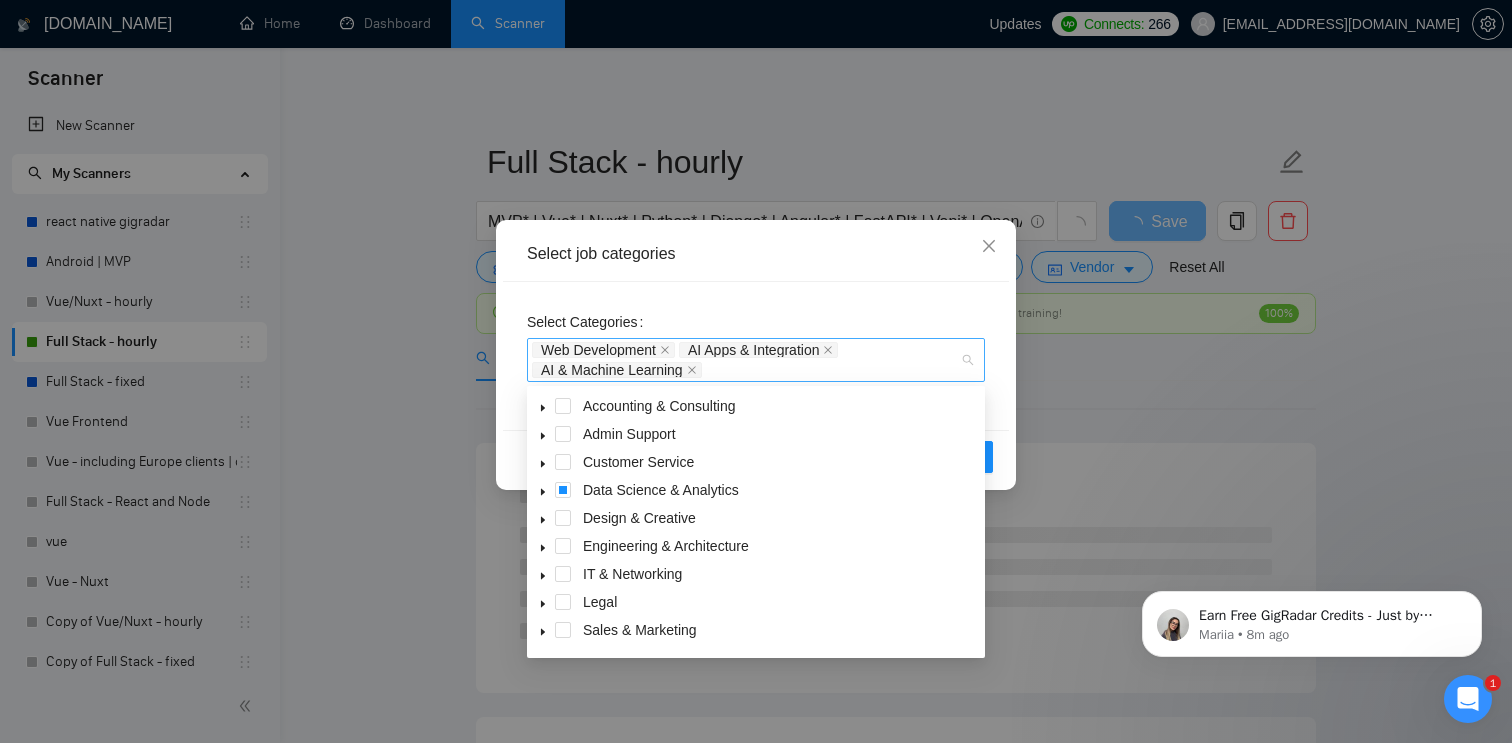 click on "Web Development AI Apps & Integration AI & Machine Learning" at bounding box center [746, 360] 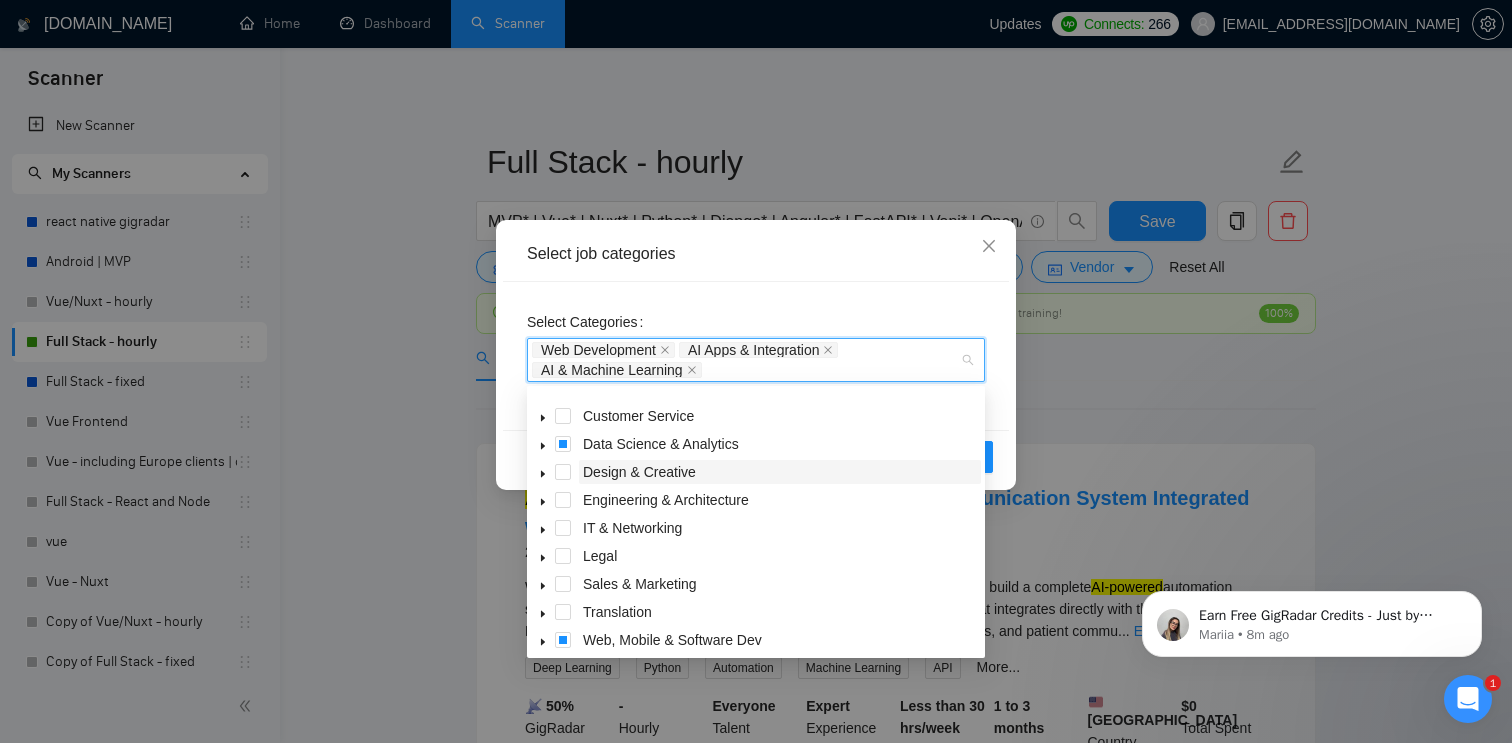 scroll, scrollTop: 80, scrollLeft: 0, axis: vertical 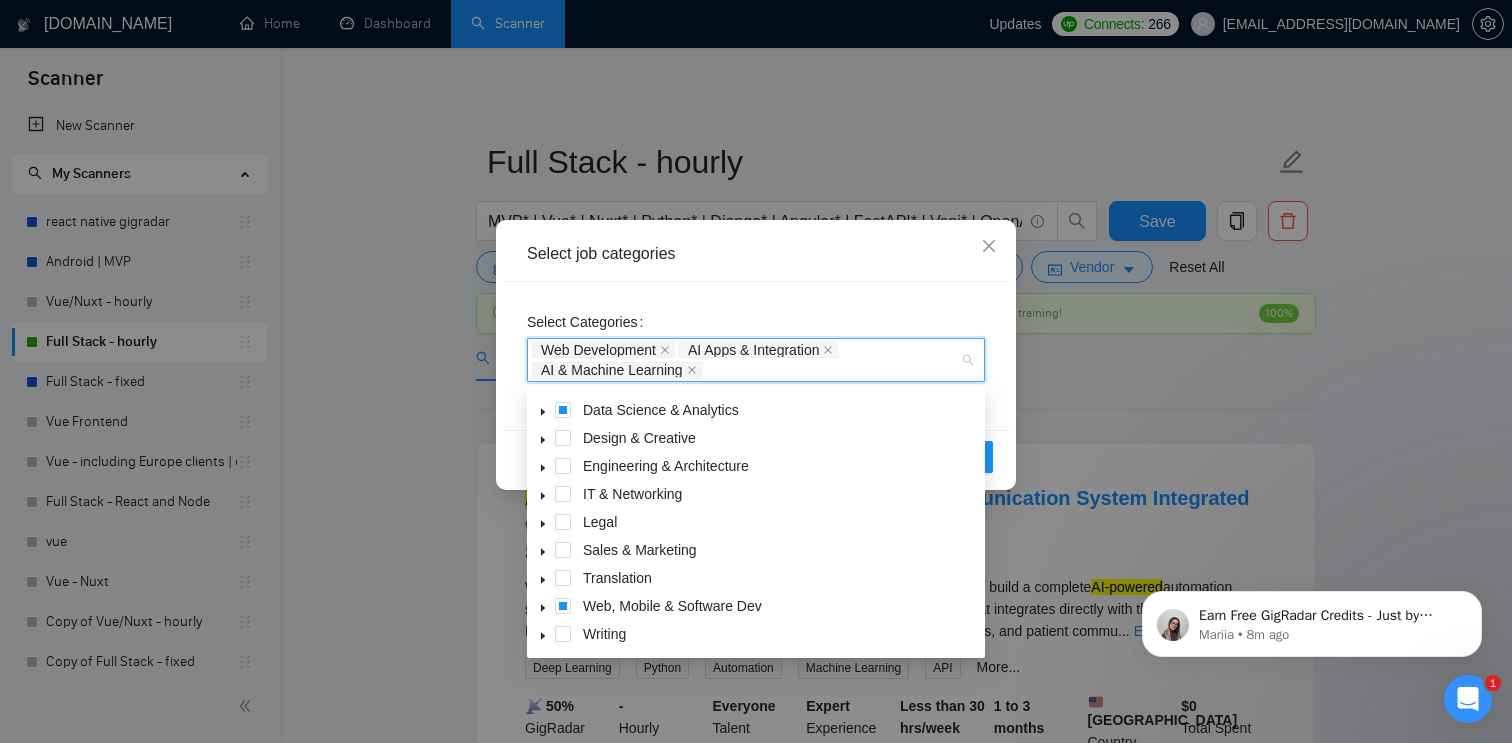 click 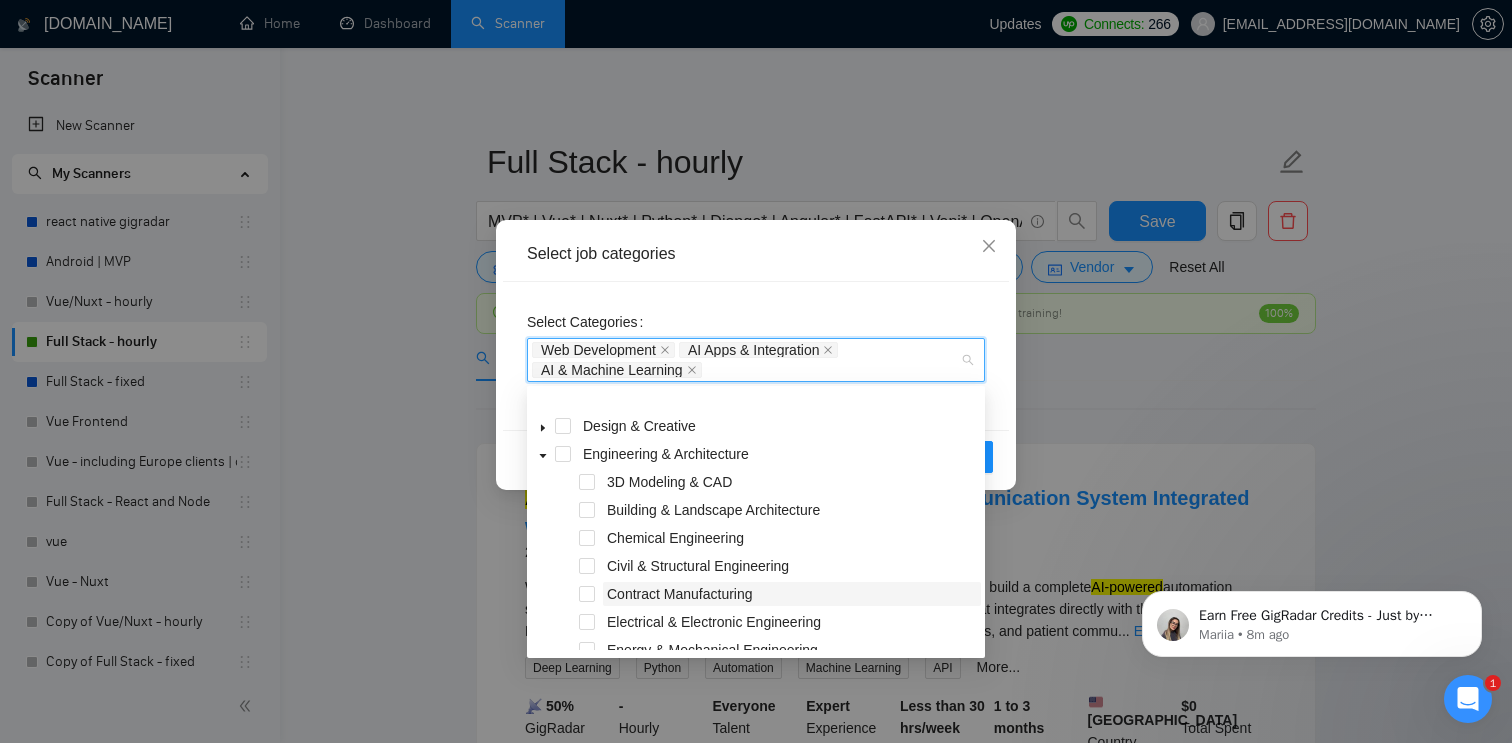 scroll, scrollTop: 79, scrollLeft: 0, axis: vertical 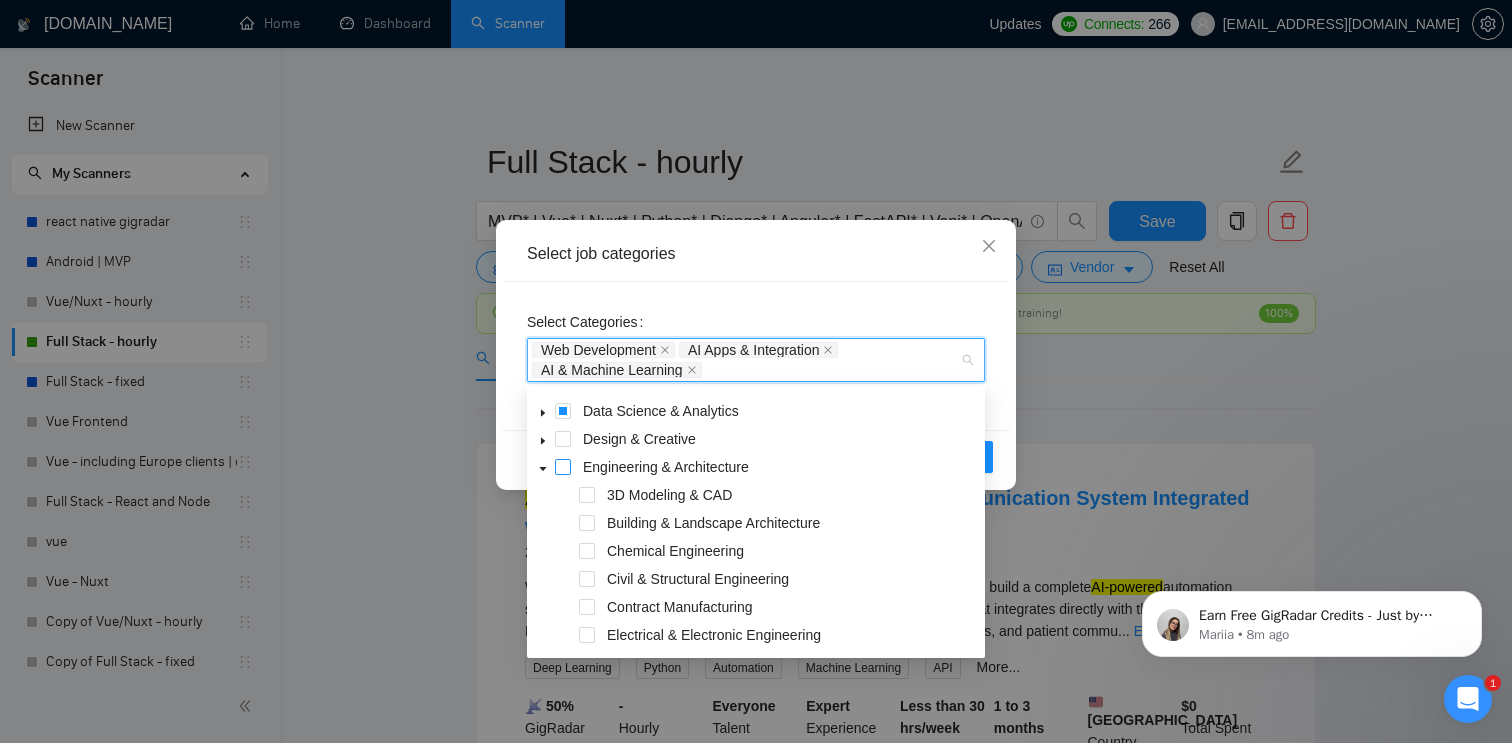 click at bounding box center [563, 467] 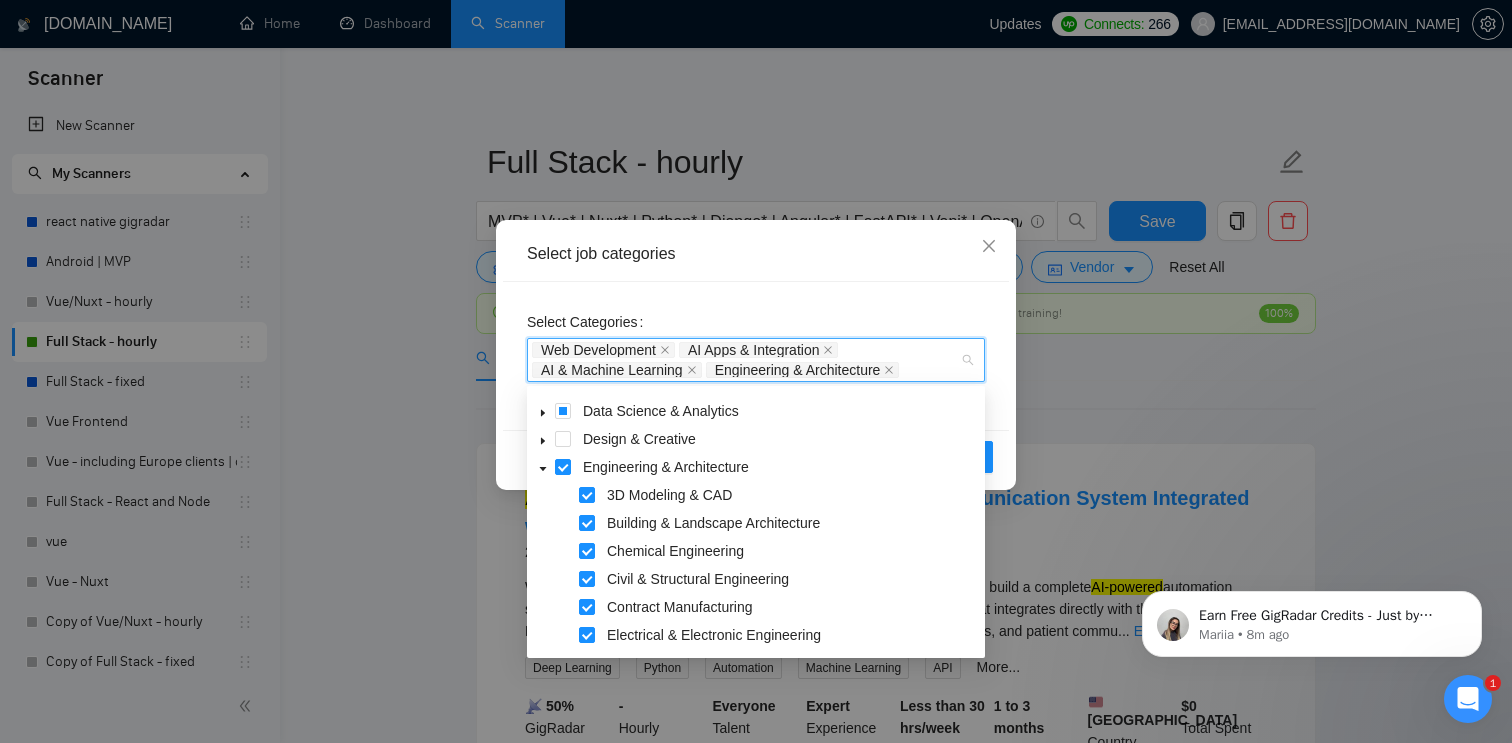 click on "Select Categories Web Development AI Apps & Integration AI & Machine Learning Engineering & Architecture" at bounding box center (756, 344) 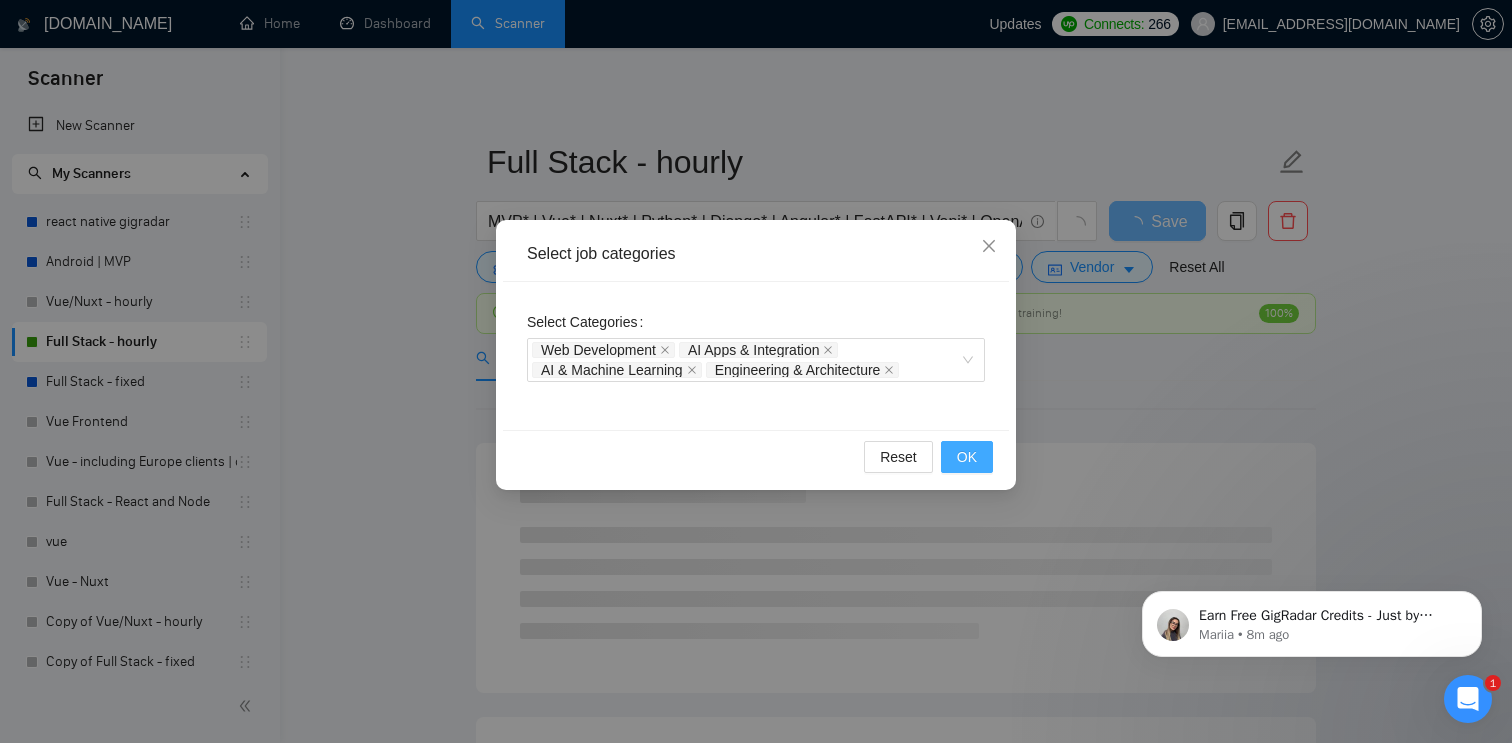 click on "OK" at bounding box center (967, 457) 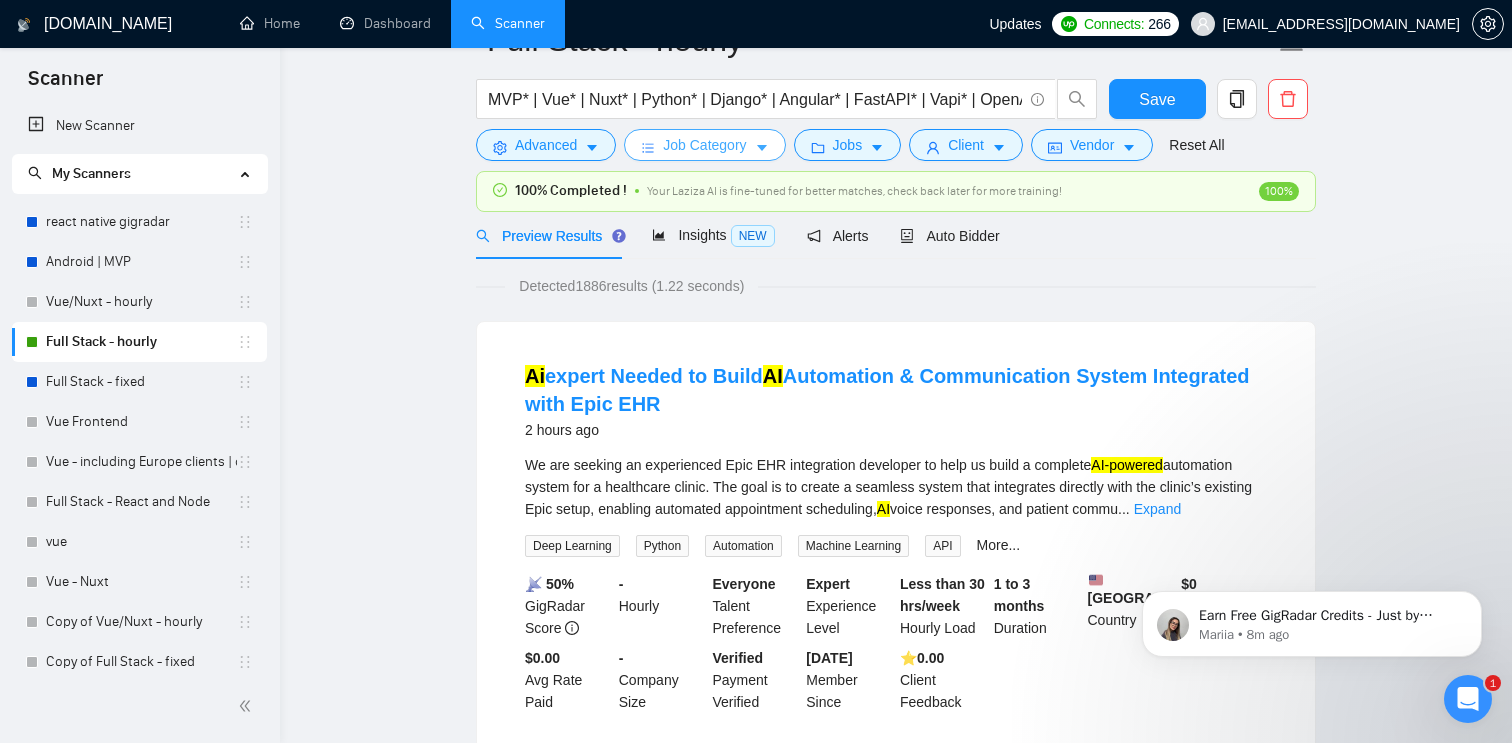 scroll, scrollTop: 0, scrollLeft: 0, axis: both 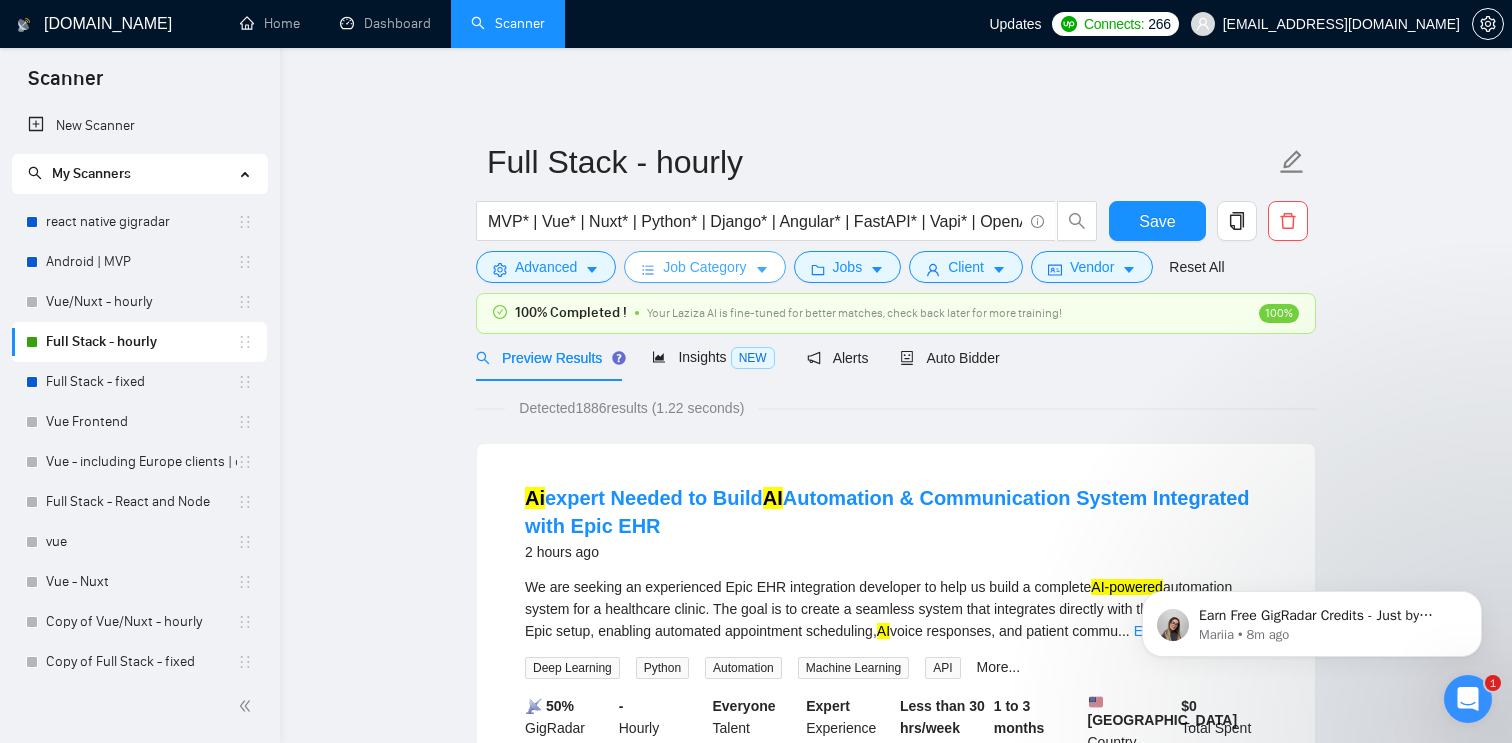 click on "Job Category" at bounding box center [704, 267] 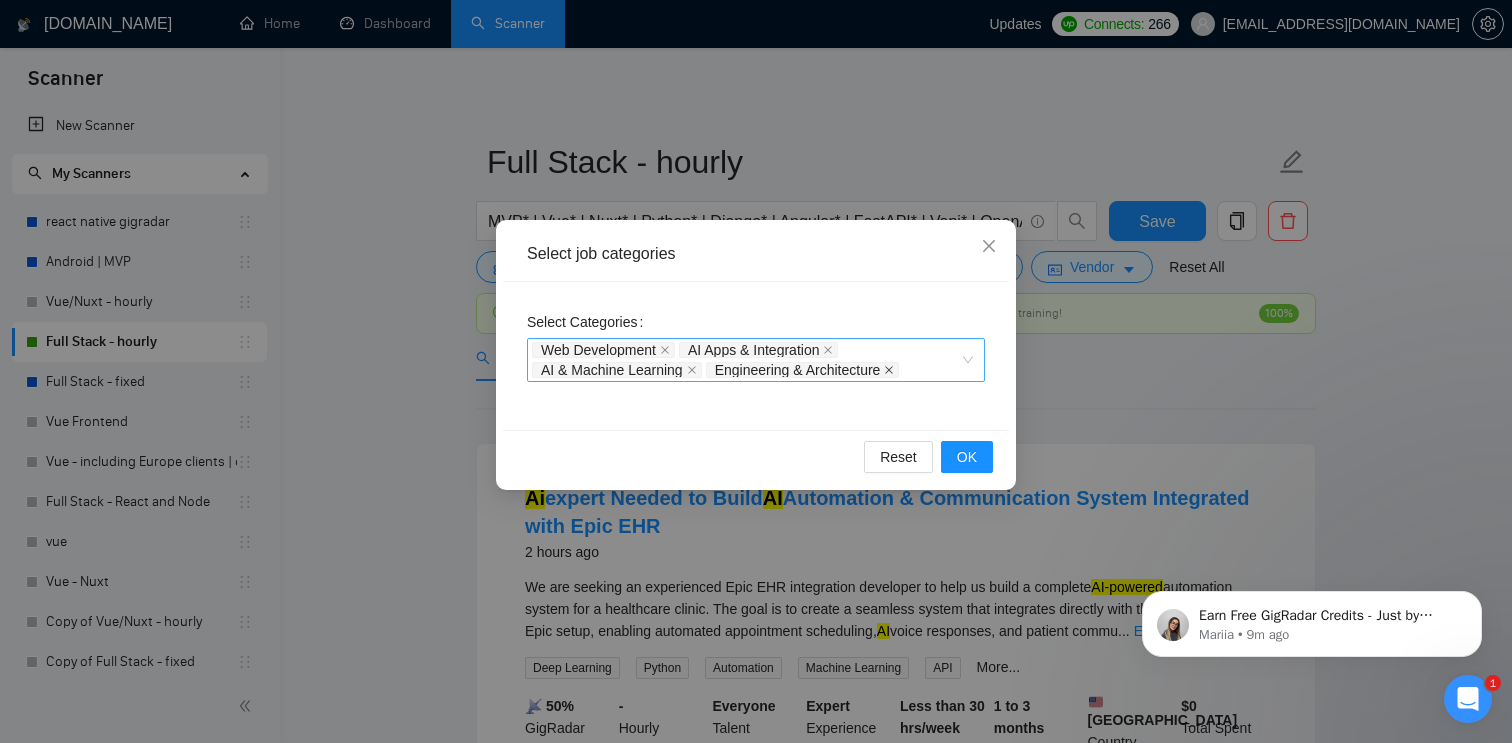 click 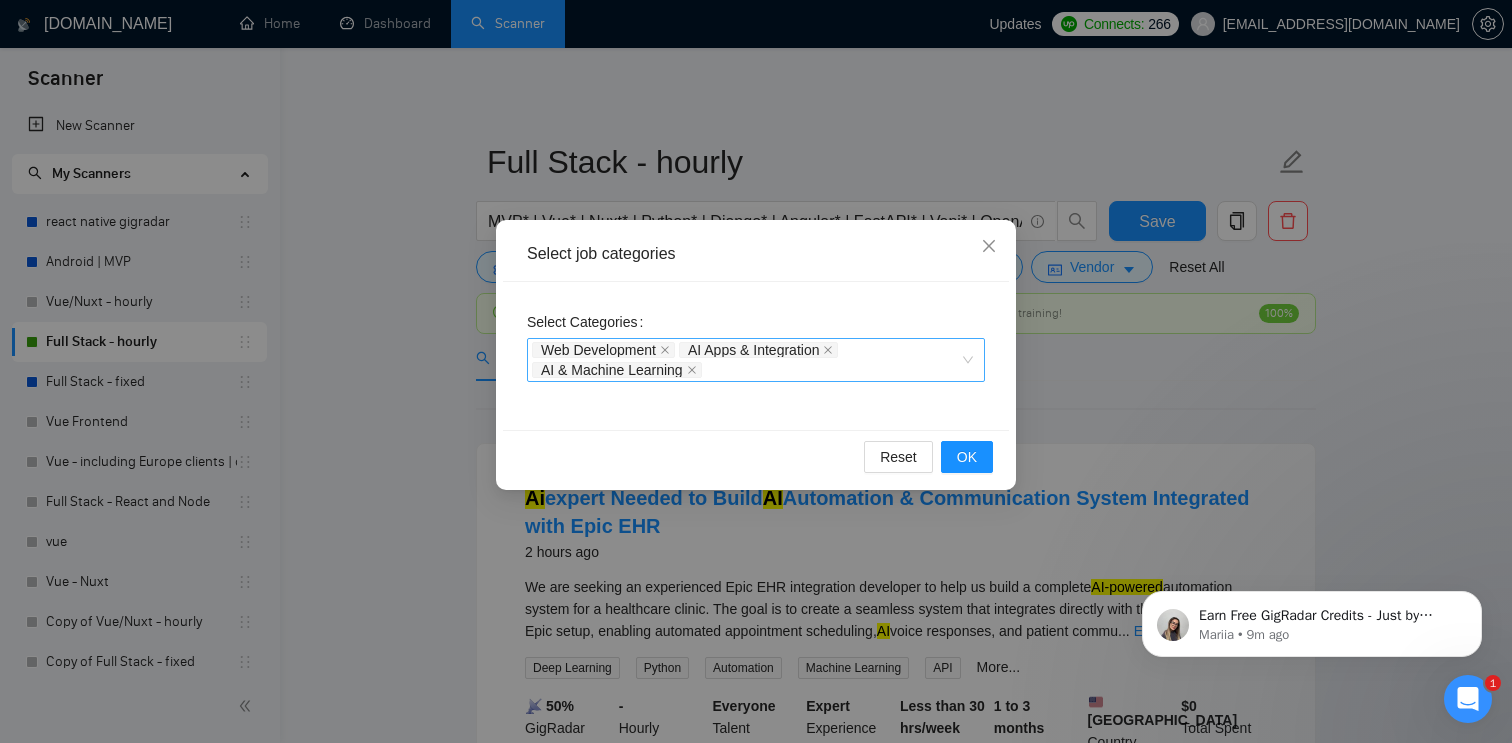 click on "Web Development AI Apps & Integration AI & Machine Learning" at bounding box center (746, 360) 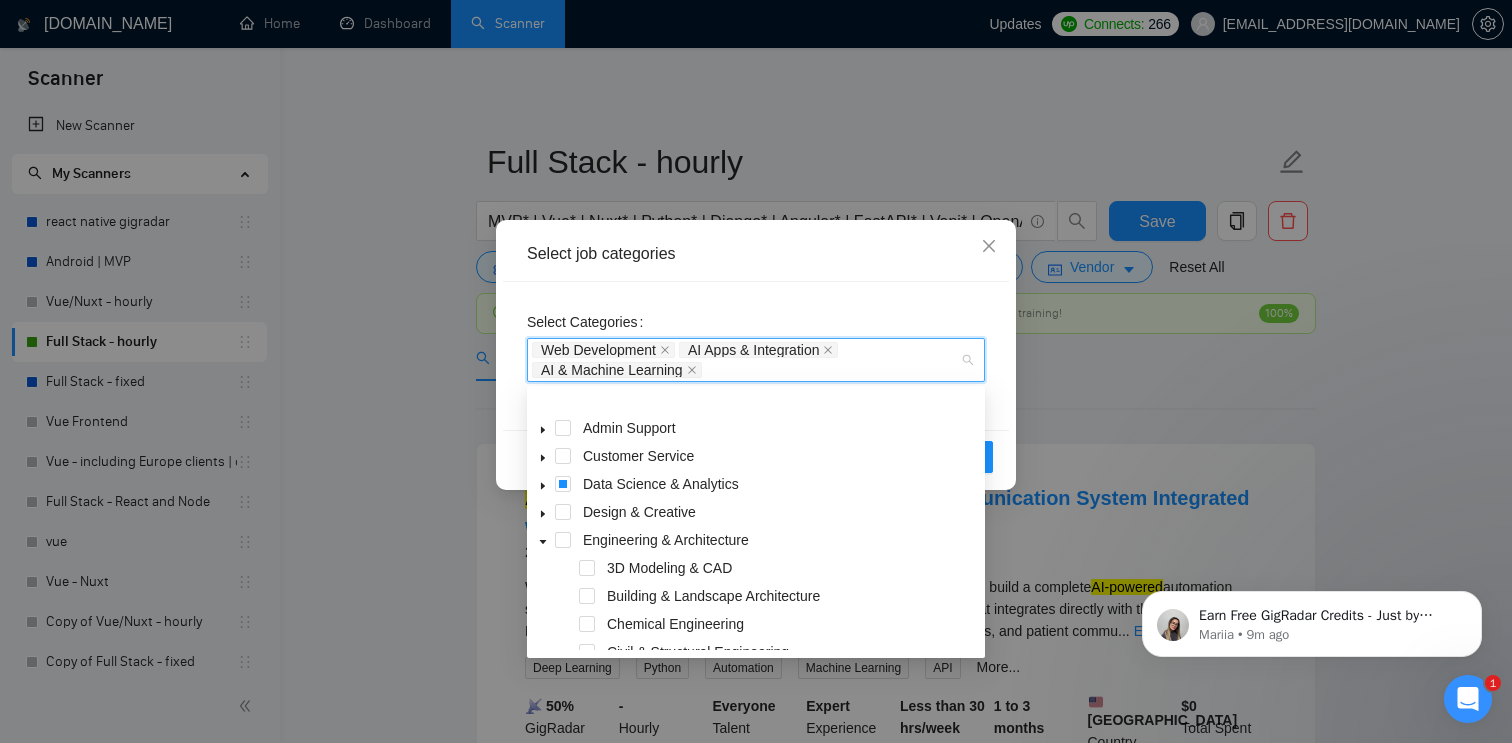 scroll, scrollTop: 0, scrollLeft: 0, axis: both 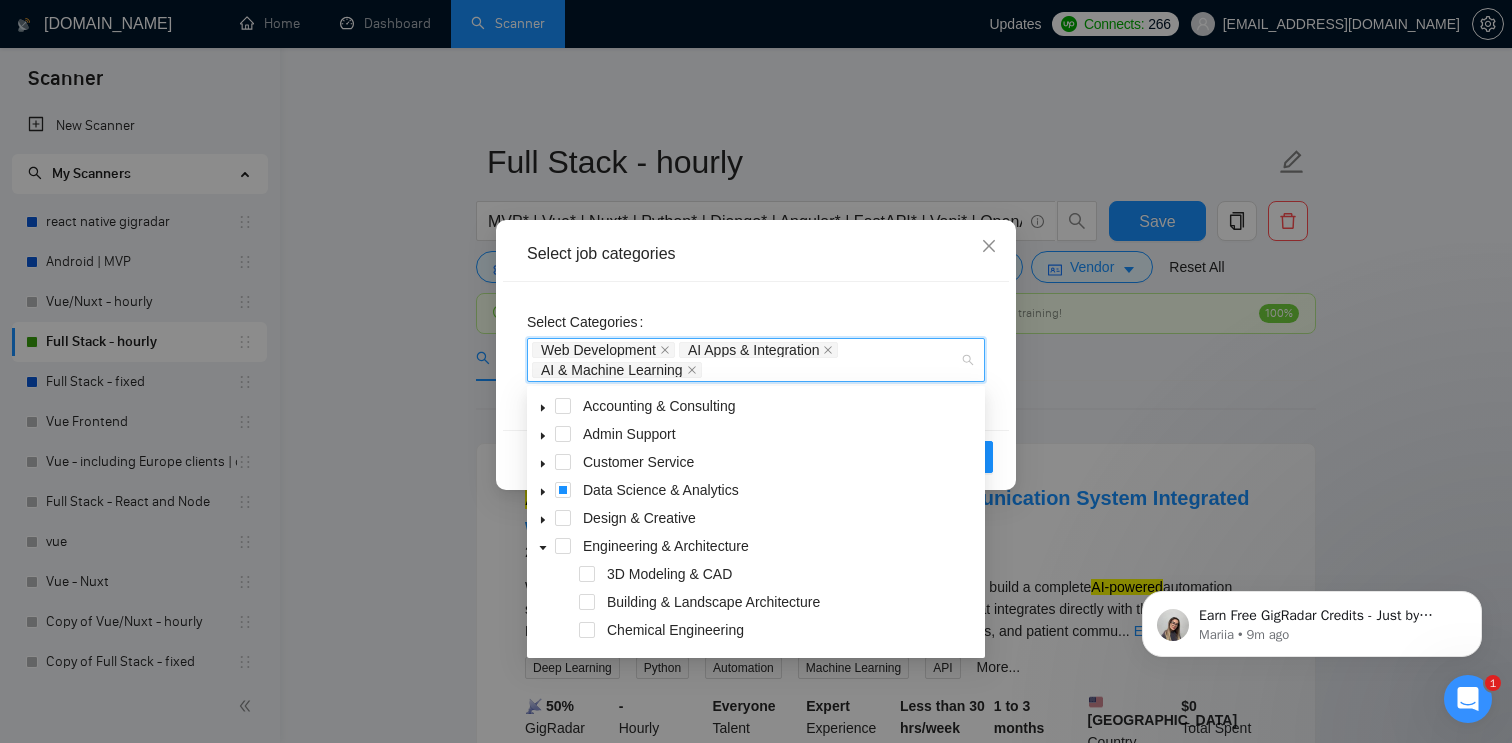 click 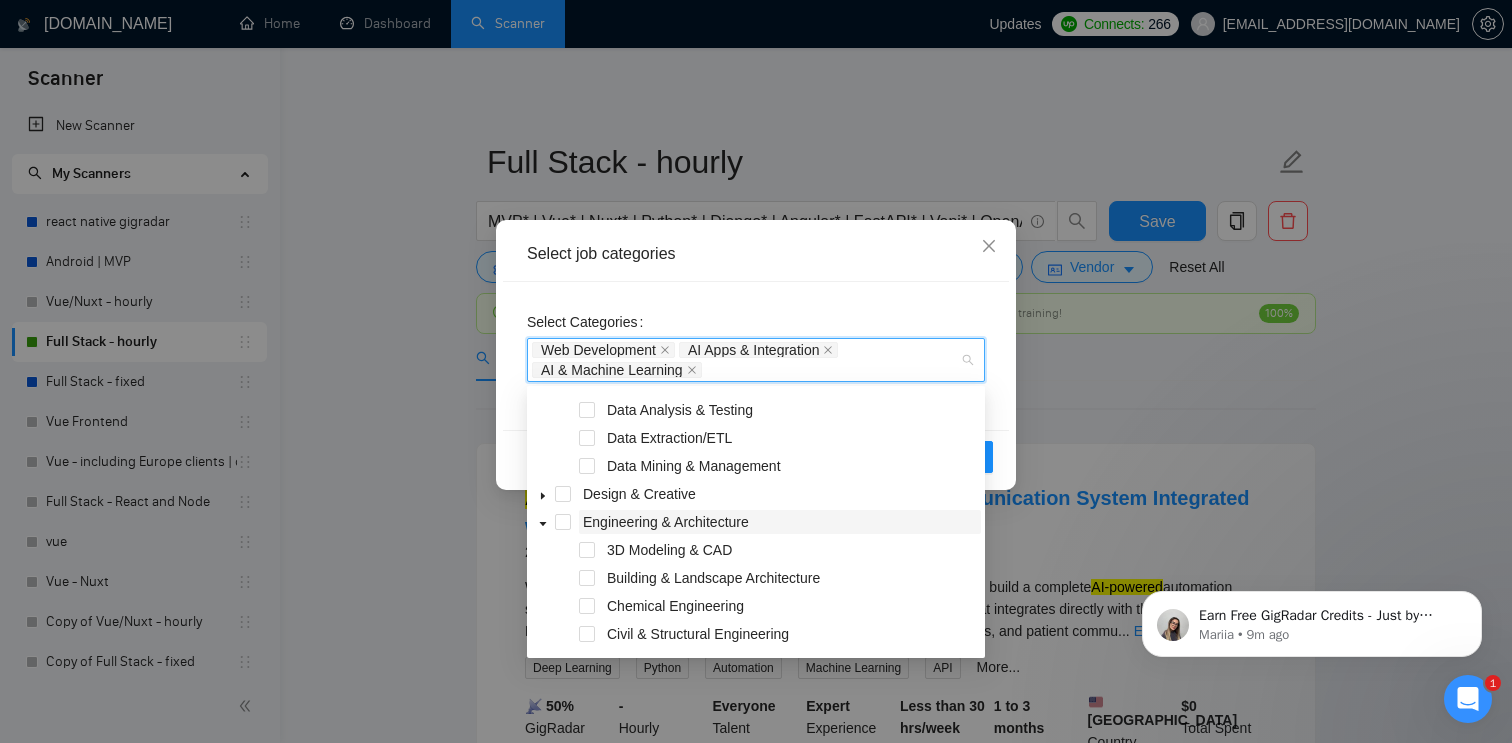 scroll, scrollTop: 155, scrollLeft: 0, axis: vertical 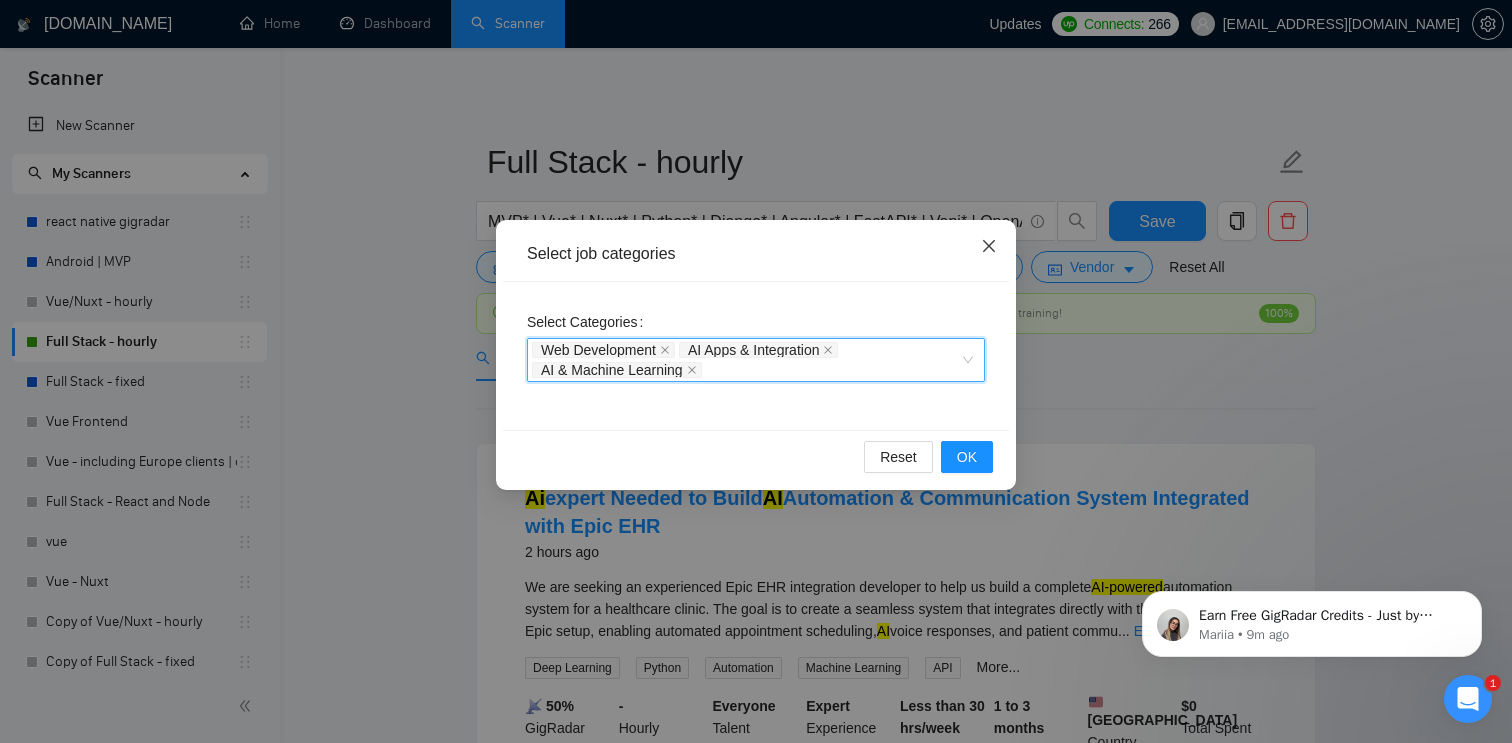 click at bounding box center [989, 247] 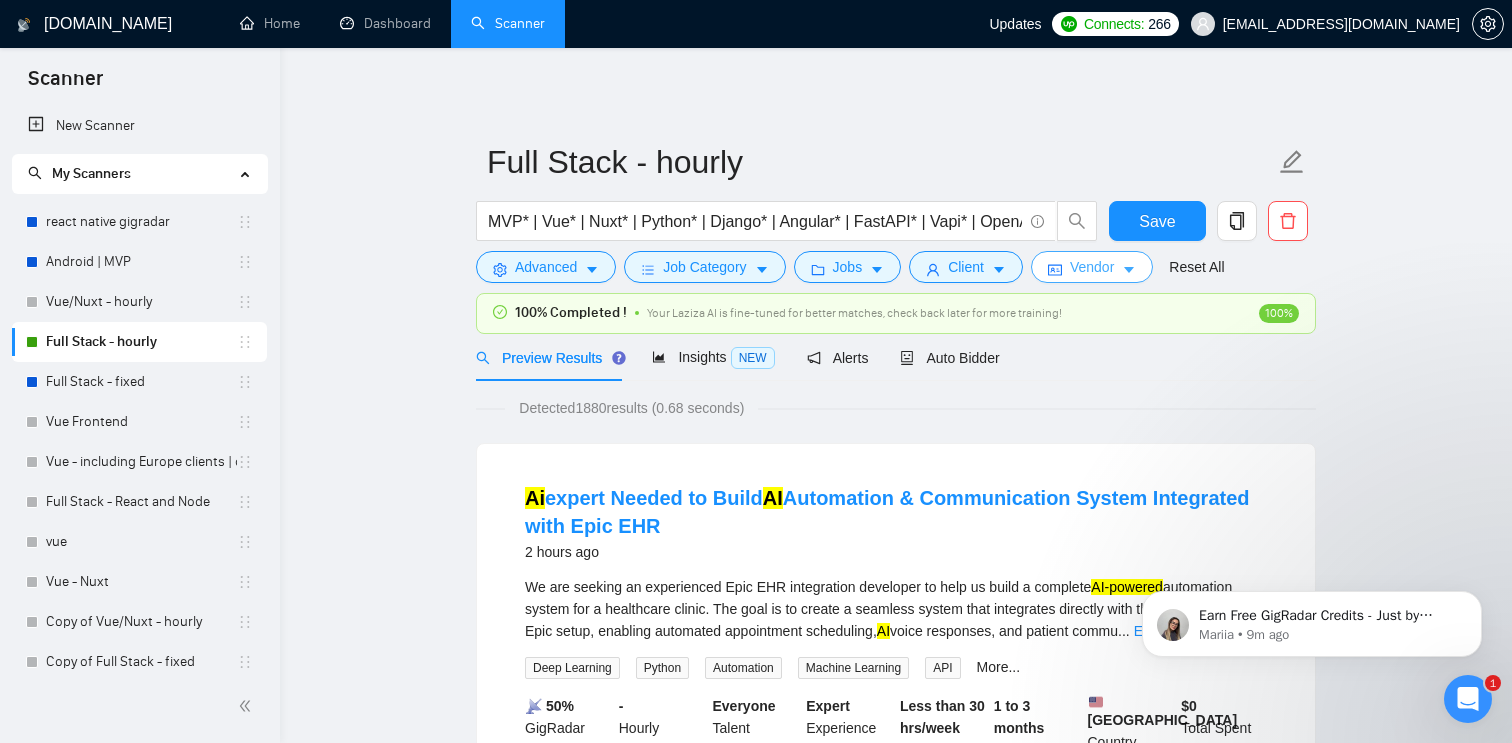 click on "Vendor" at bounding box center [1092, 267] 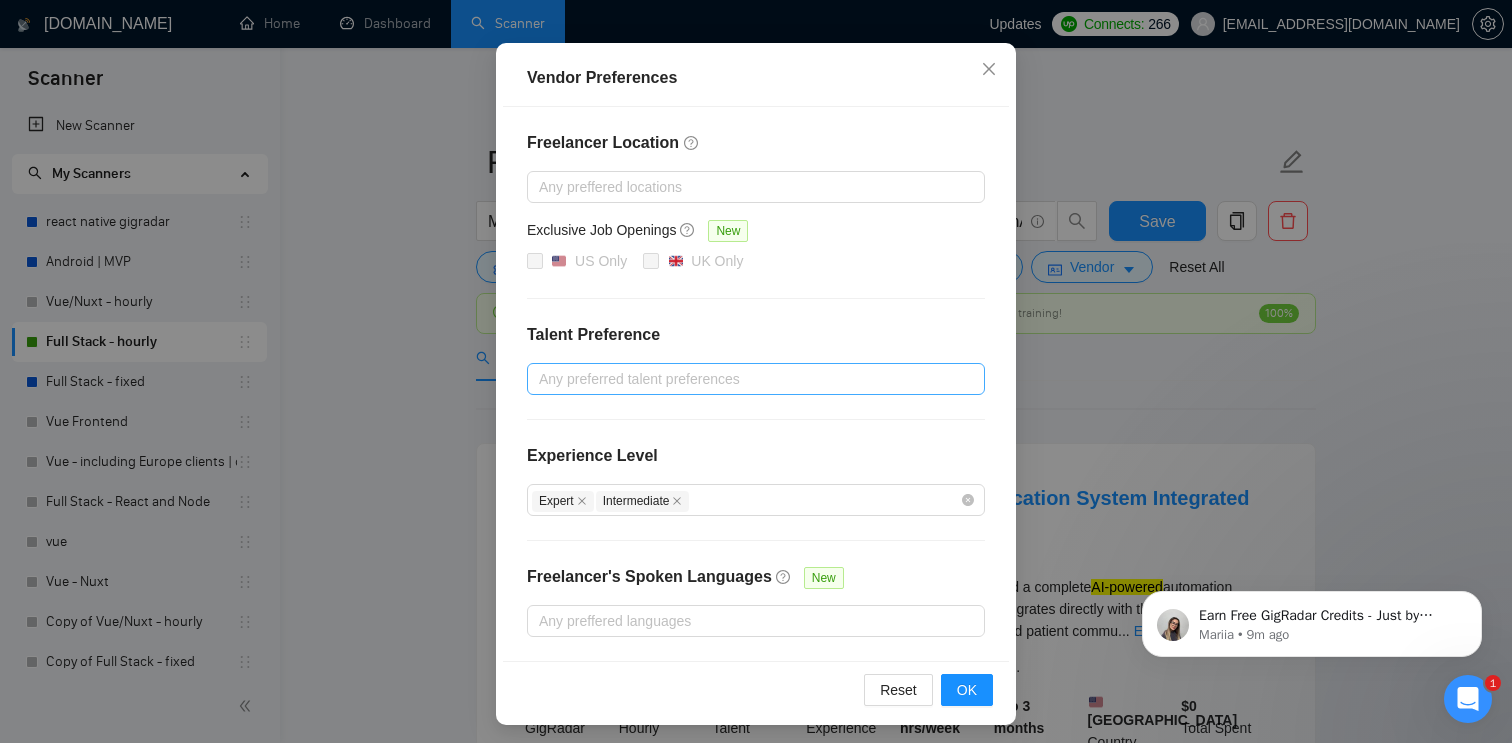 scroll, scrollTop: 182, scrollLeft: 0, axis: vertical 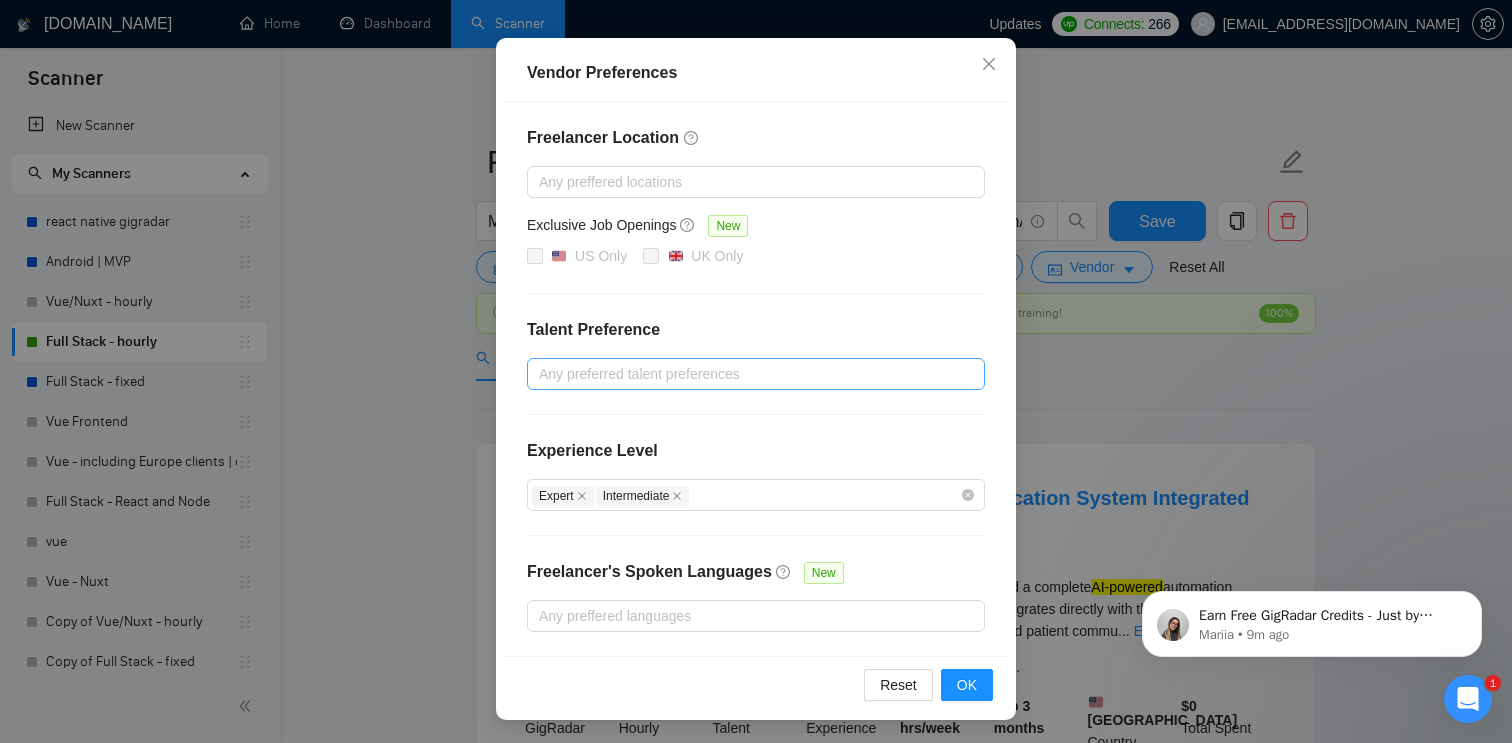 click at bounding box center (746, 374) 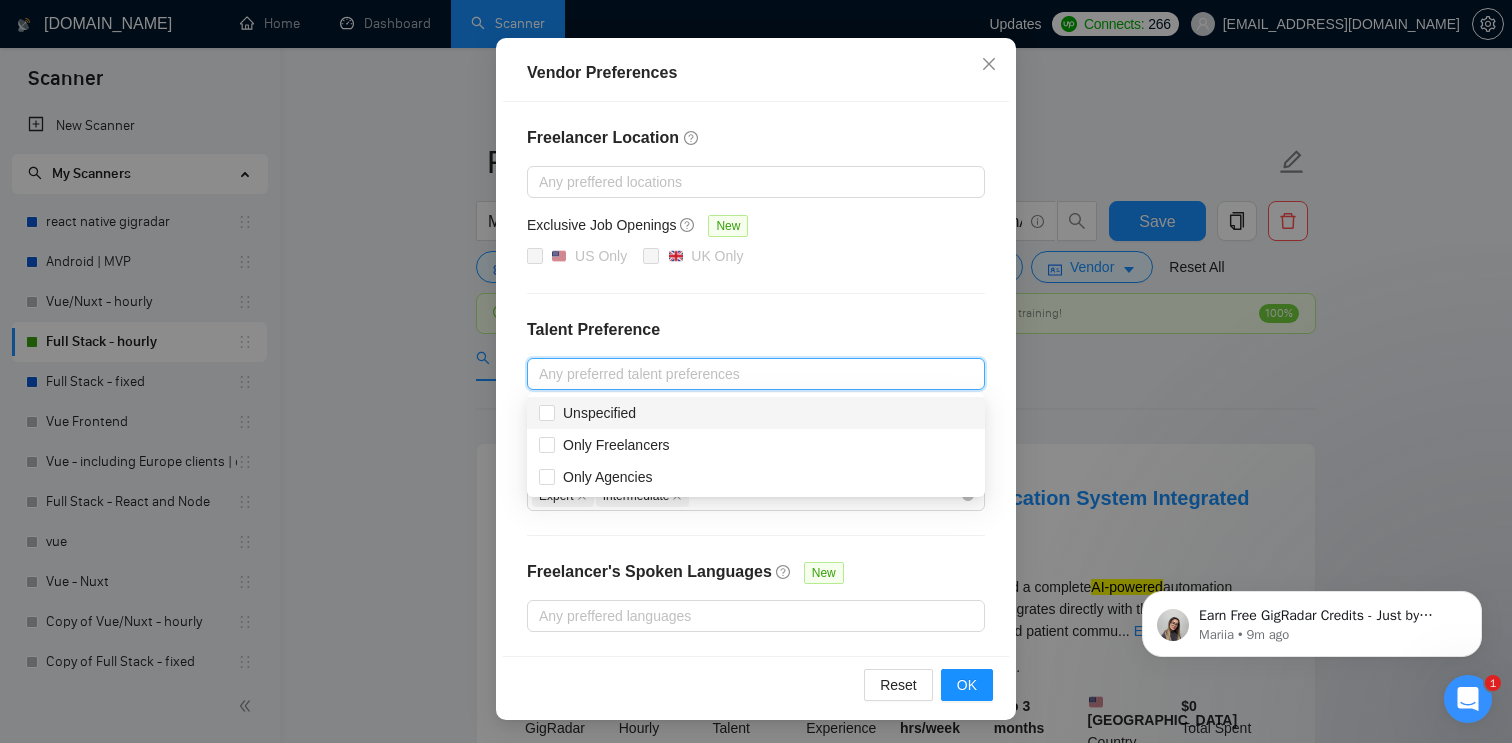 click on "Talent Preference" at bounding box center (756, 330) 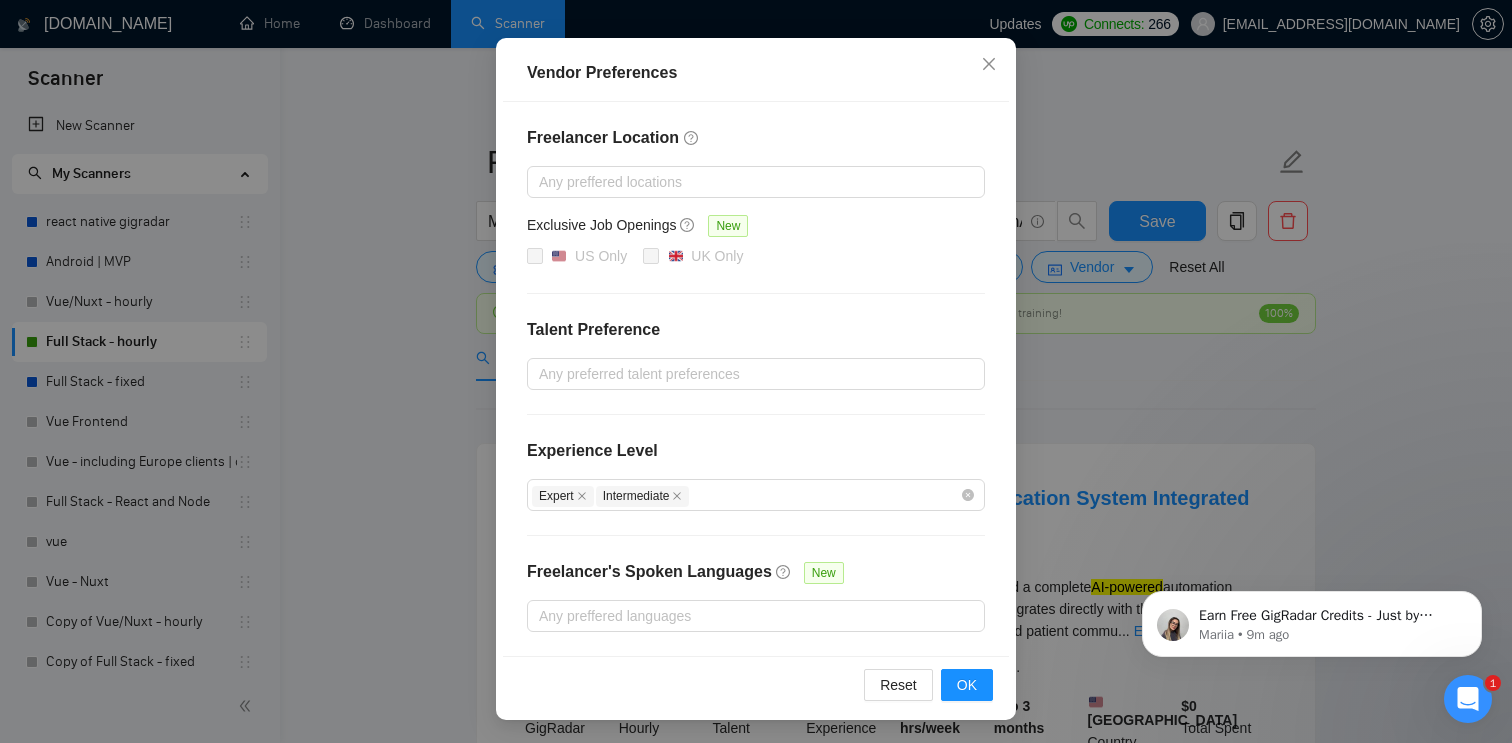 click on "Vendor Preferences Freelancer Location     Any preffered locations Exclusive Job Openings New US Only UK Only Talent Preference   Any preferred talent preferences Experience Level Expert Intermediate   Freelancer's Spoken Languages New   Any preffered languages Reset OK" at bounding box center (756, 371) 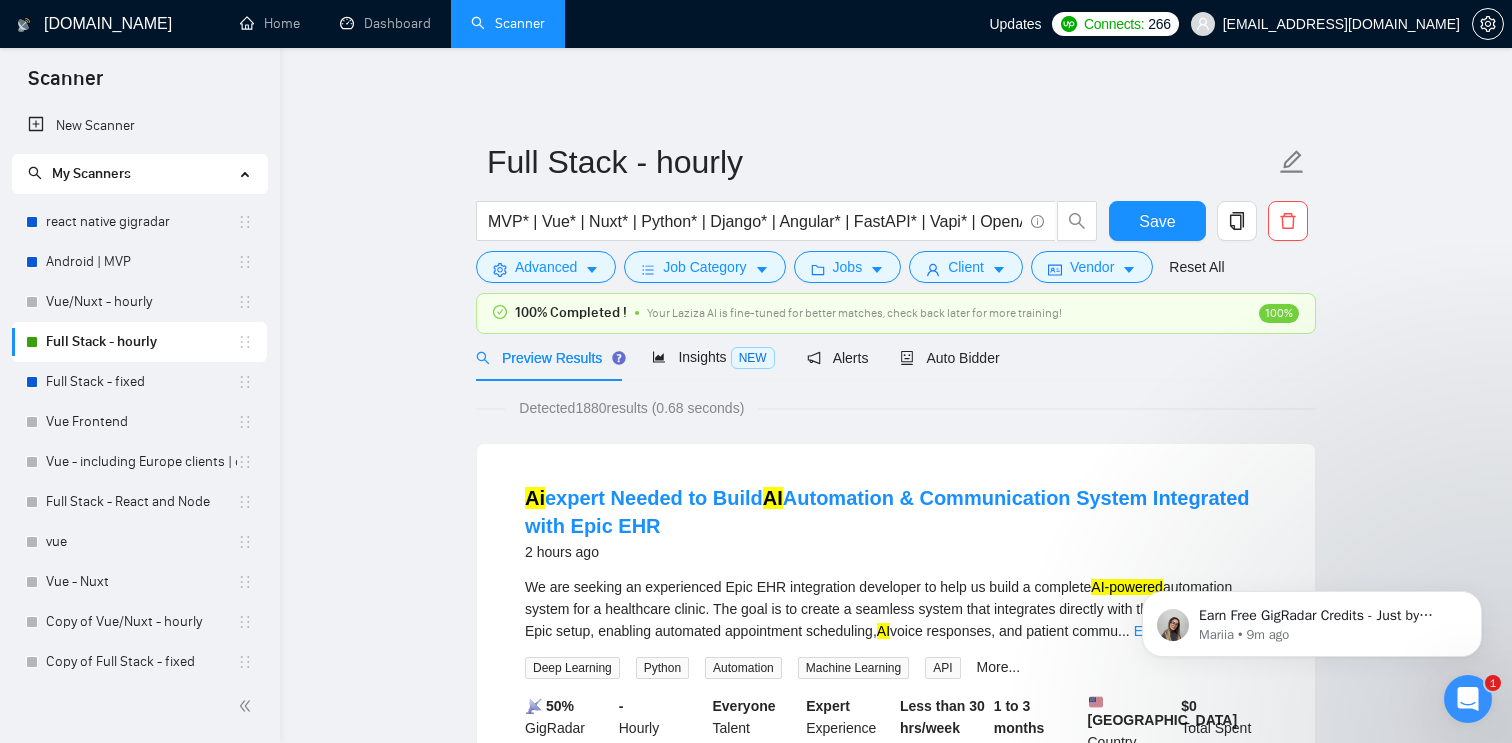 scroll, scrollTop: 82, scrollLeft: 0, axis: vertical 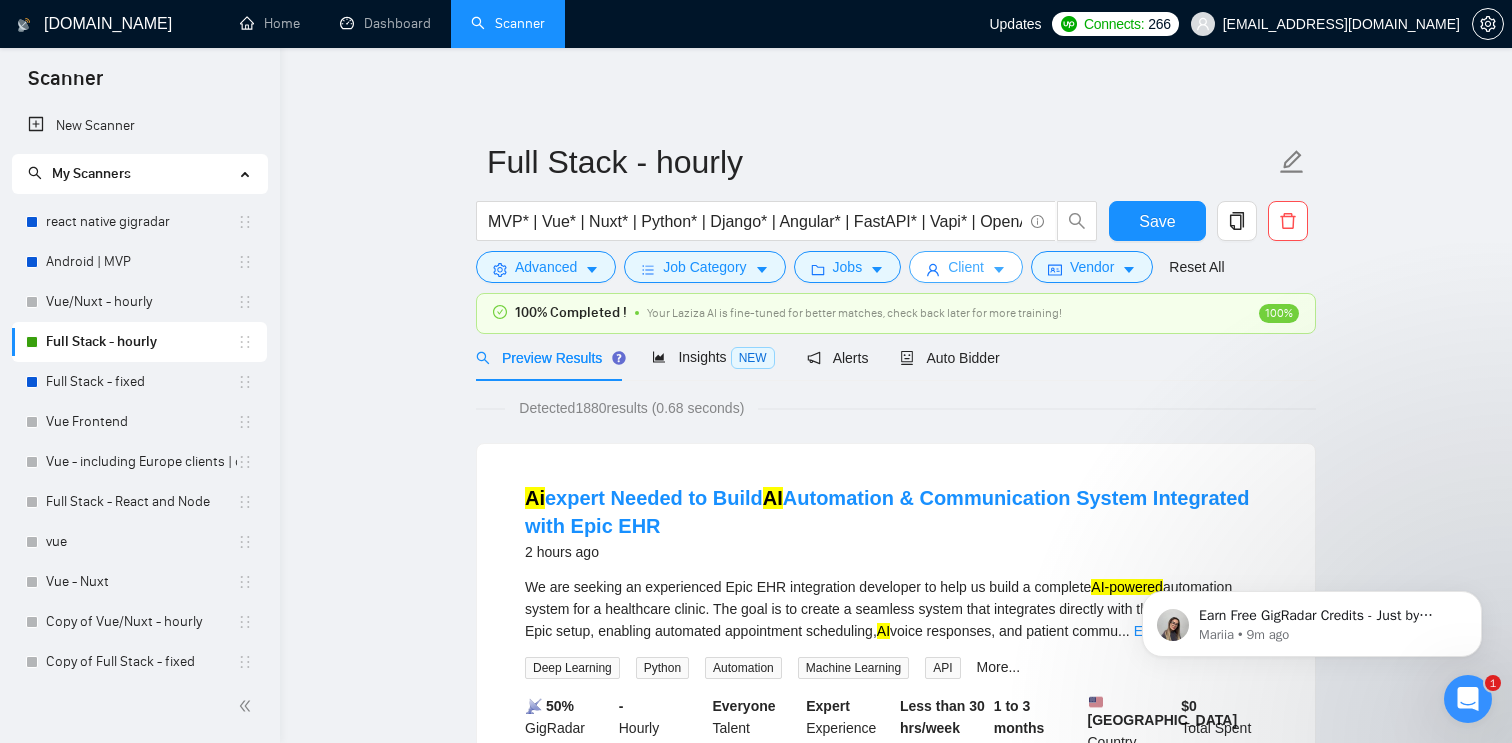 click on "Client" at bounding box center (966, 267) 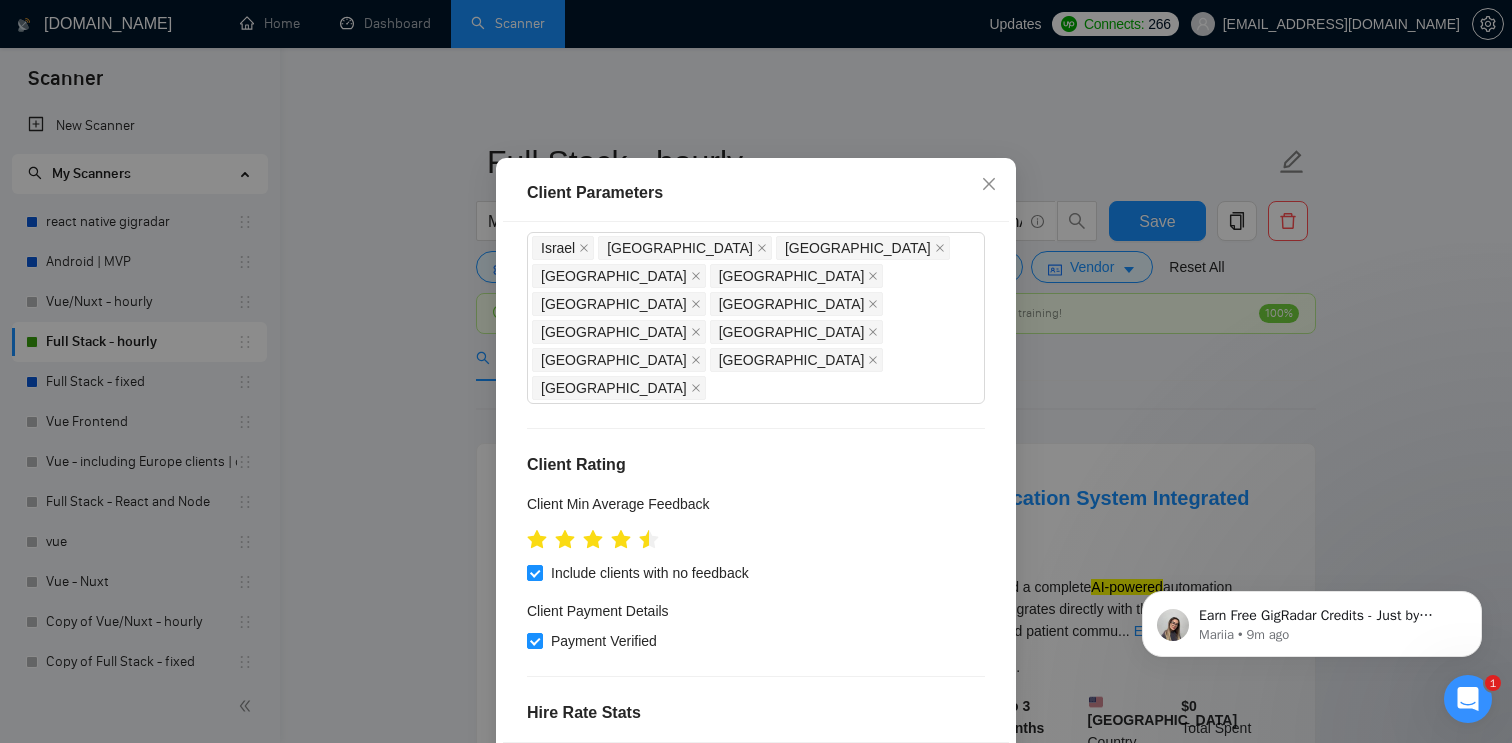 scroll, scrollTop: 241, scrollLeft: 0, axis: vertical 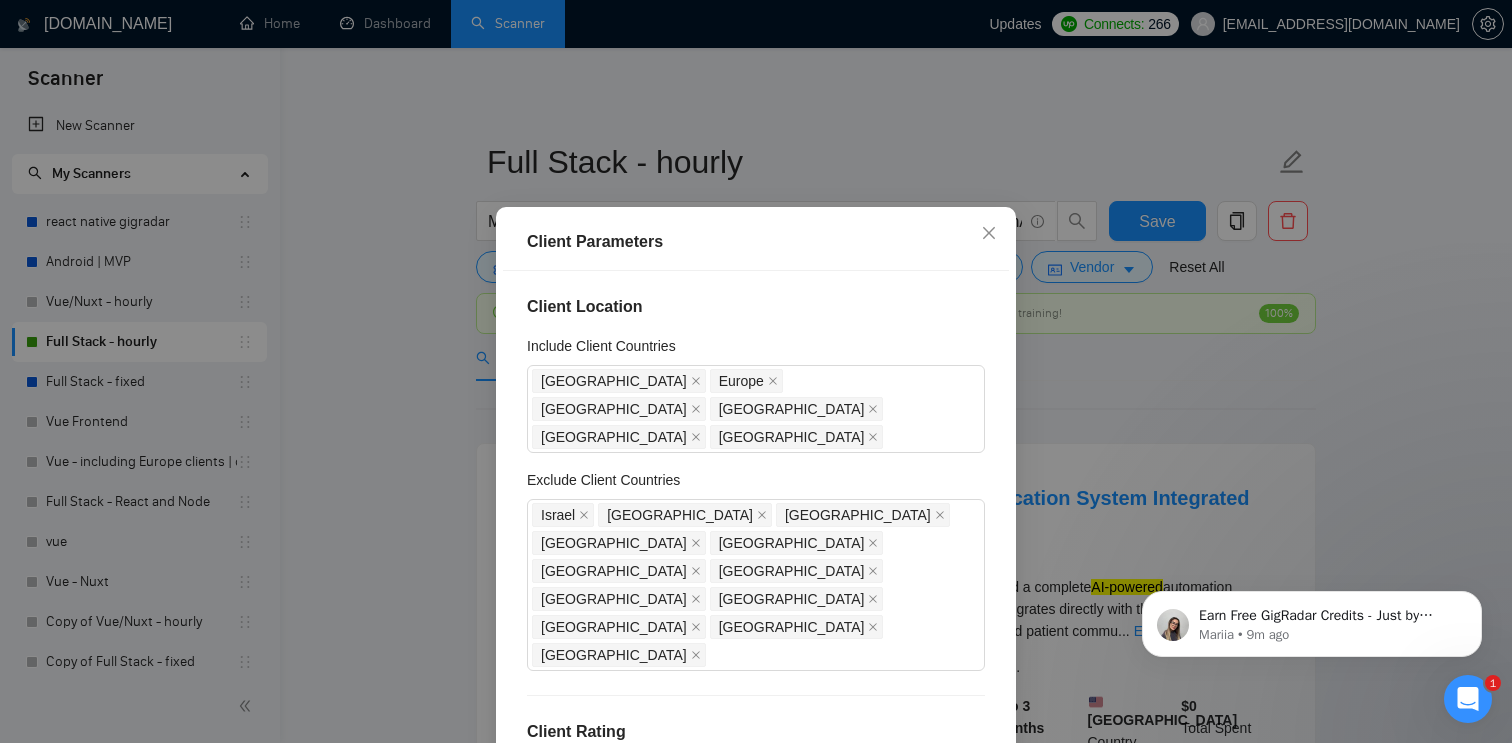 click on "Client Parameters Client Location Include Client Countries [GEOGRAPHIC_DATA] [GEOGRAPHIC_DATA] [GEOGRAPHIC_DATA] [GEOGRAPHIC_DATA] [GEOGRAPHIC_DATA] [GEOGRAPHIC_DATA]   Exclude Client Countries [GEOGRAPHIC_DATA] [GEOGRAPHIC_DATA] [GEOGRAPHIC_DATA] [GEOGRAPHIC_DATA] [GEOGRAPHIC_DATA] [GEOGRAPHIC_DATA] [GEOGRAPHIC_DATA] [GEOGRAPHIC_DATA] [GEOGRAPHIC_DATA] [GEOGRAPHIC_DATA] [GEOGRAPHIC_DATA] [GEOGRAPHIC_DATA]   Client Rating Client Min Average Feedback Include clients with no feedback Client Payment Details Payment Verified Hire Rate Stats   Client Total Spent $ Min - $ Max Client Hire Rate New Max Rates     Avg Hourly Rate Paid New $ 20 Min - $ Max Include Clients without Sufficient History Client Profile Client Industry New   Any industry Client Company Size   Any company size Enterprise Clients New   Any clients Reset OK" at bounding box center (756, 371) 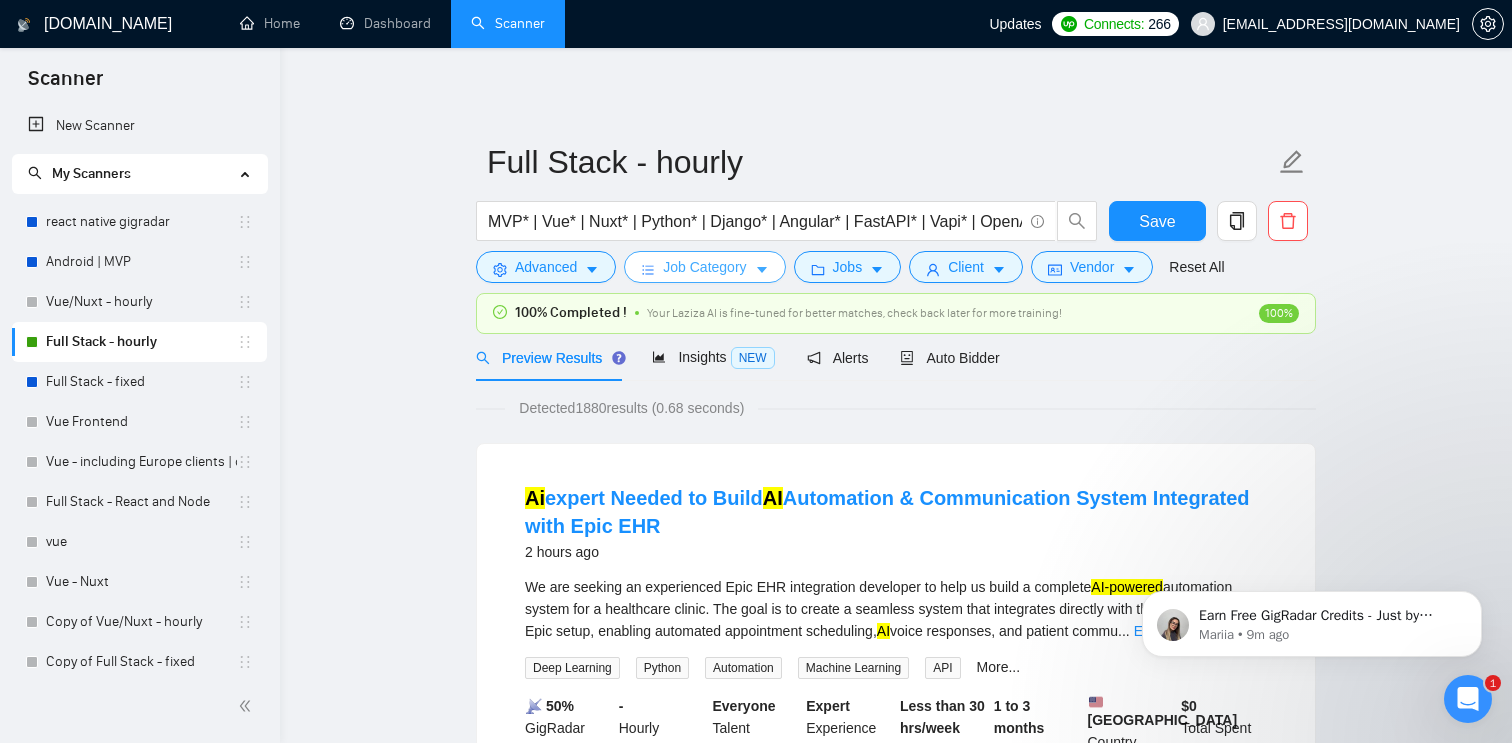 click on "Job Category" at bounding box center (704, 267) 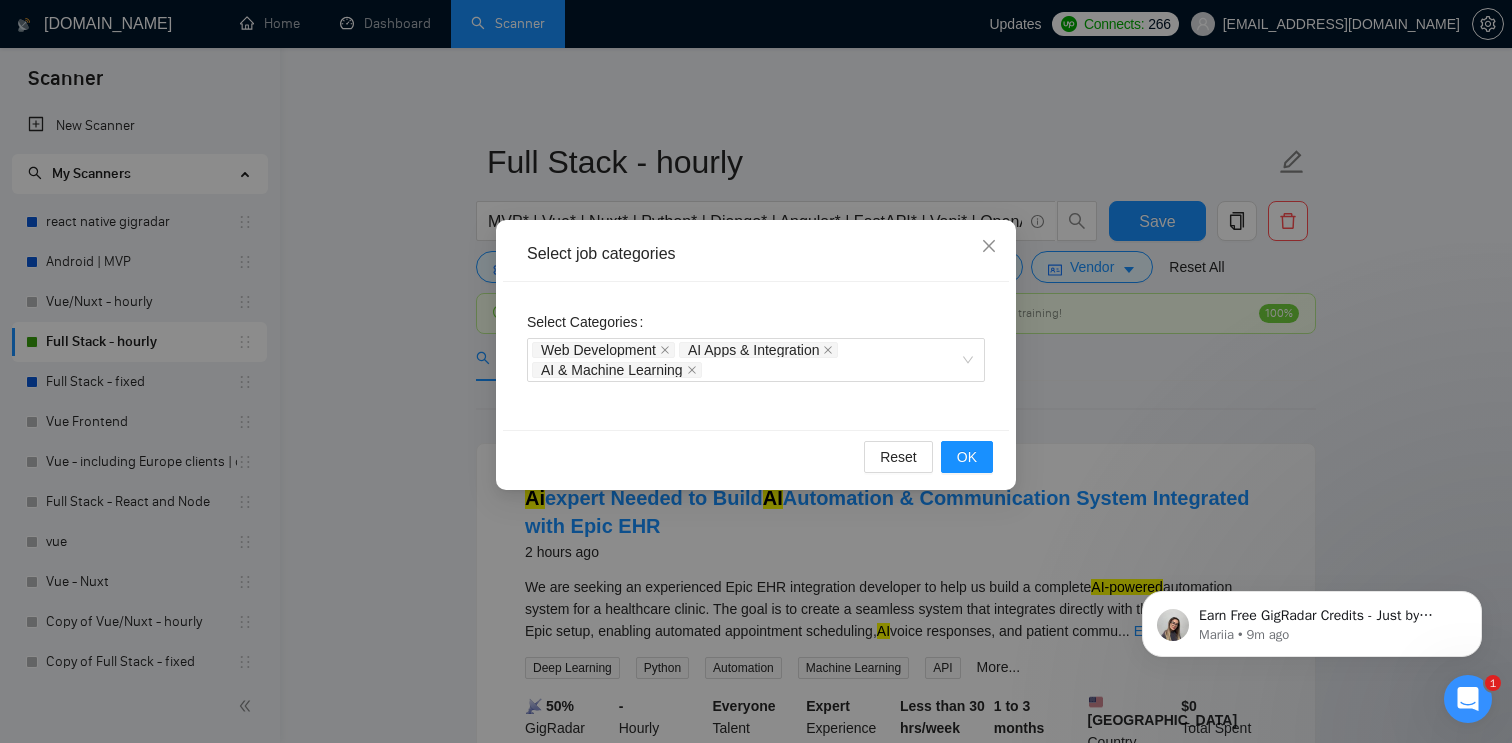 click on "Select job categories Select Categories Web Development AI Apps & Integration AI & Machine Learning   Reset OK" at bounding box center [756, 371] 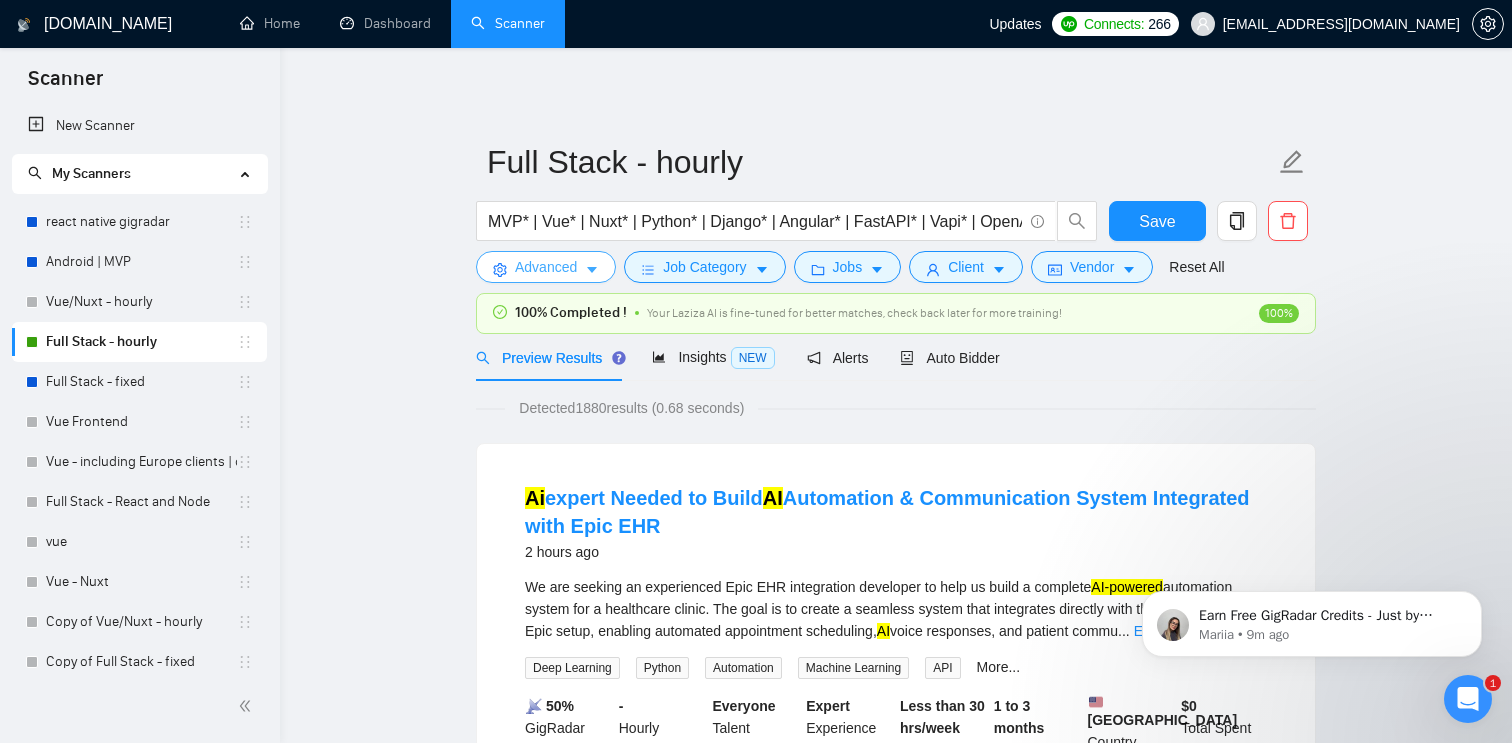 click on "Advanced" at bounding box center (546, 267) 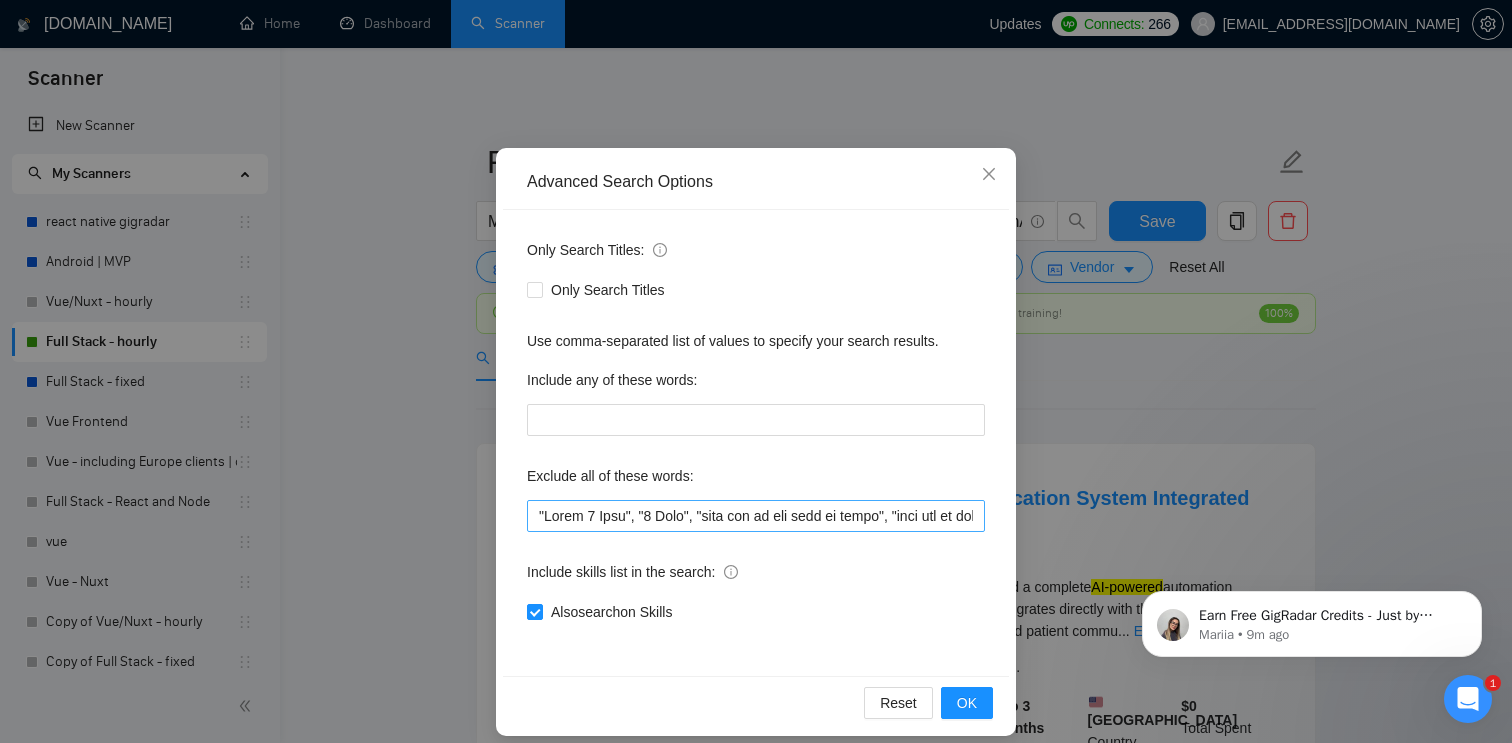 scroll, scrollTop: 89, scrollLeft: 0, axis: vertical 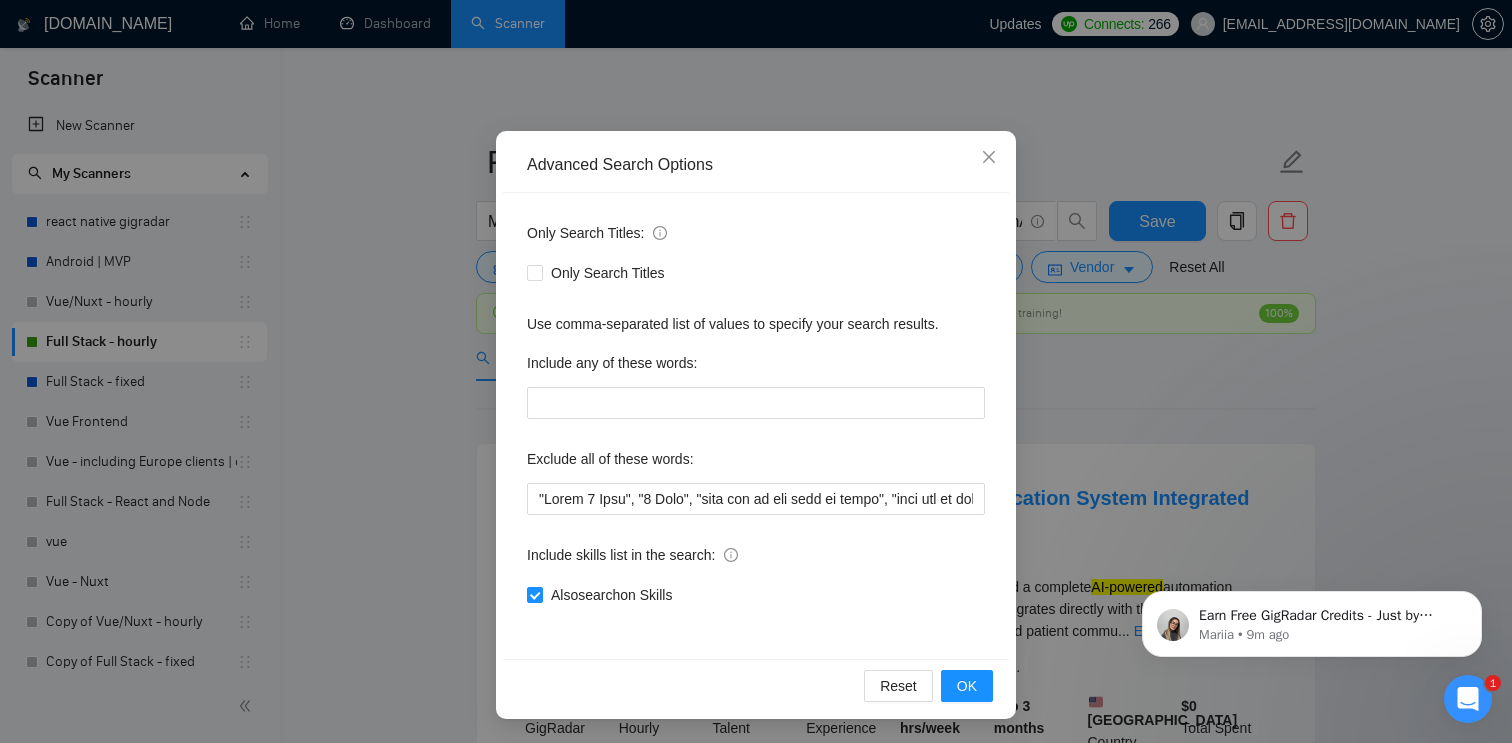 click on "Advanced Search Options Only Search Titles:   Only Search Titles Use comma-separated list of values to specify your search results. Include any of these words: Exclude all of these words: Include skills list in the search:   Also  search  on Skills Reset OK" at bounding box center (756, 371) 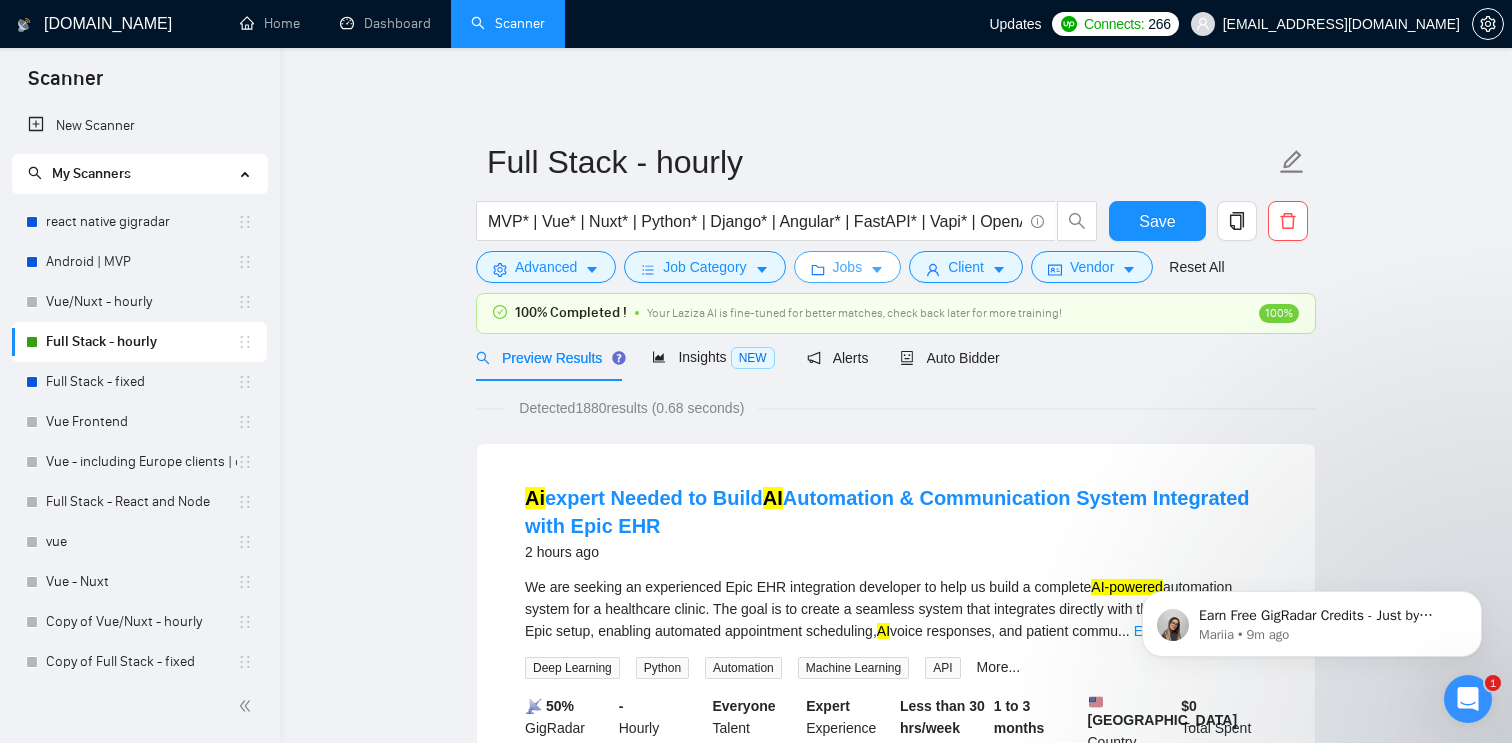 click on "Jobs" at bounding box center [848, 267] 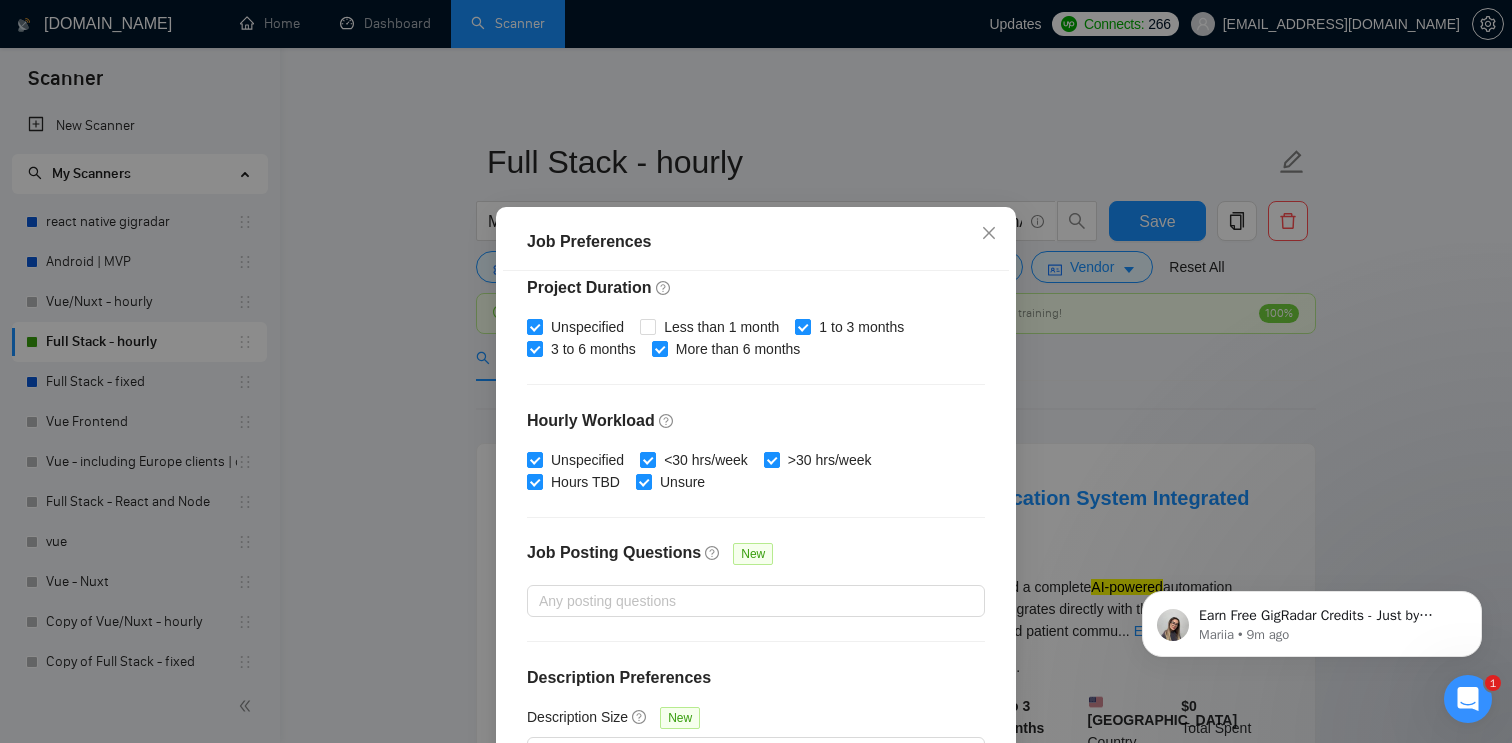 click on "Job Preferences Budget Project Type All Fixed Price Hourly Rate   Fixed Price Budget $ 5000 Min - $ Max Estimate Fixed Price When It’s Not Available New   Hourly Rate Price Budget $ 25 Min - $ Max Estimate Hourly Rate When It’s Not Available New Include Budget Placeholders Include Jobs with Unspecified Budget   Connects Price New Min - Max Project Duration   Unspecified Less than 1 month 1 to 3 months 3 to 6 months More than 6 months Hourly Workload   Unspecified <30 hrs/week >30 hrs/week Hours TBD Unsure Job Posting Questions New   Any posting questions Description Preferences Description Size New   Any description size Reset OK" at bounding box center (756, 371) 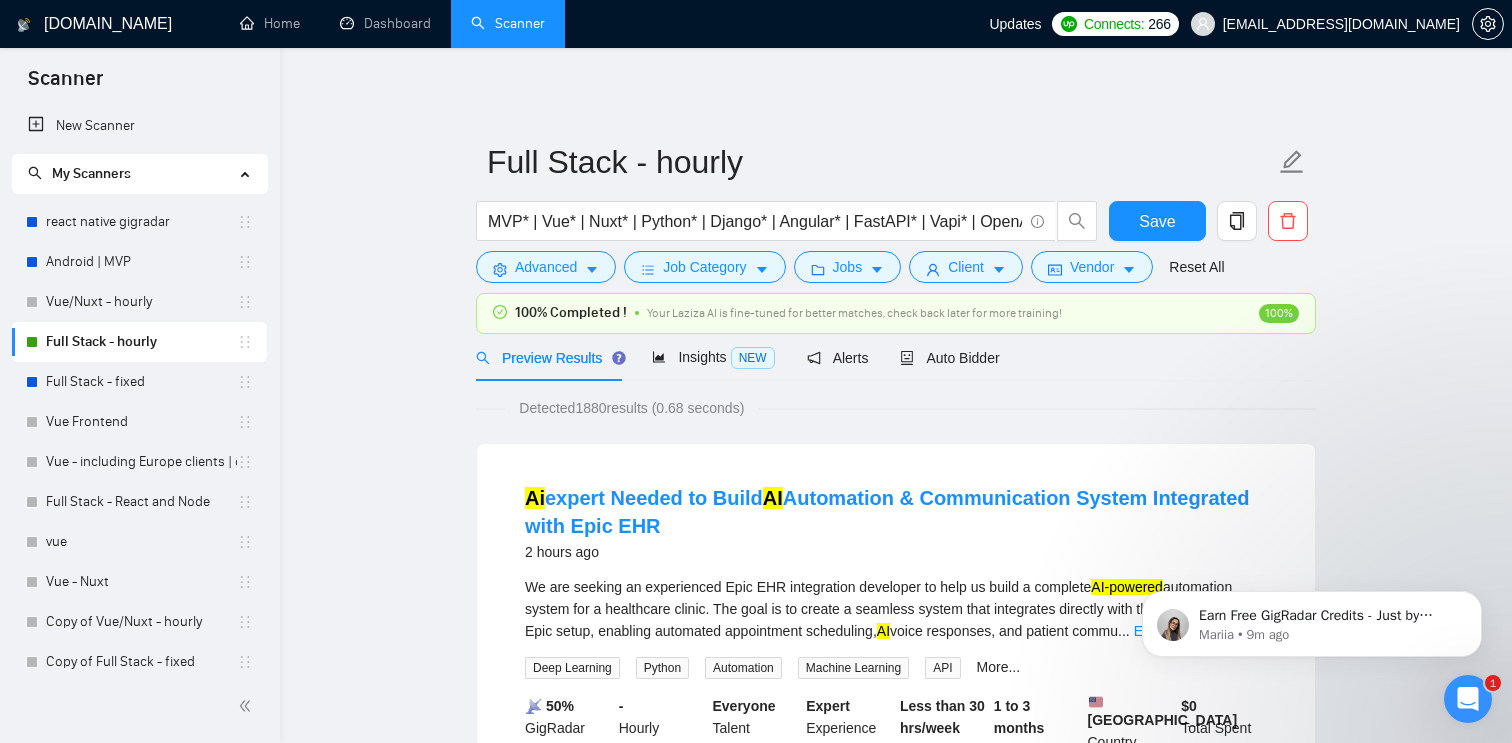 click on "Full Stack - hourly MVP* | Vue* | Nuxt* | Python* | Django* | Angular* | FastAPI* | Vapi* | OpenAI* | LLM* | AI* | Chatbot* | "Chat bot" ("front-end" | frontend* | "front end" | "full-stack" | full-stack* | "full-stack" | Backend* | "Back-end" | "Back - end" | "Back end" | "AI Engineer") Save Advanced   Job Category   Jobs   Client   Vendor   Reset All" at bounding box center [896, 211] 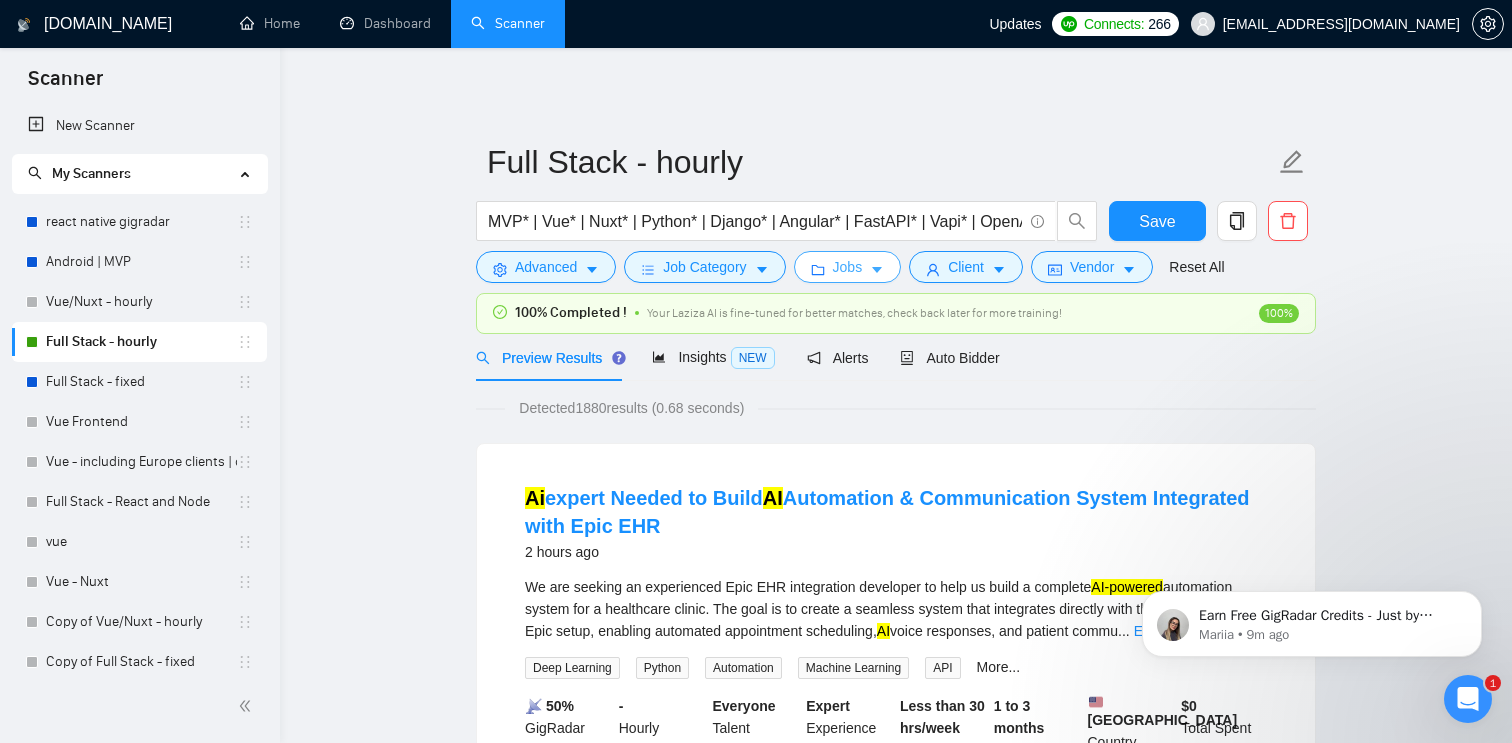 click on "Jobs" at bounding box center [848, 267] 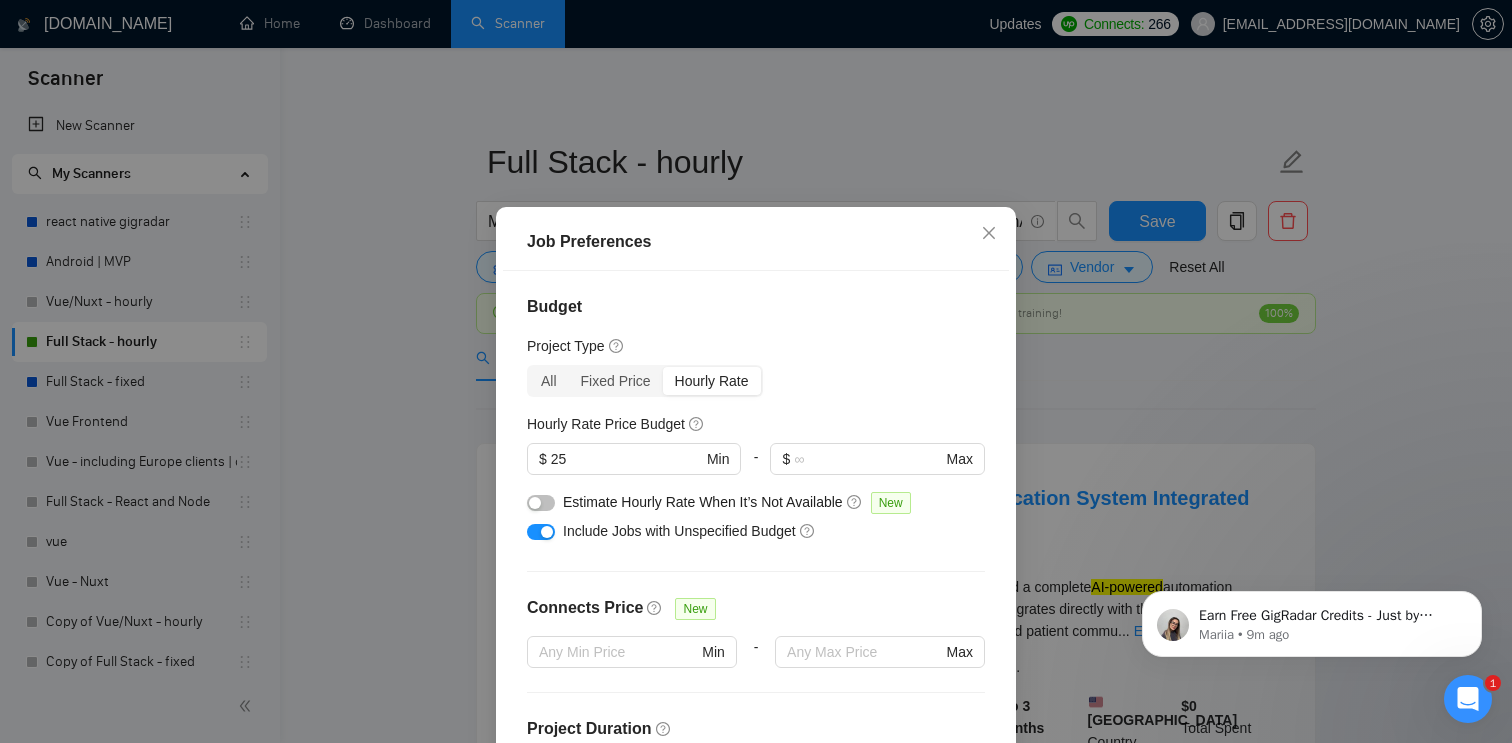 scroll, scrollTop: 441, scrollLeft: 0, axis: vertical 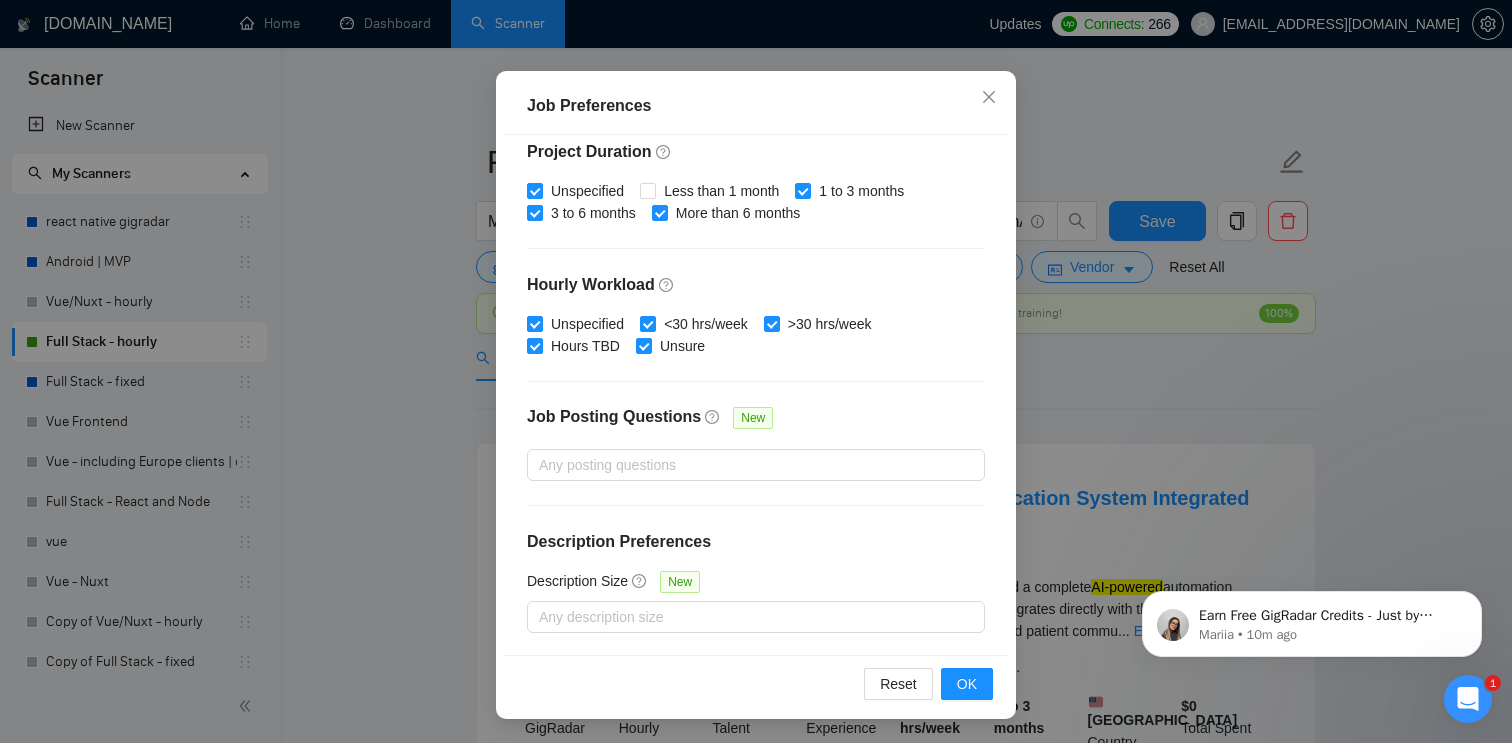 click on "Job Preferences Budget Project Type All Fixed Price Hourly Rate   Fixed Price Budget $ 5000 Min - $ Max Estimate Fixed Price When It’s Not Available New   Hourly Rate Price Budget $ 25 Min - $ Max Estimate Hourly Rate When It’s Not Available New Include Budget Placeholders Include Jobs with Unspecified Budget   Connects Price New Min - Max Project Duration   Unspecified Less than 1 month 1 to 3 months 3 to 6 months More than 6 months Hourly Workload   Unspecified <30 hrs/week >30 hrs/week Hours TBD Unsure Job Posting Questions New   Any posting questions Description Preferences Description Size New   Any description size Reset OK" at bounding box center [756, 371] 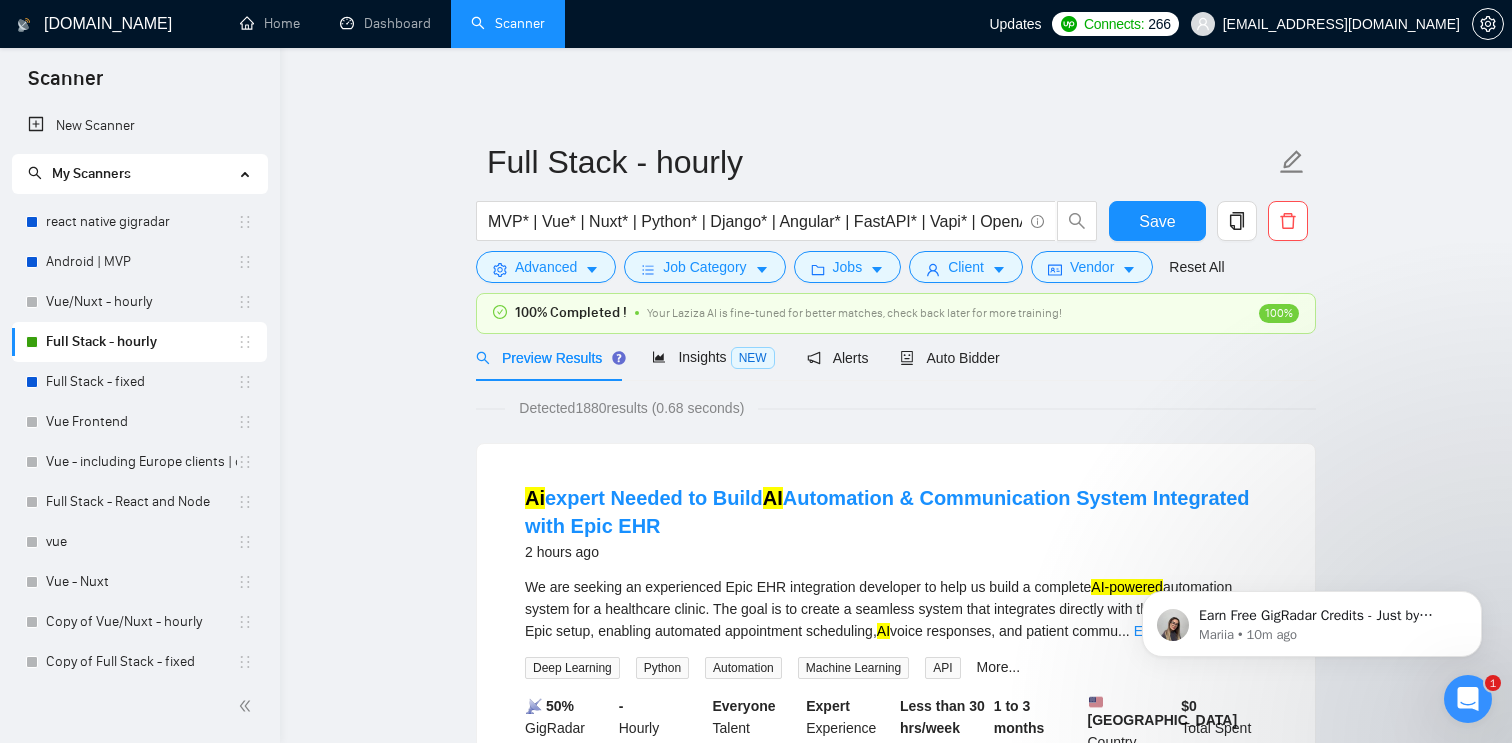 scroll, scrollTop: 49, scrollLeft: 0, axis: vertical 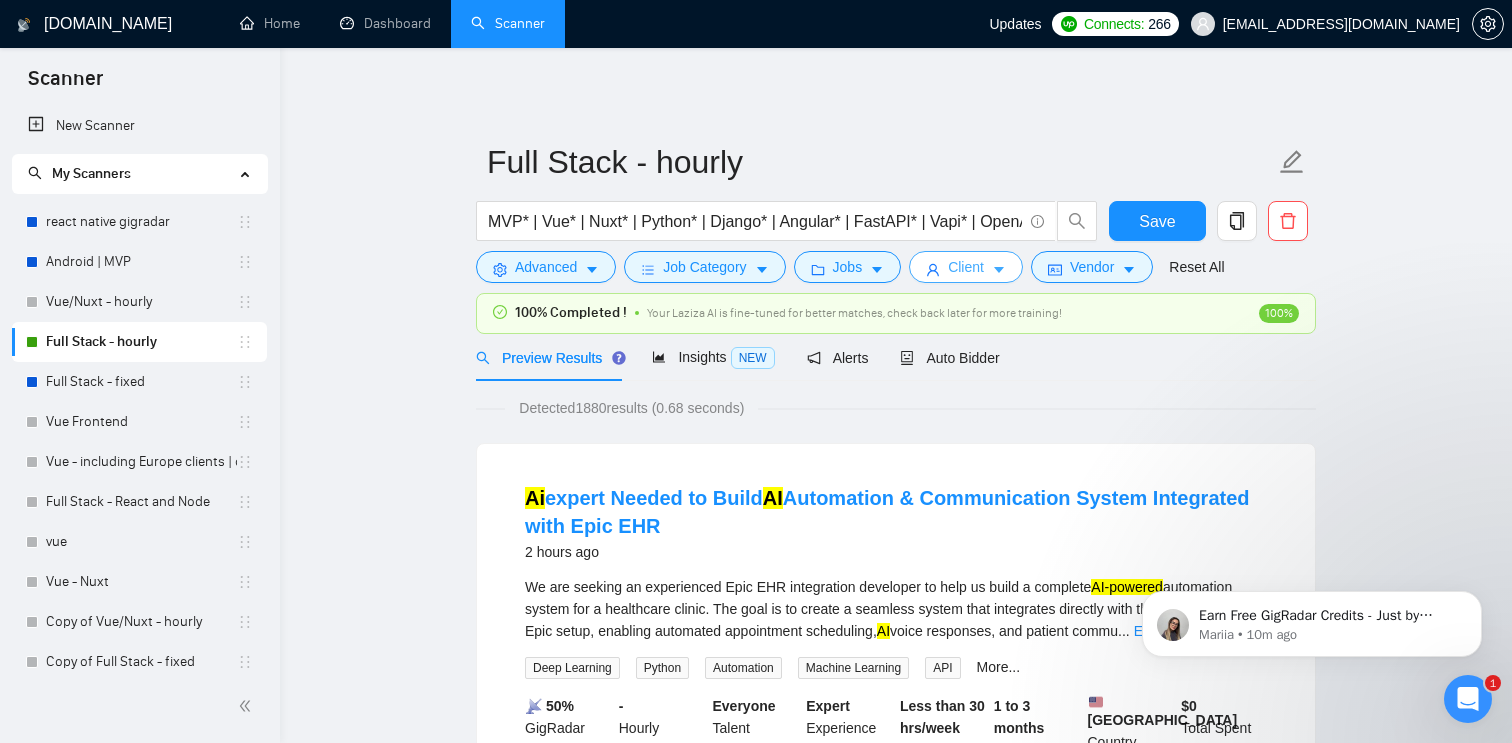 click 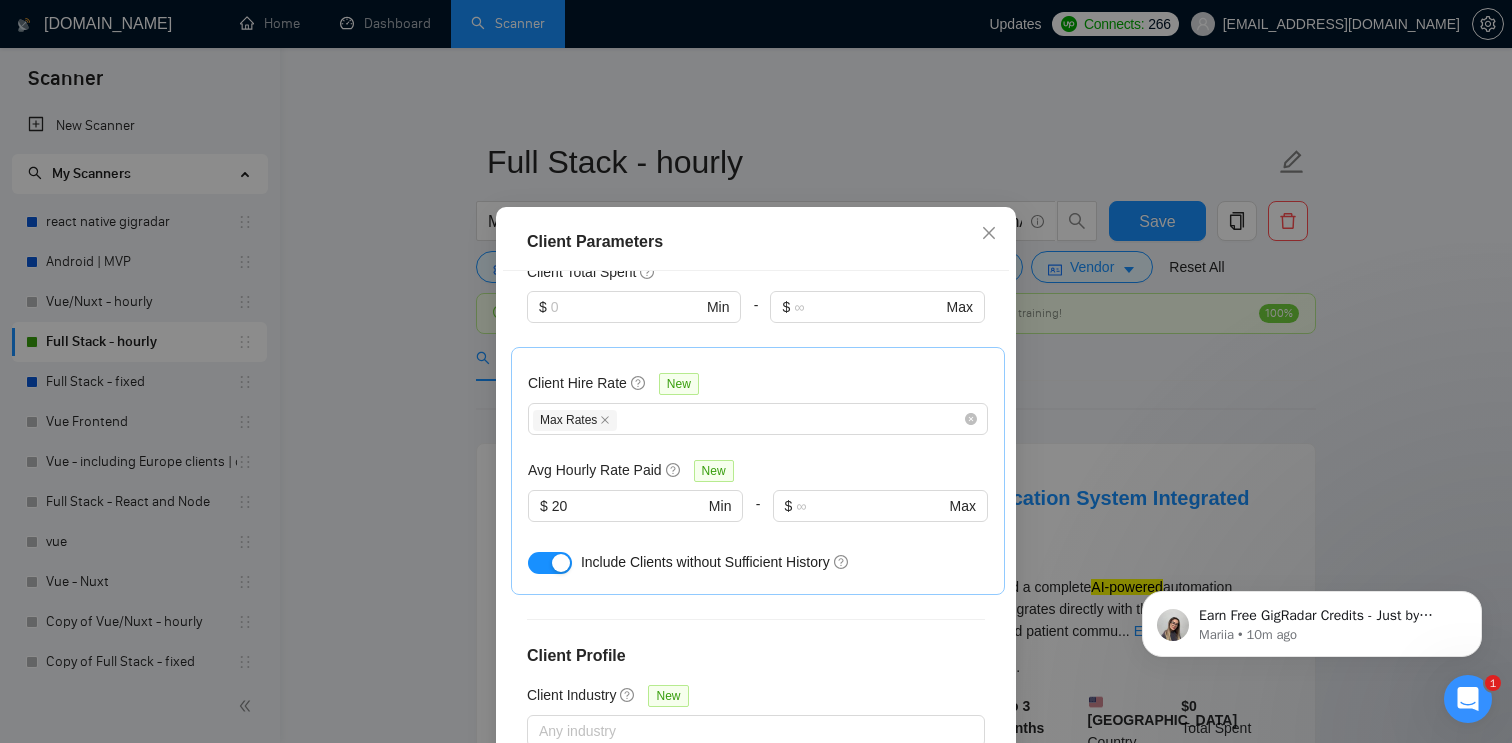 scroll, scrollTop: 810, scrollLeft: 0, axis: vertical 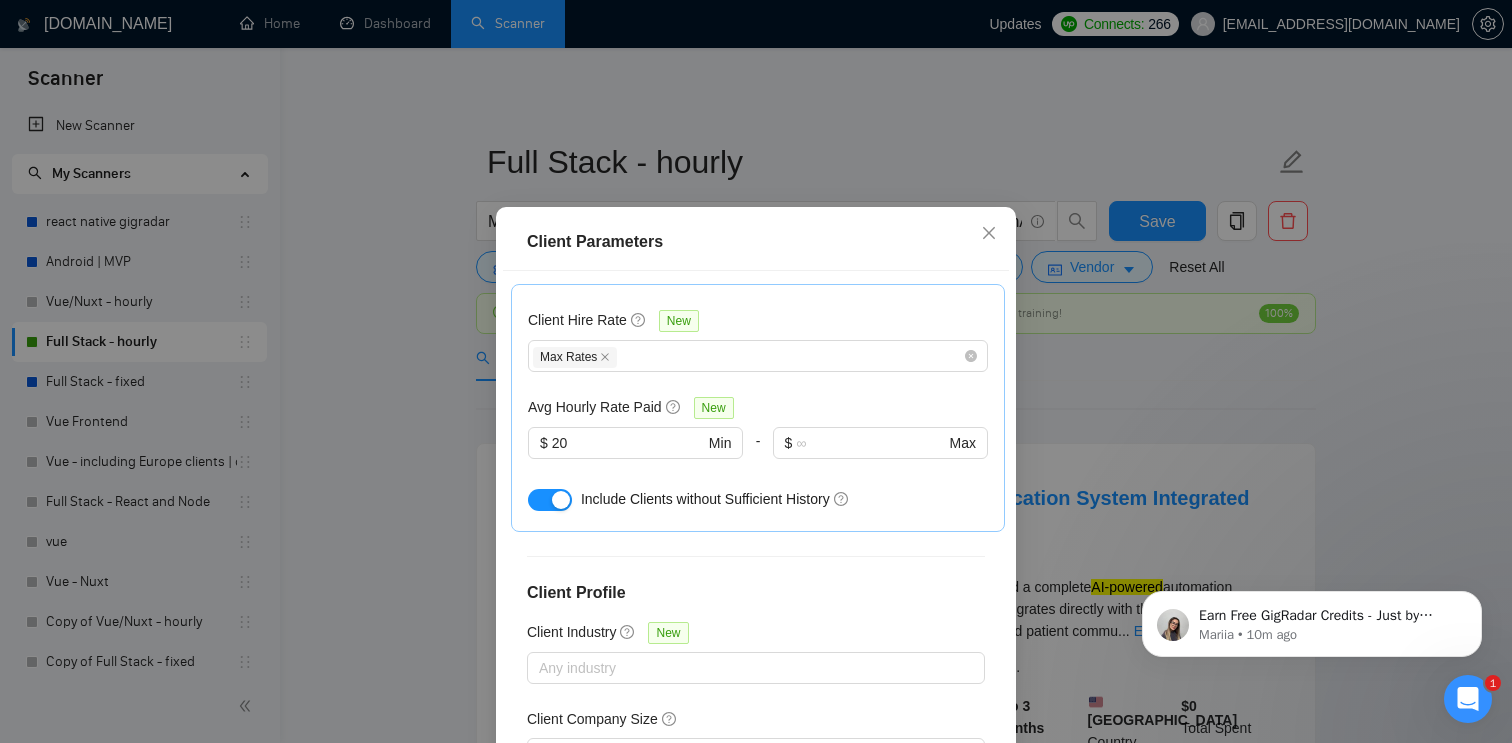 click on "Client Parameters Client Location Include Client Countries [GEOGRAPHIC_DATA] [GEOGRAPHIC_DATA] [GEOGRAPHIC_DATA] [GEOGRAPHIC_DATA] [GEOGRAPHIC_DATA] [GEOGRAPHIC_DATA]   Exclude Client Countries [GEOGRAPHIC_DATA] [GEOGRAPHIC_DATA] [GEOGRAPHIC_DATA] [GEOGRAPHIC_DATA] [GEOGRAPHIC_DATA] [GEOGRAPHIC_DATA] [GEOGRAPHIC_DATA] [GEOGRAPHIC_DATA] [GEOGRAPHIC_DATA] [GEOGRAPHIC_DATA] [GEOGRAPHIC_DATA] [GEOGRAPHIC_DATA]   Client Rating Client Min Average Feedback Include clients with no feedback Client Payment Details Payment Verified Hire Rate Stats   Client Total Spent $ Min - $ Max Client Hire Rate New Max Rates     Avg Hourly Rate Paid New $ 20 Min - $ Max Include Clients without Sufficient History Client Profile Client Industry New   Any industry Client Company Size   Any company size Enterprise Clients New   Any clients Reset OK" at bounding box center (756, 371) 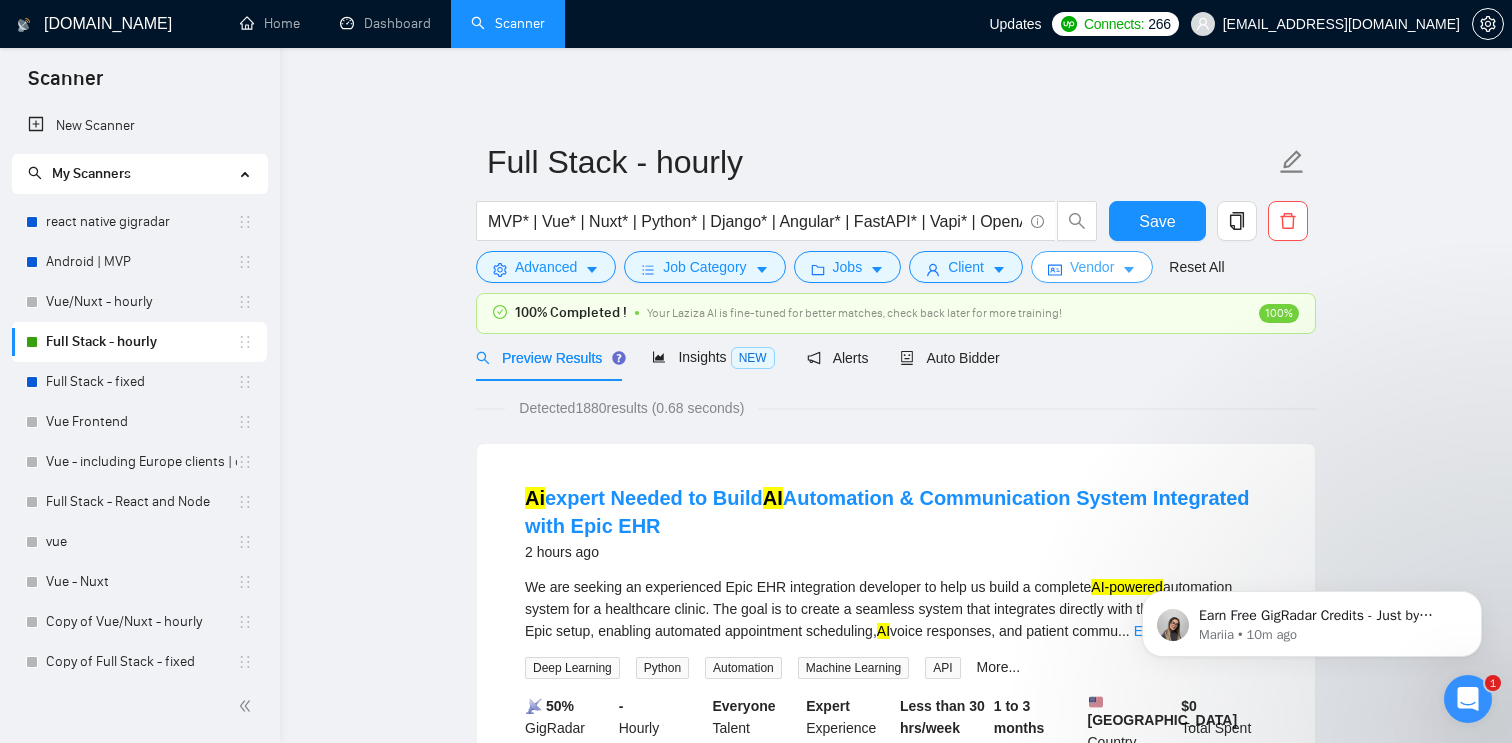 click on "Vendor" at bounding box center [1092, 267] 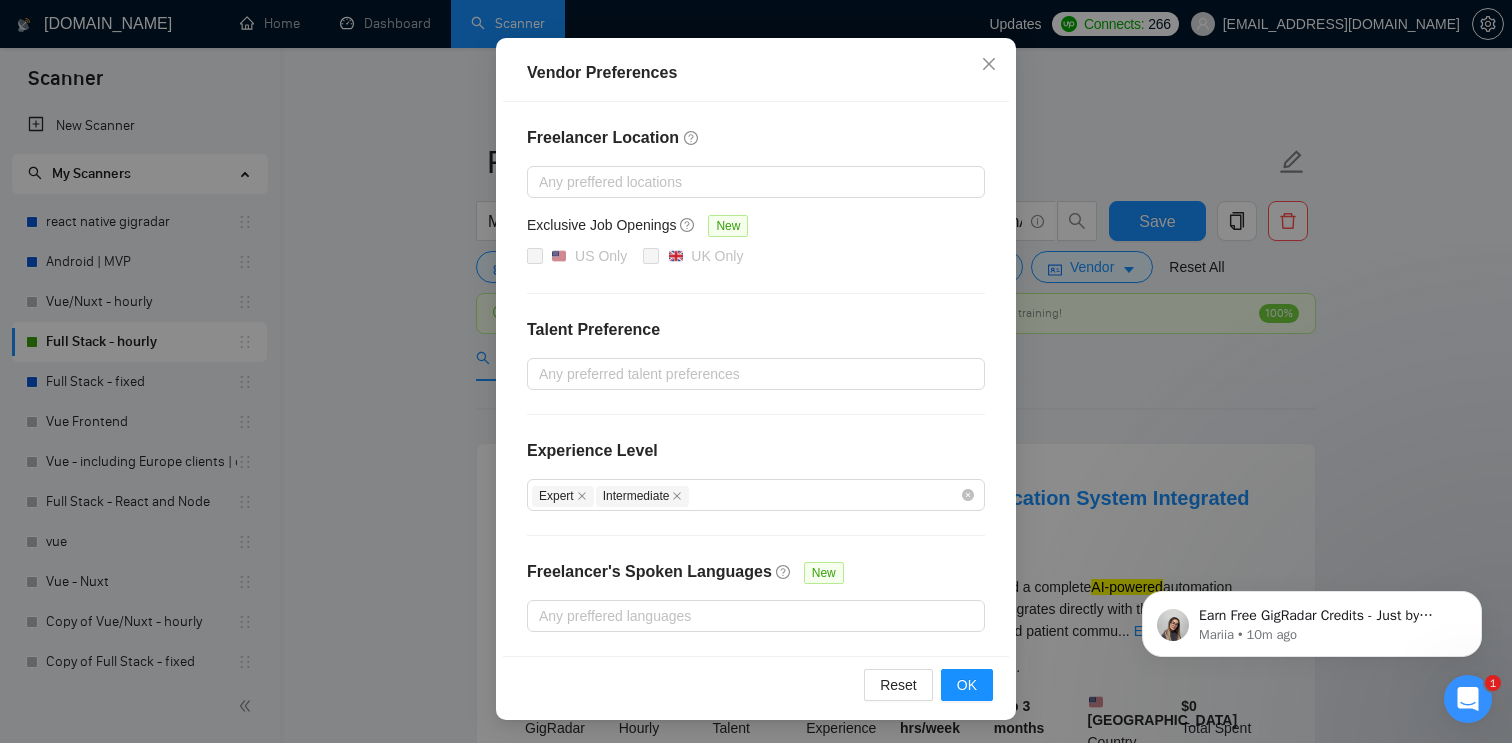 click on "Vendor Preferences Freelancer Location     Any preffered locations Exclusive Job Openings New US Only UK Only Talent Preference   Any preferred talent preferences Experience Level Expert Intermediate   Freelancer's Spoken Languages New   Any preffered languages Reset OK" at bounding box center [756, 371] 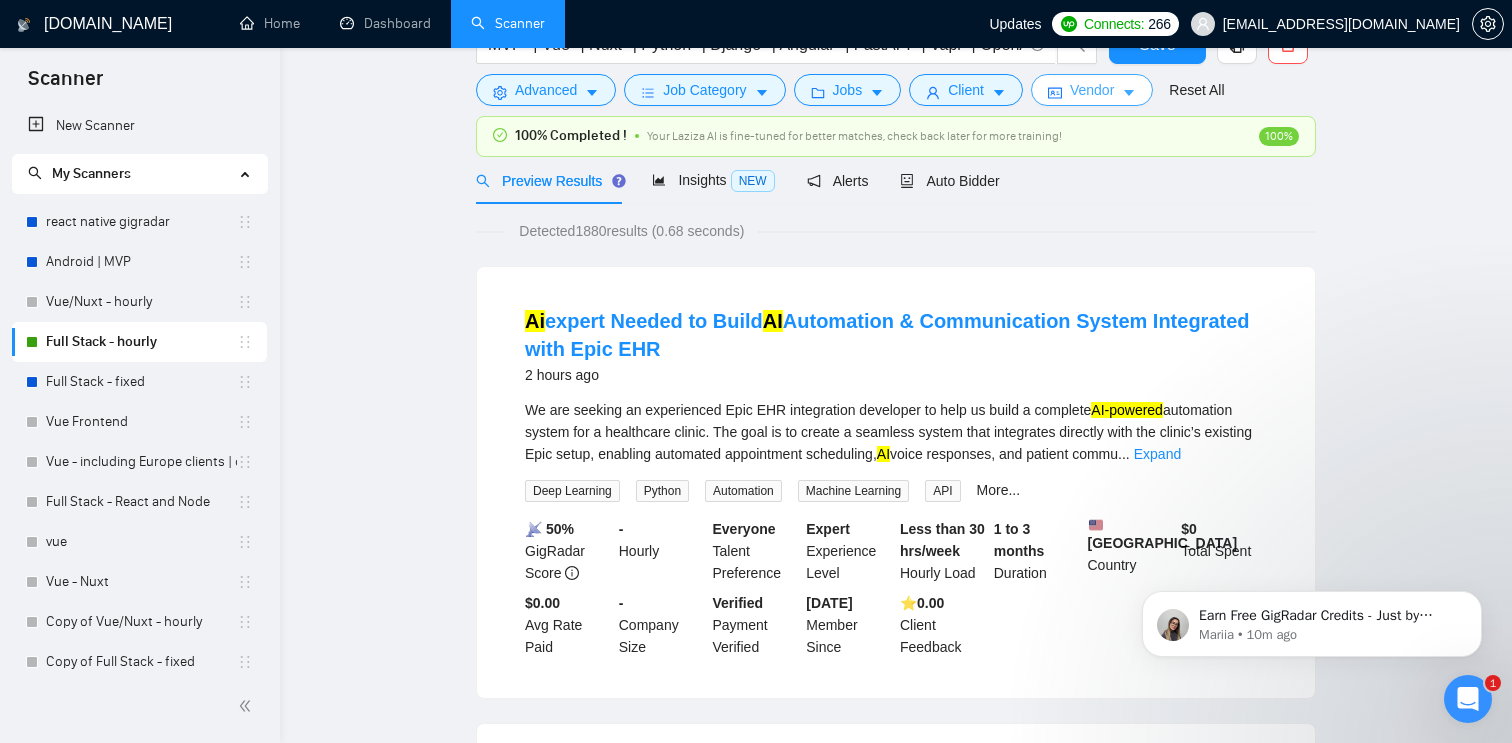 scroll, scrollTop: 201, scrollLeft: 0, axis: vertical 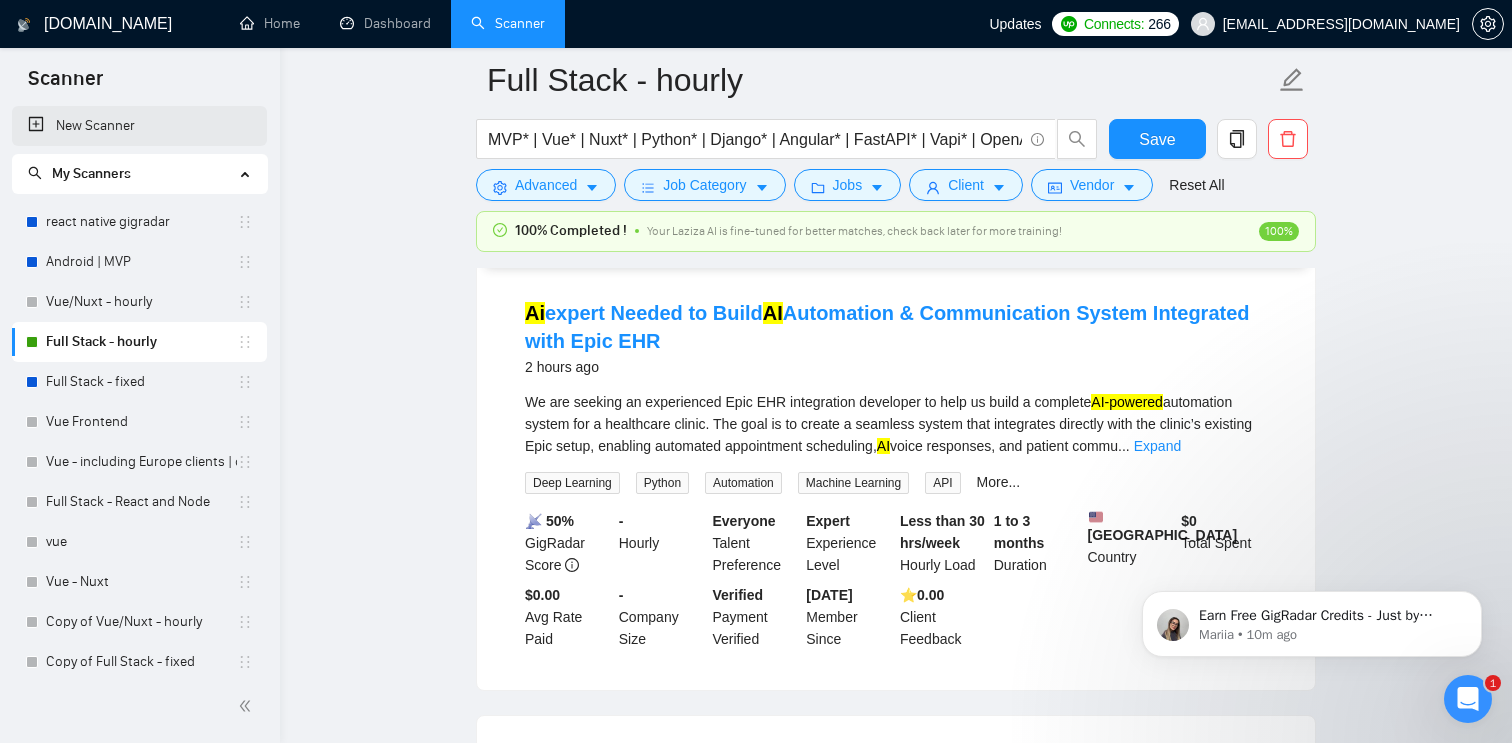 click on "New Scanner" at bounding box center (139, 126) 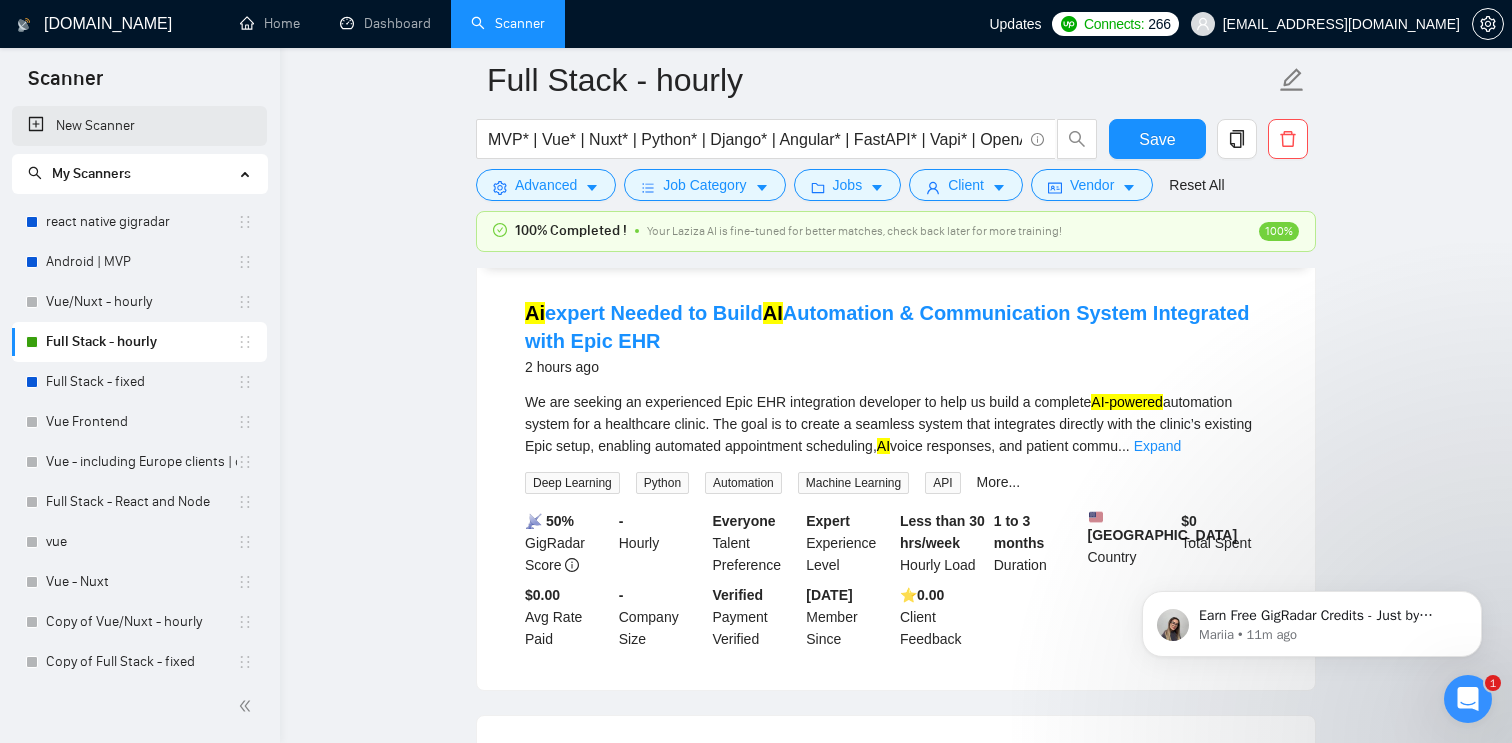 scroll, scrollTop: 0, scrollLeft: 0, axis: both 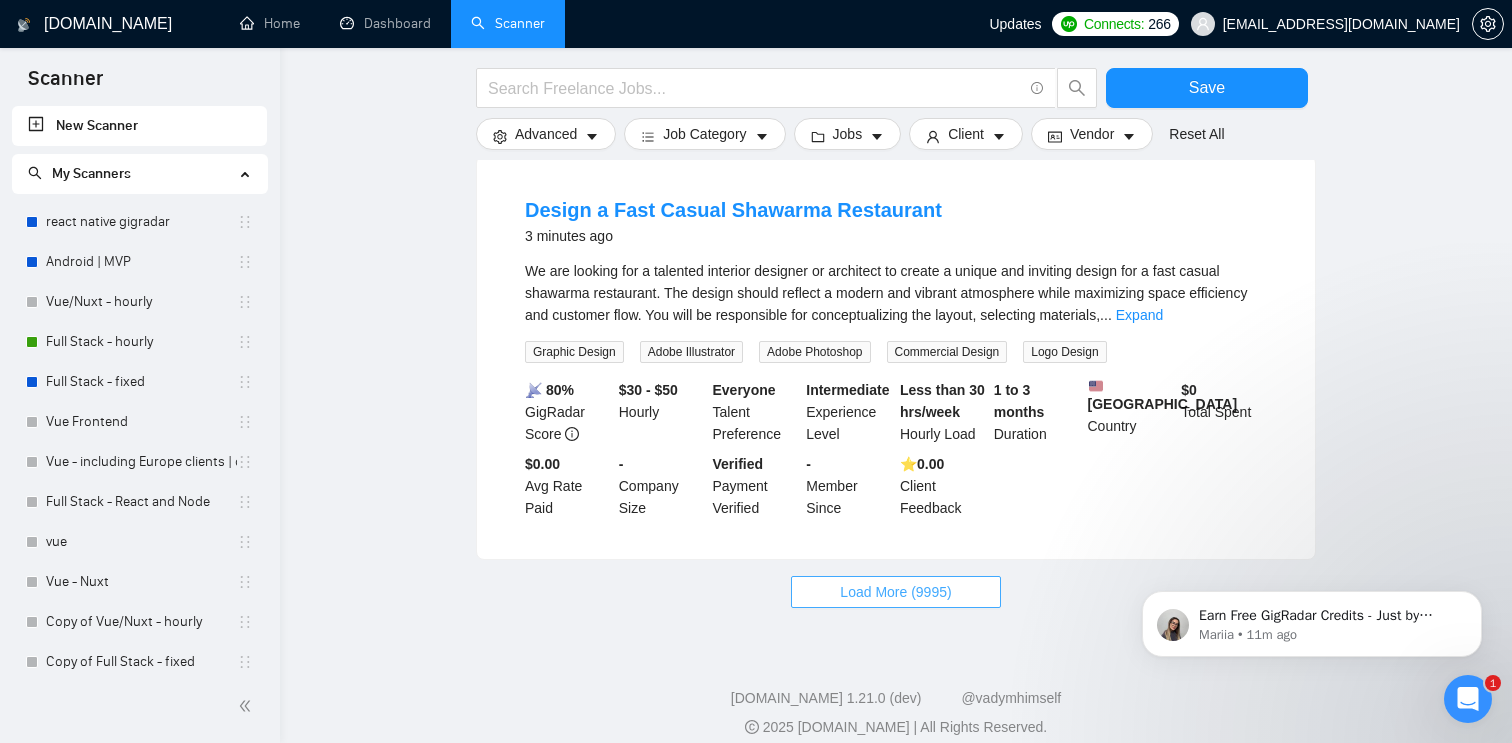 click on "Load More (9995)" at bounding box center (895, 592) 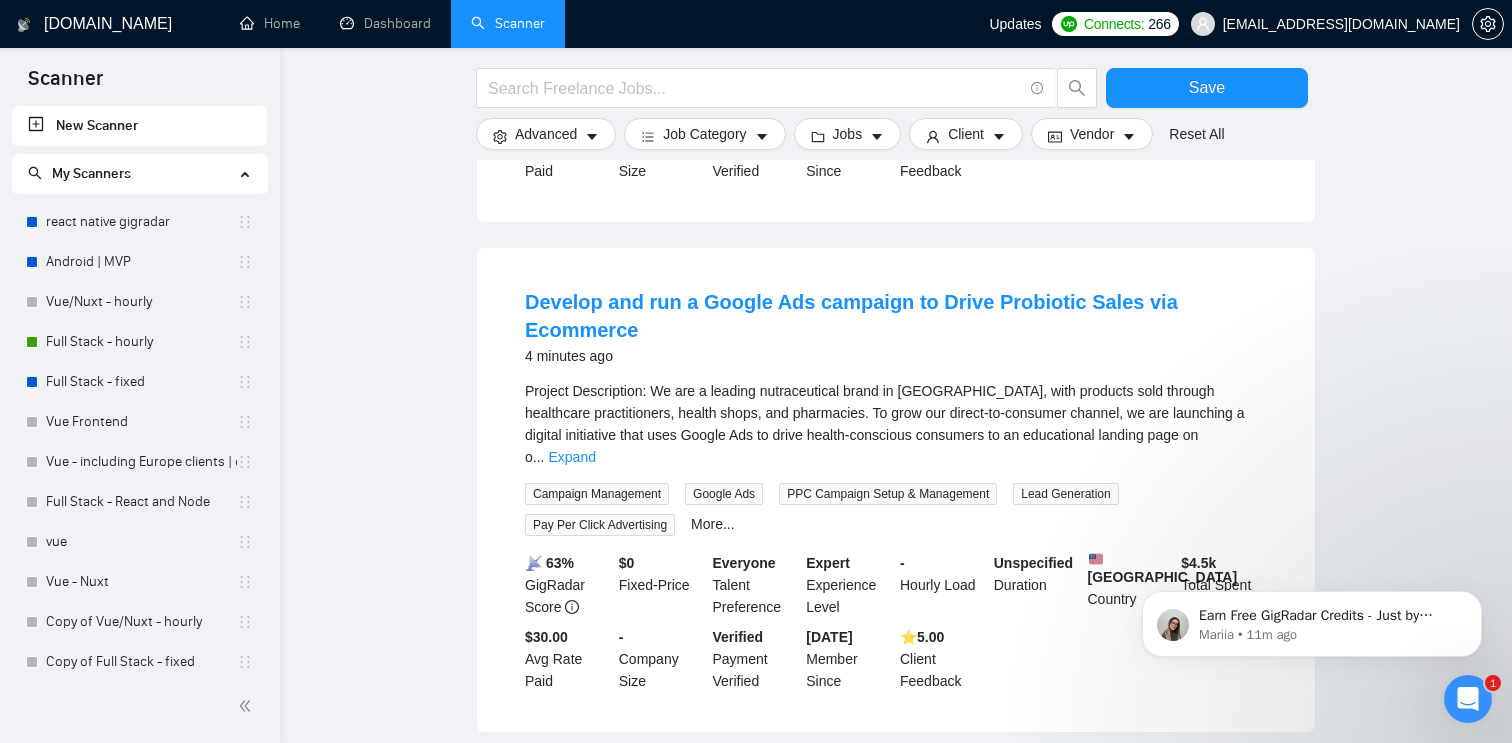 scroll, scrollTop: 4234, scrollLeft: 0, axis: vertical 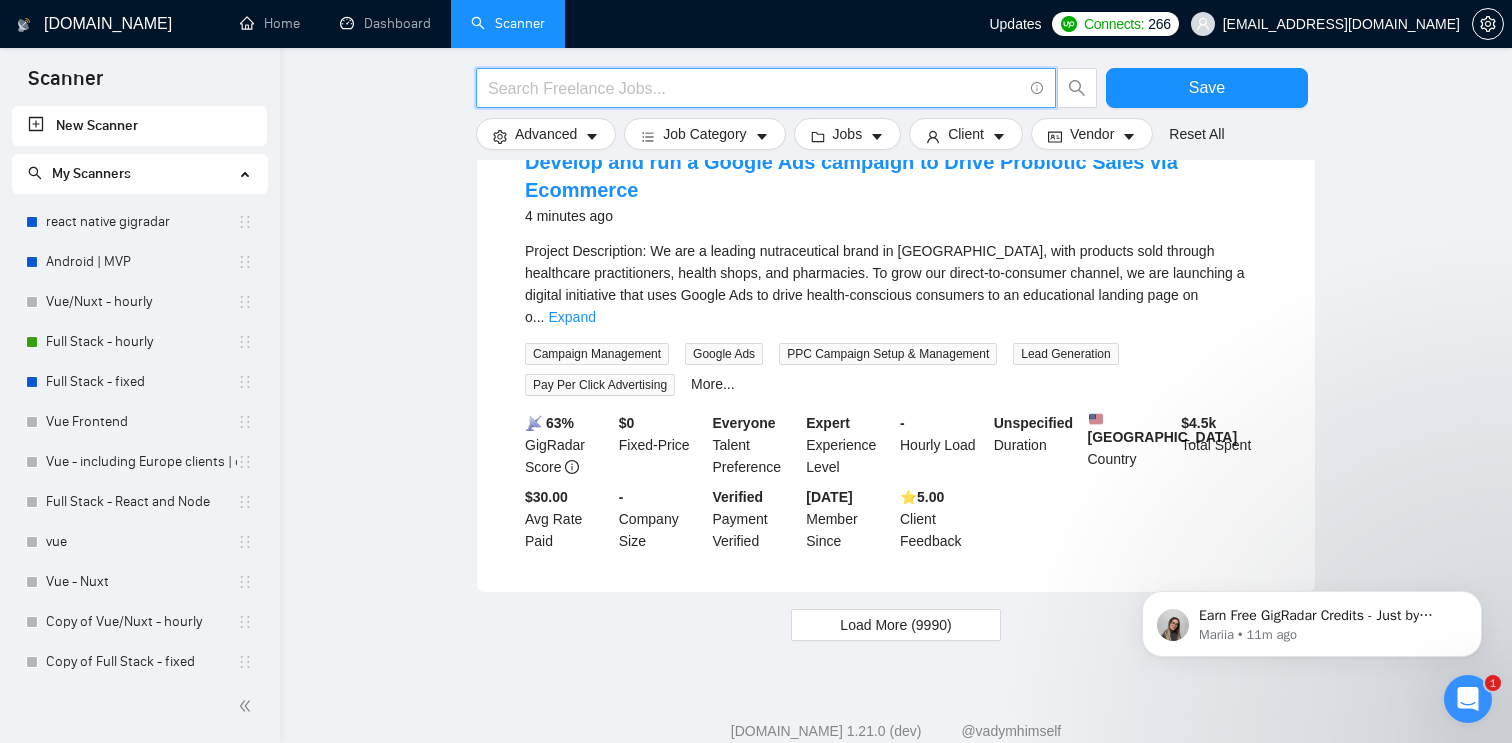 click at bounding box center (755, 88) 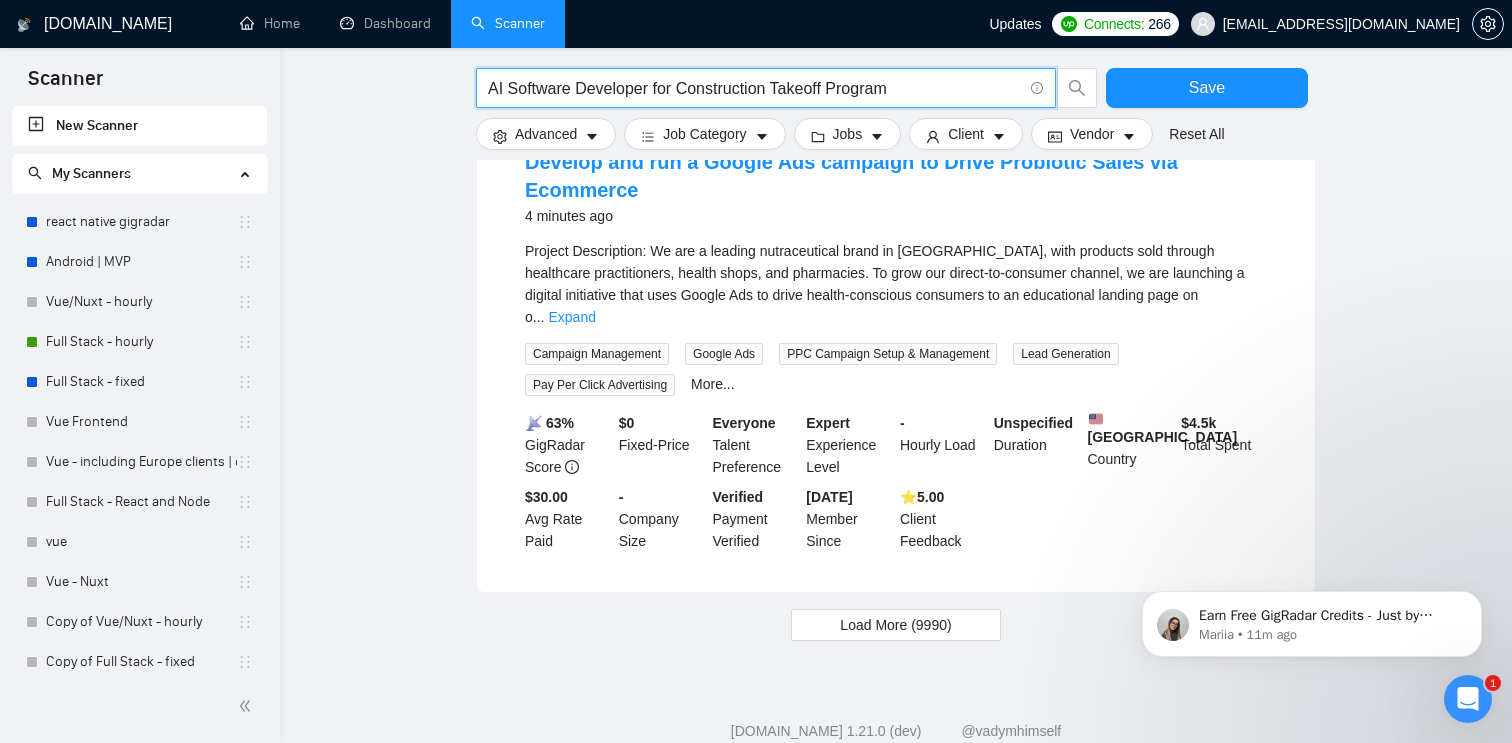 type on "AI Software Developer for Construction Takeoff Program" 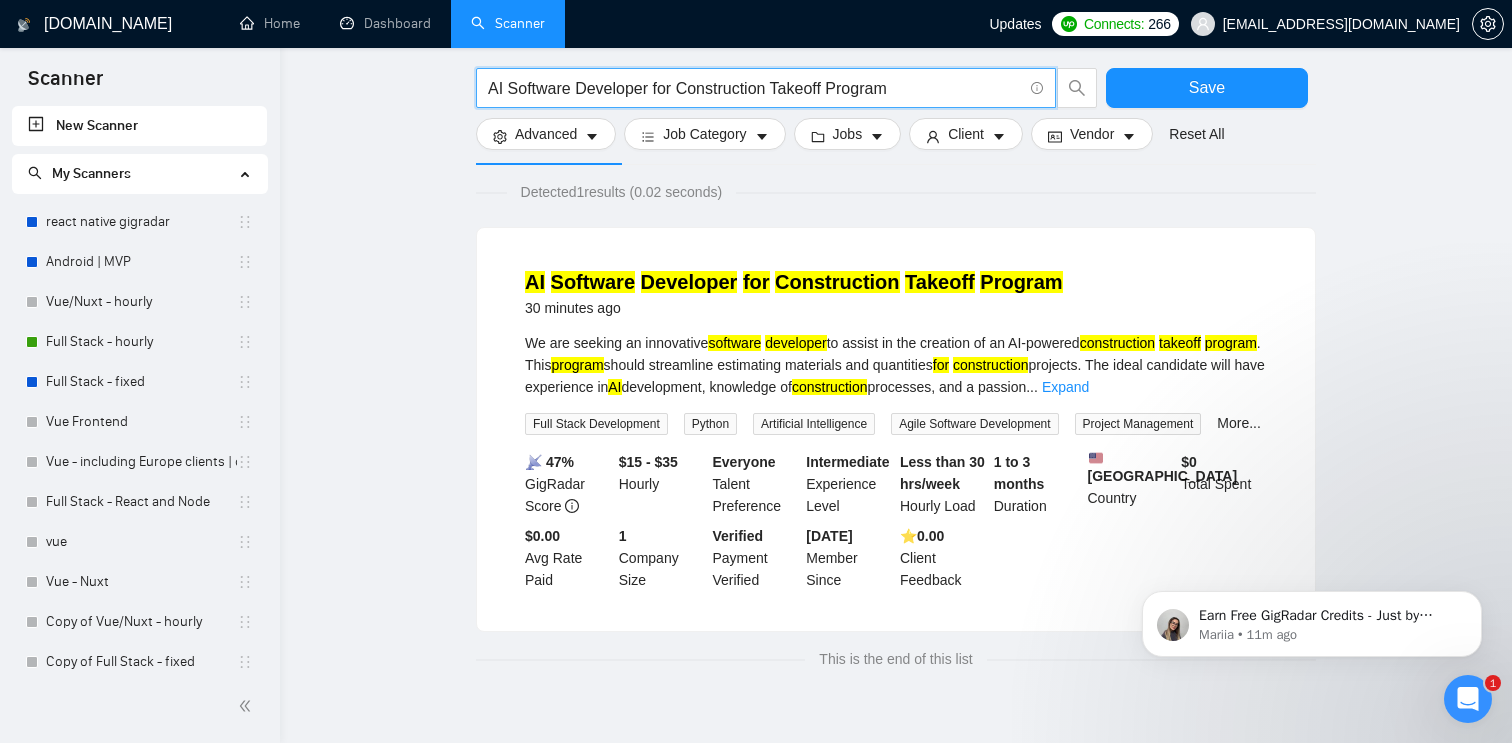 scroll, scrollTop: 167, scrollLeft: 0, axis: vertical 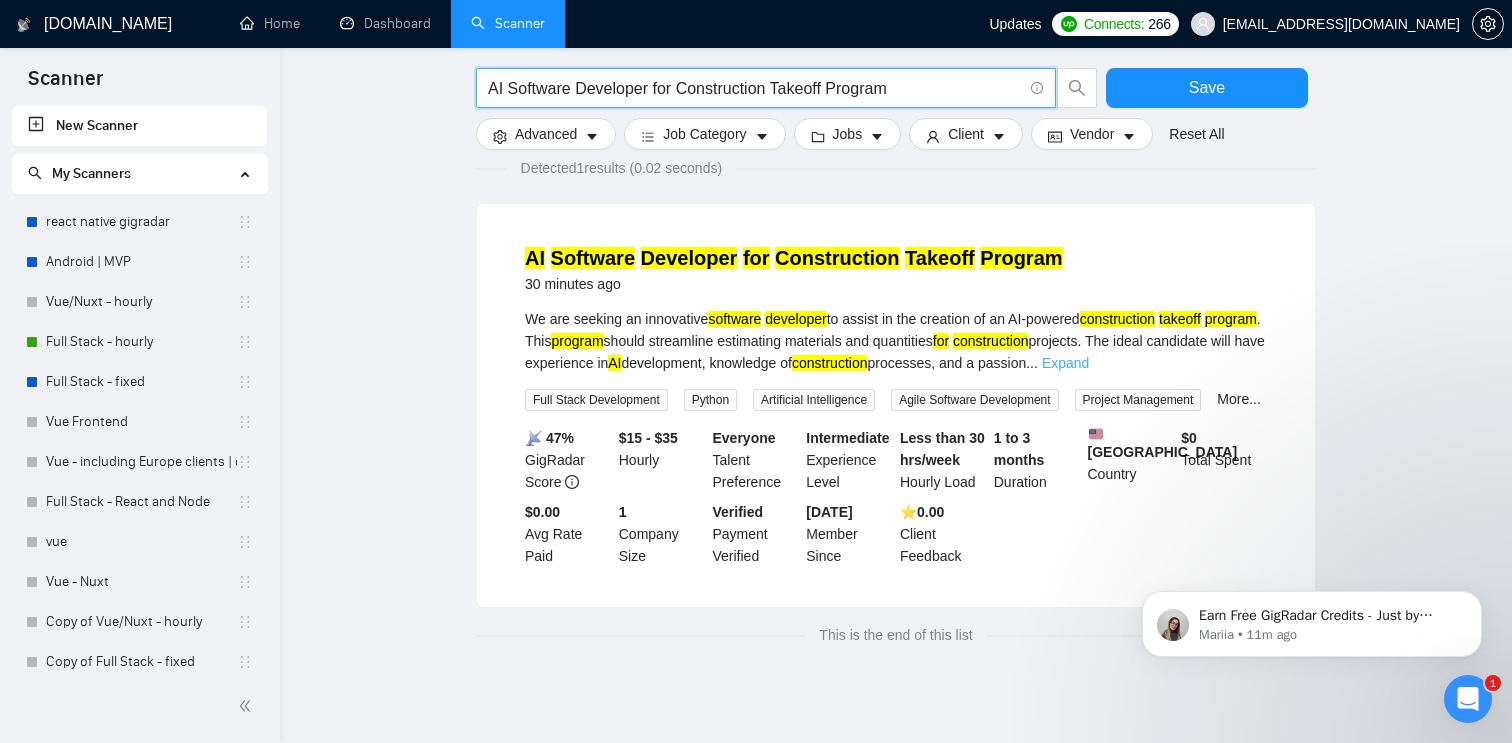 click on "Expand" at bounding box center [1065, 363] 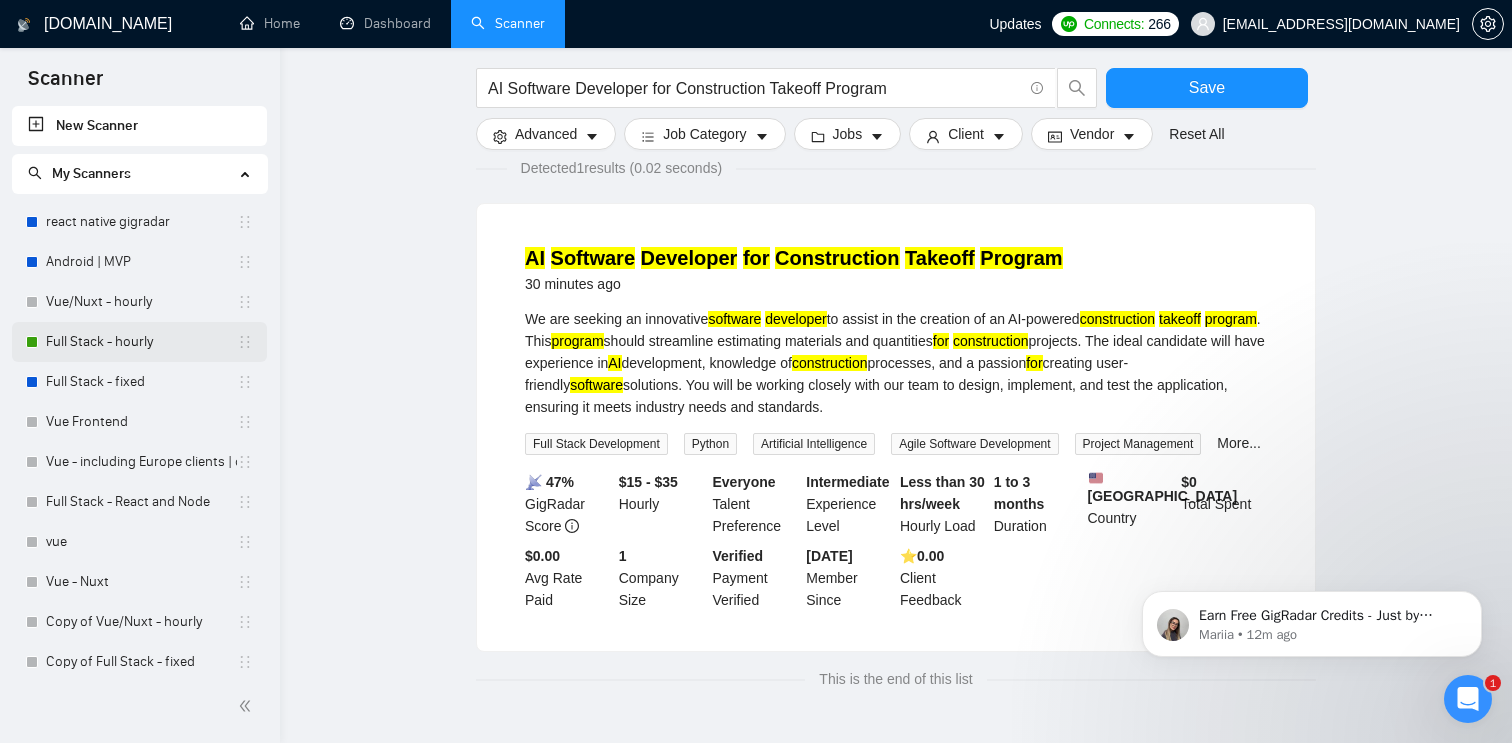 click on "Full Stack - hourly" at bounding box center [141, 342] 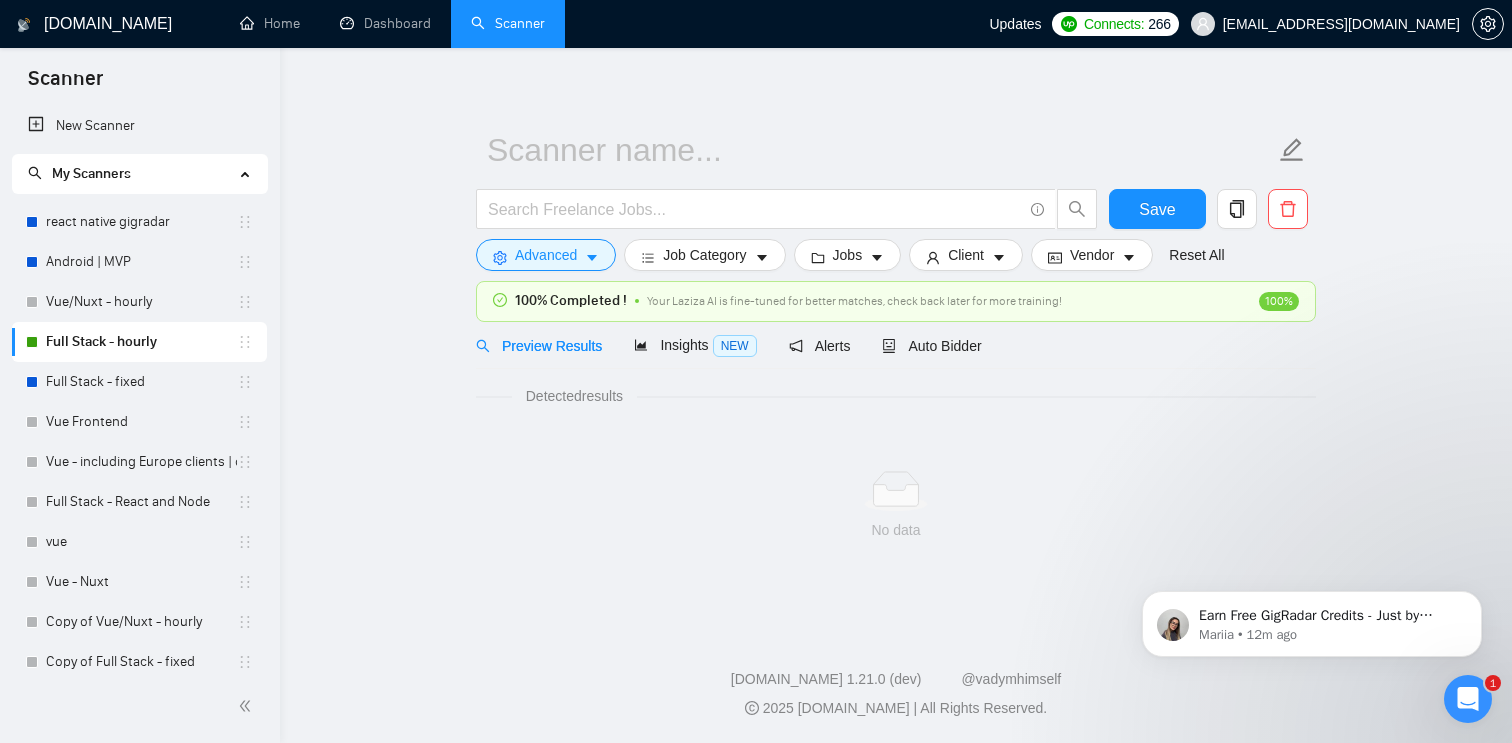 scroll, scrollTop: 0, scrollLeft: 0, axis: both 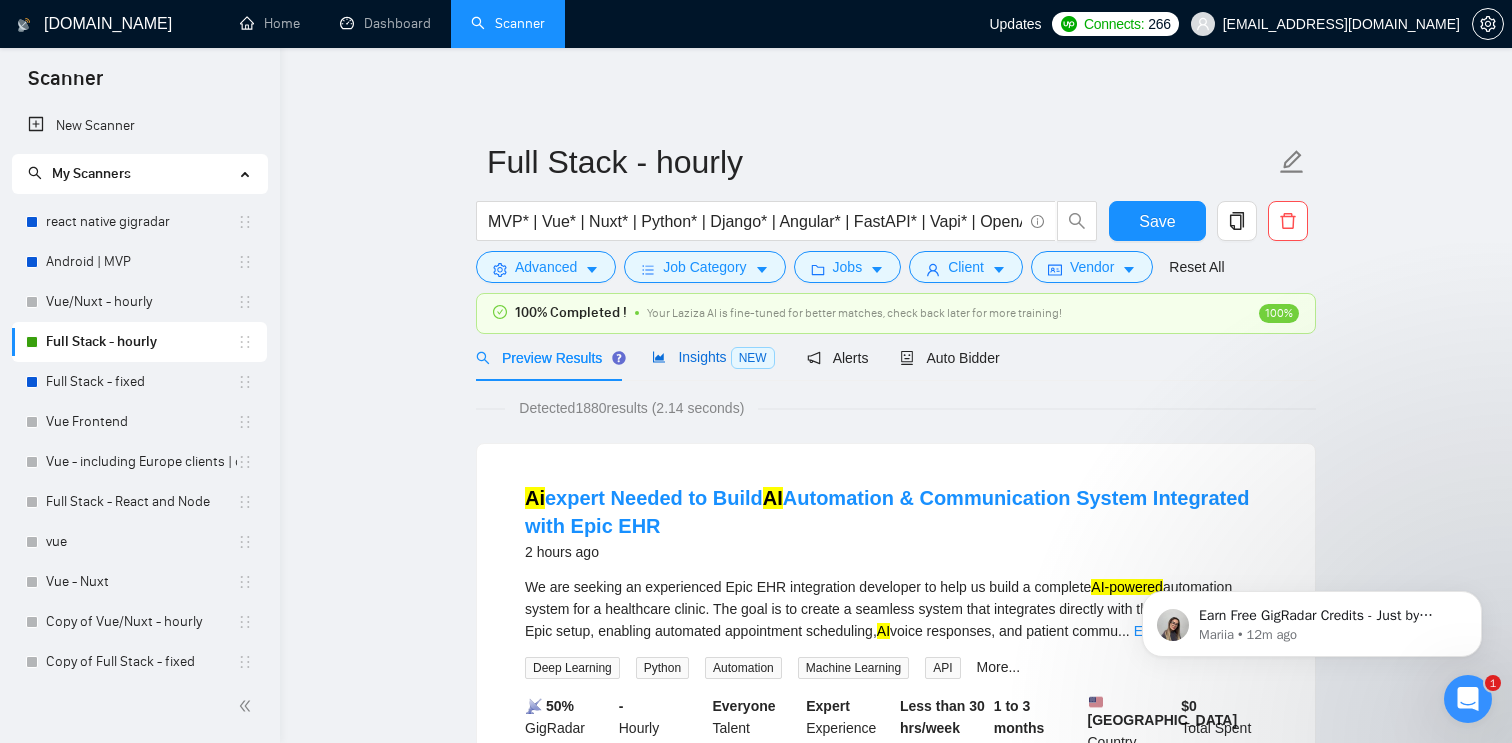 click on "Insights NEW" at bounding box center [713, 357] 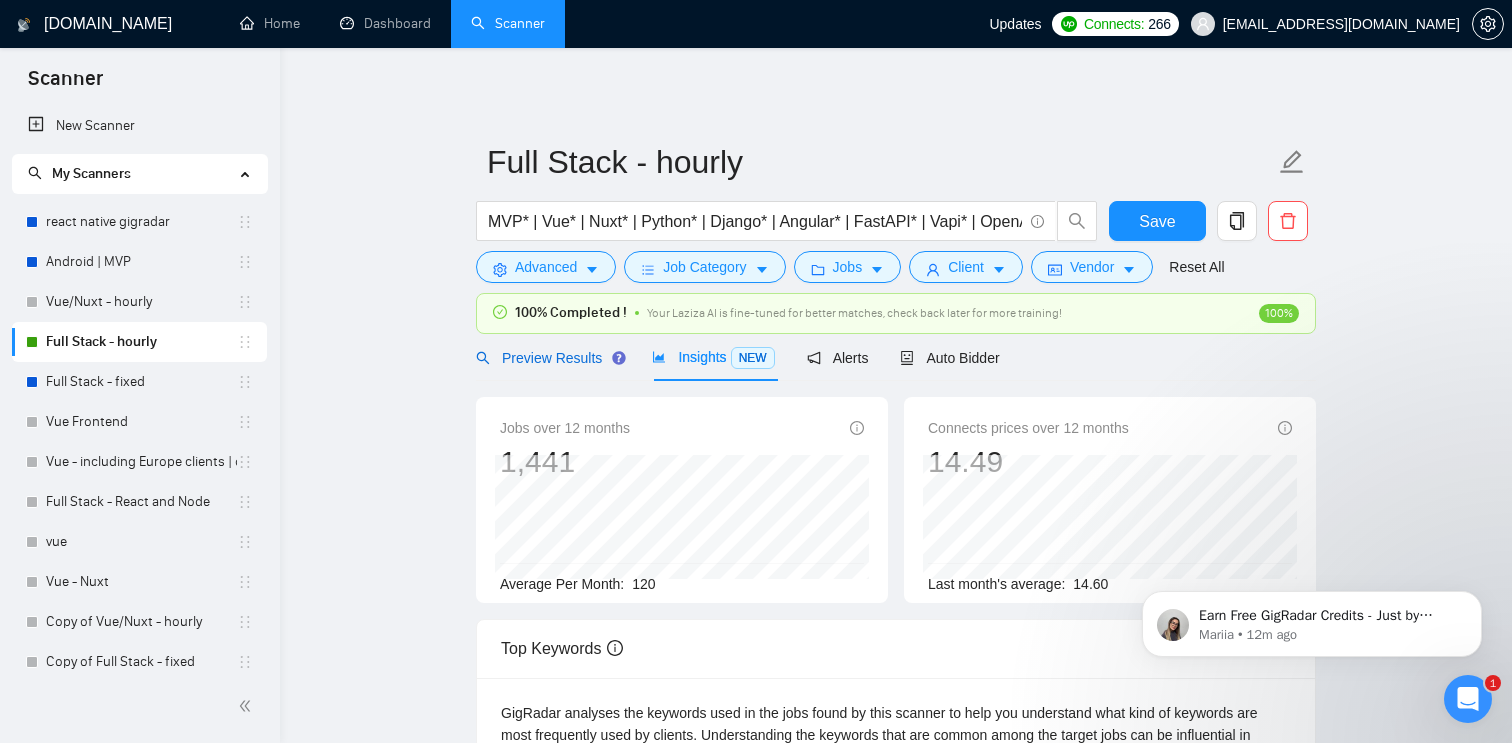 click on "Preview Results" at bounding box center [548, 358] 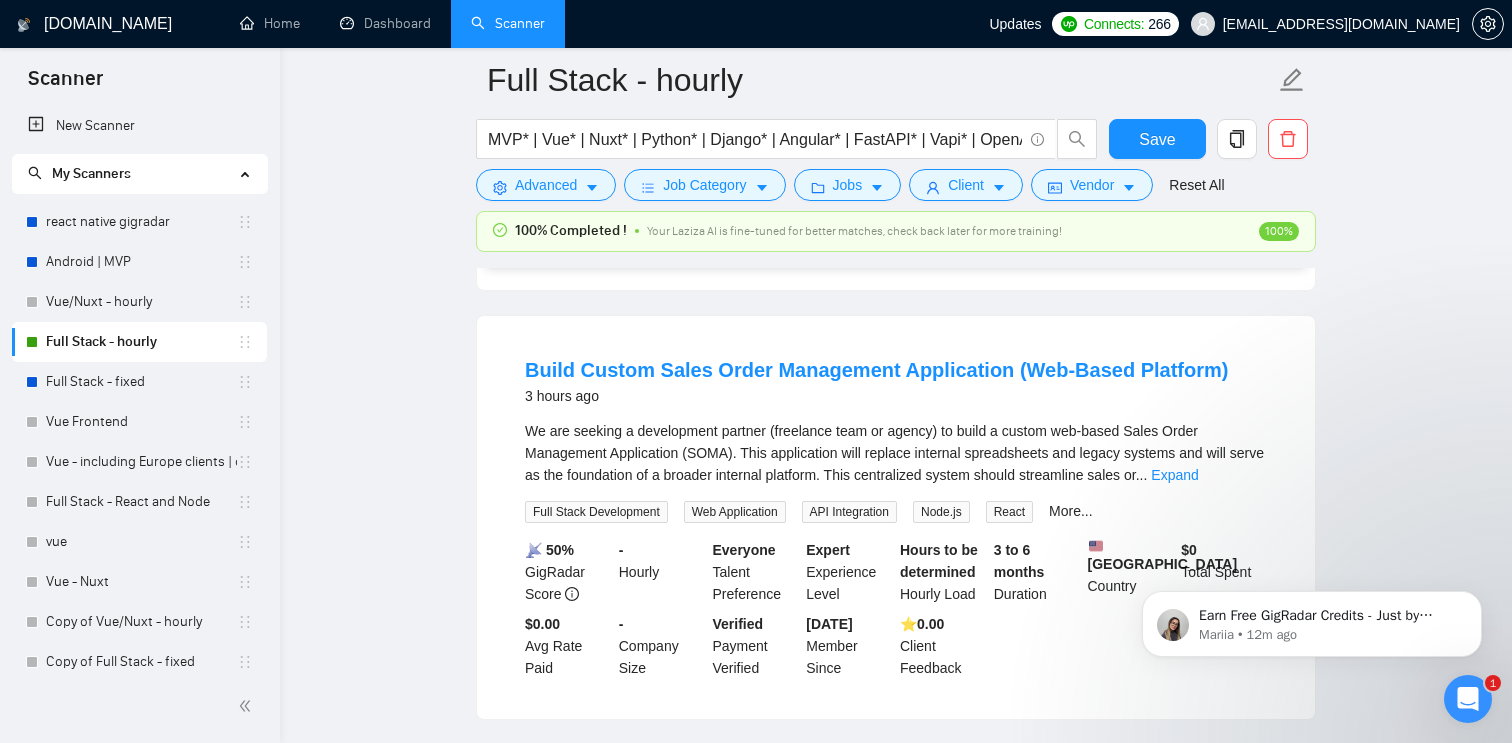 scroll, scrollTop: 0, scrollLeft: 0, axis: both 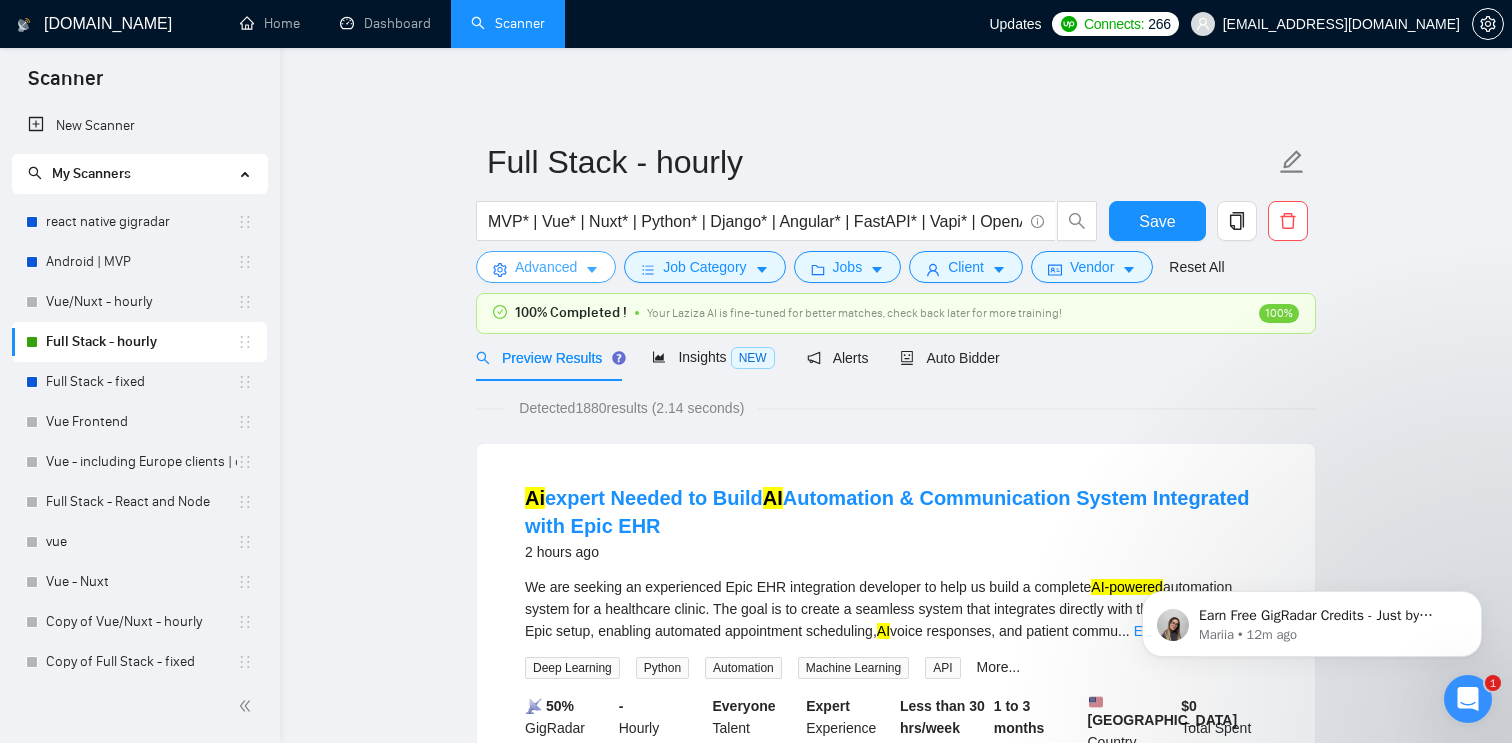 click on "Advanced" at bounding box center [546, 267] 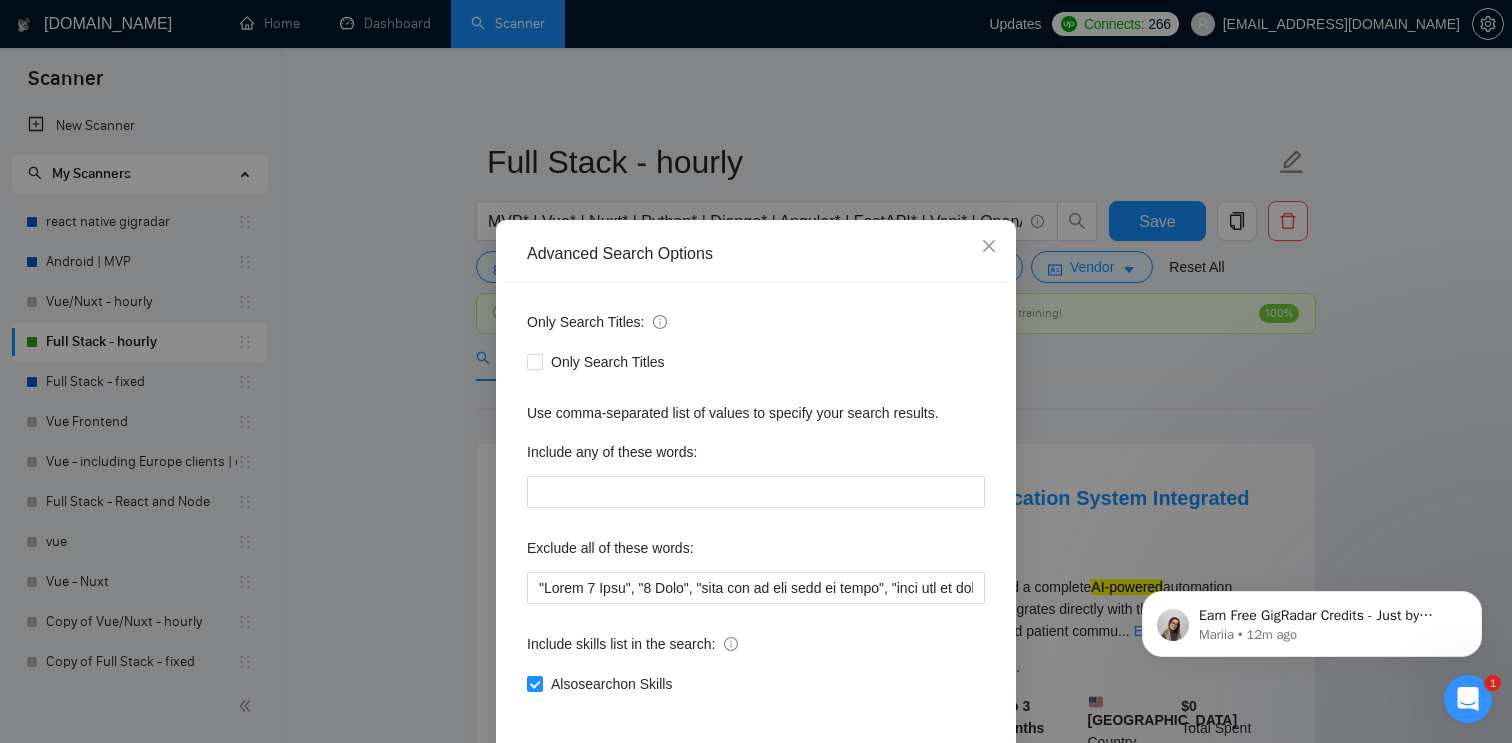click on "Advanced Search Options Only Search Titles:   Only Search Titles Use comma-separated list of values to specify your search results. Include any of these words: Exclude all of these words: Include skills list in the search:   Also  search  on Skills Reset OK" at bounding box center (756, 371) 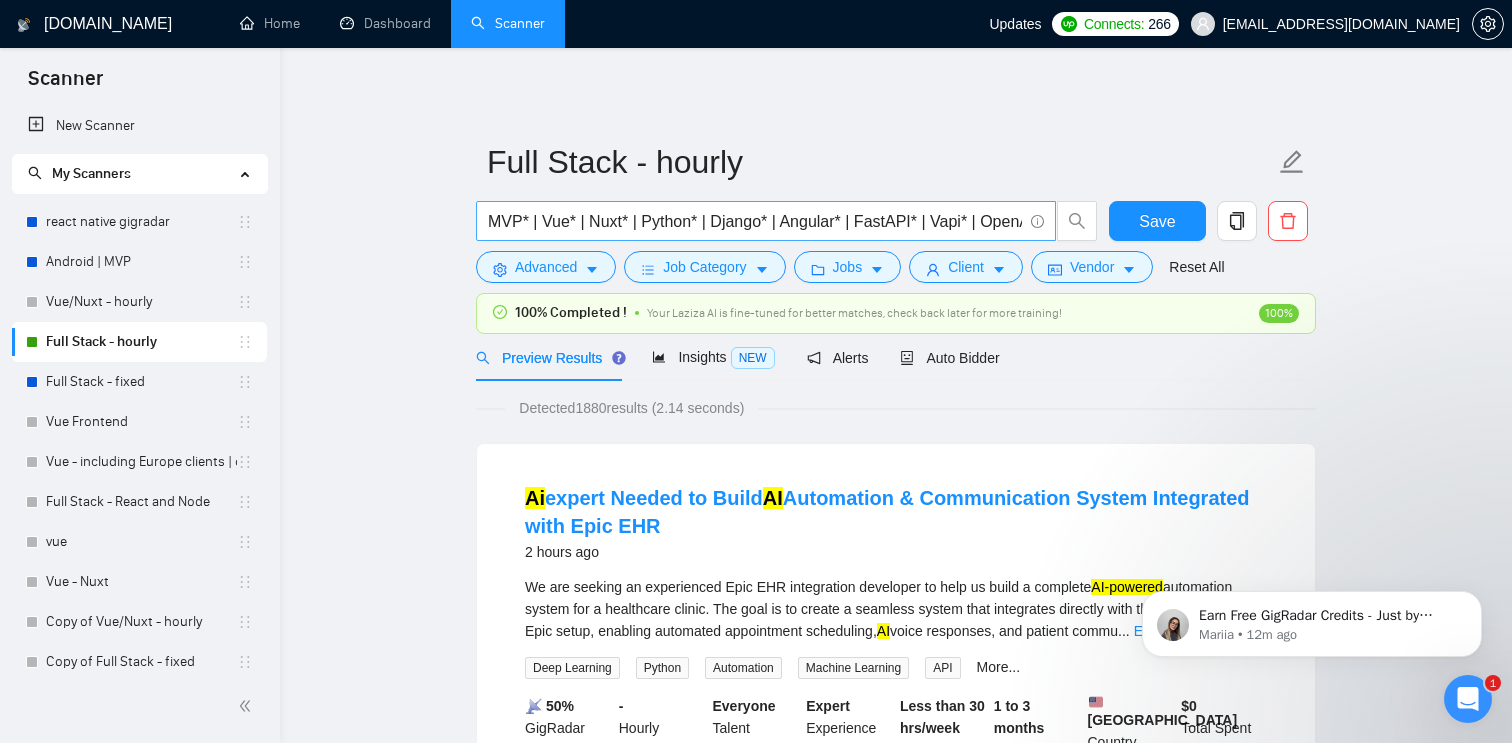 click on "MVP* | Vue* | Nuxt* | Python* | Django* | Angular* | FastAPI* | Vapi* | OpenAI* | LLM* | AI* | Chatbot* | "Chat bot" ("front-end" | frontend* | "front end" | "full-stack" | full-stack* | "full-stack" | Backend* | "Back-end" | "Back - end" | "Back end" | "AI Engineer")" at bounding box center [755, 221] 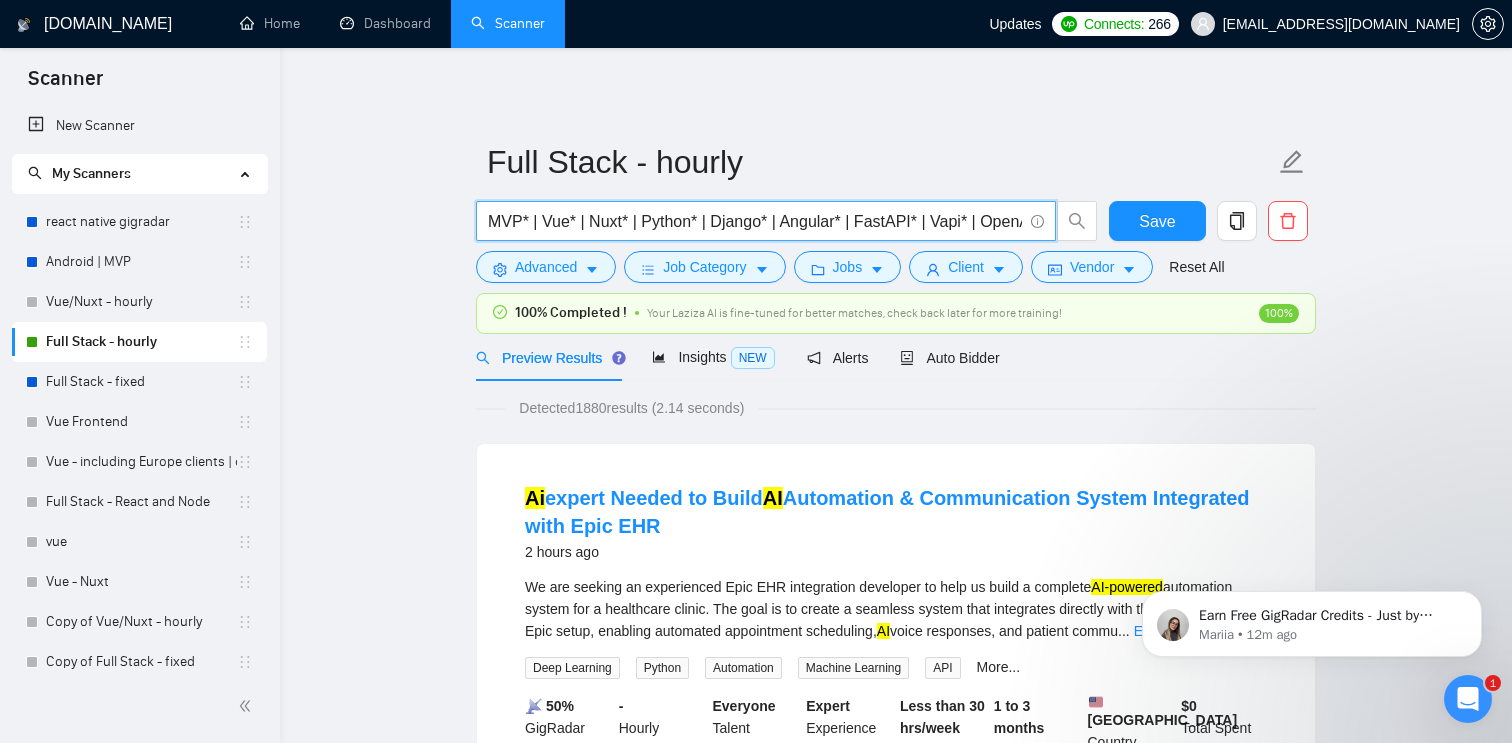 click on "MVP* | Vue* | Nuxt* | Python* | Django* | Angular* | FastAPI* | Vapi* | OpenAI* | LLM* | AI* | Chatbot* | "Chat bot" ("front-end" | frontend* | "front end" | "full-stack" | full-stack* | "full-stack" | Backend* | "Back-end" | "Back - end" | "Back end" | "AI Engineer")" at bounding box center [755, 221] 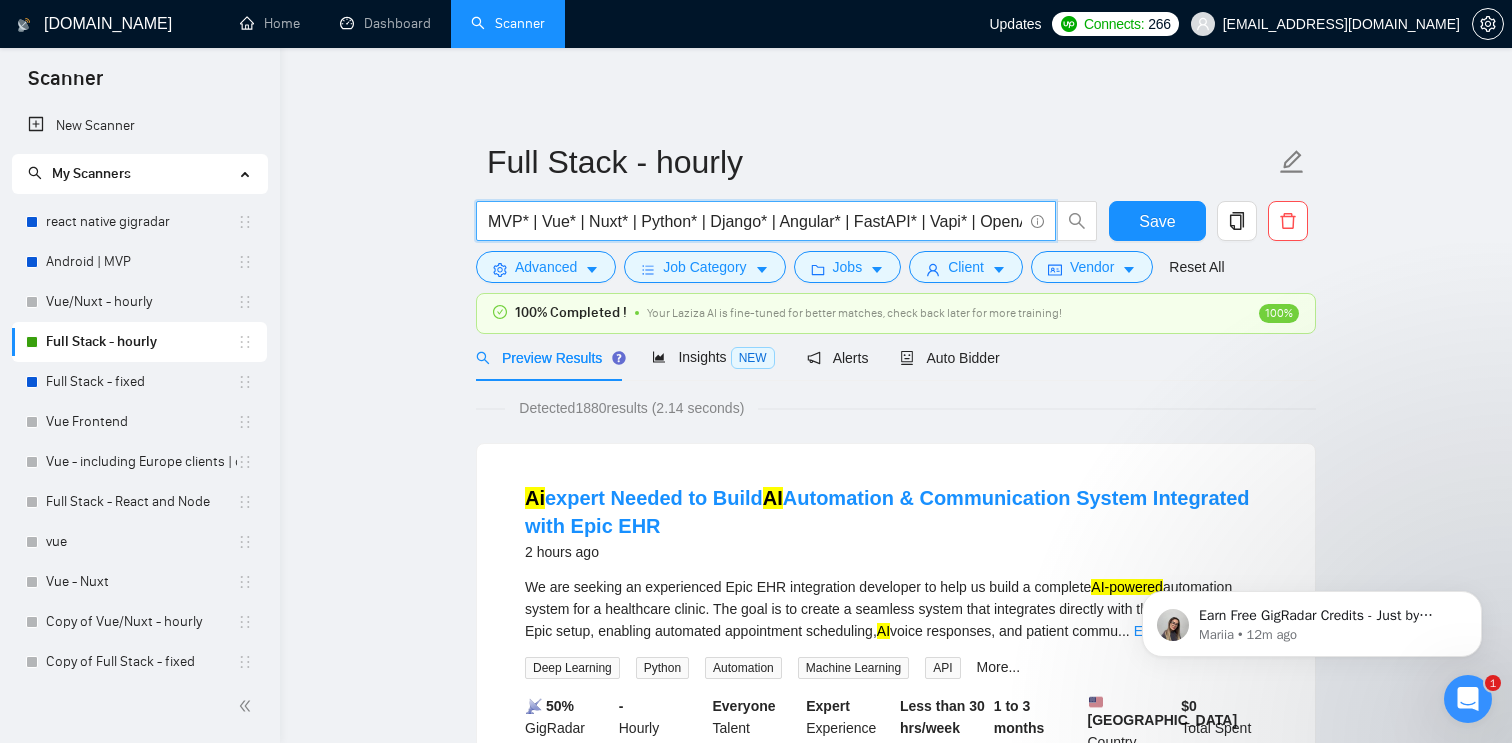 paste on "AI Software Developer for Construction Takeoff Program" 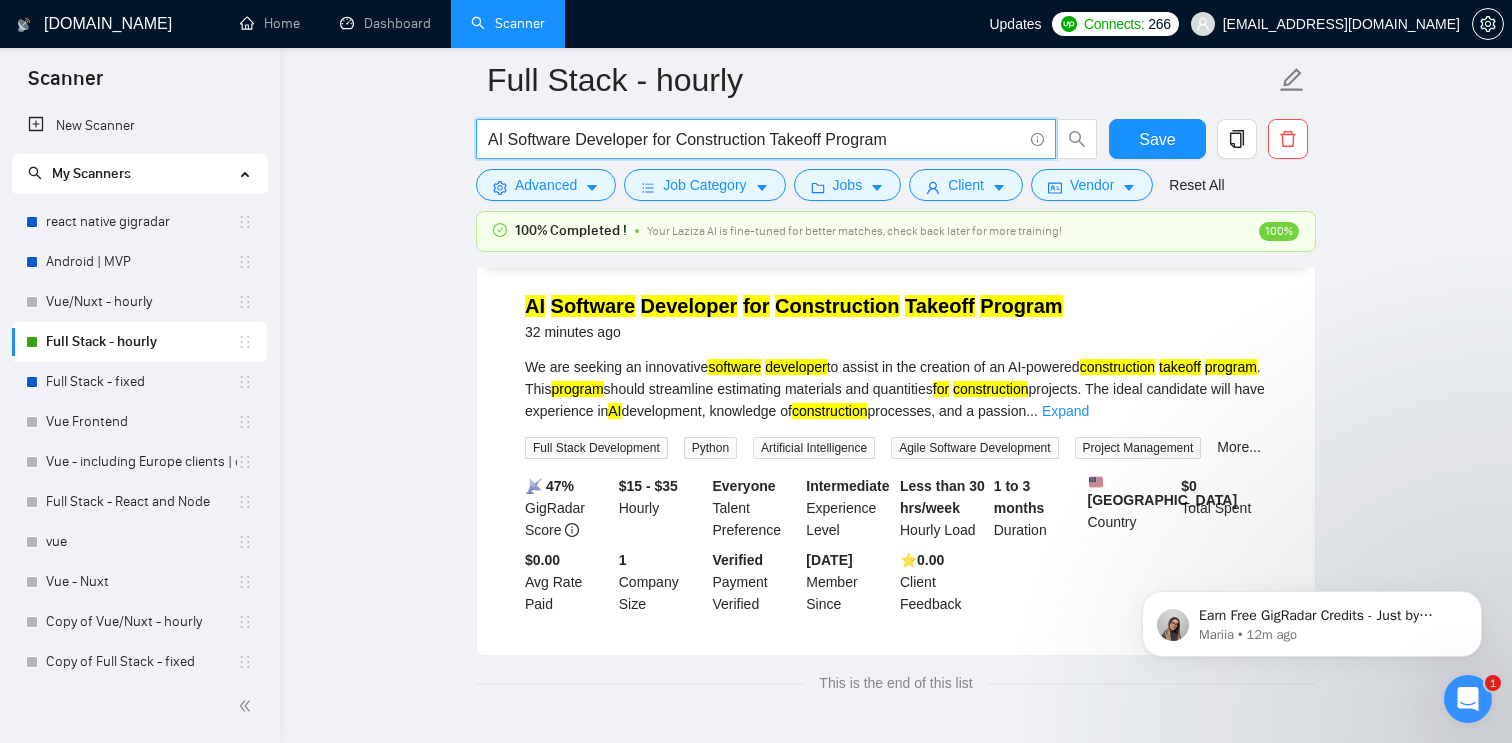 scroll, scrollTop: 0, scrollLeft: 0, axis: both 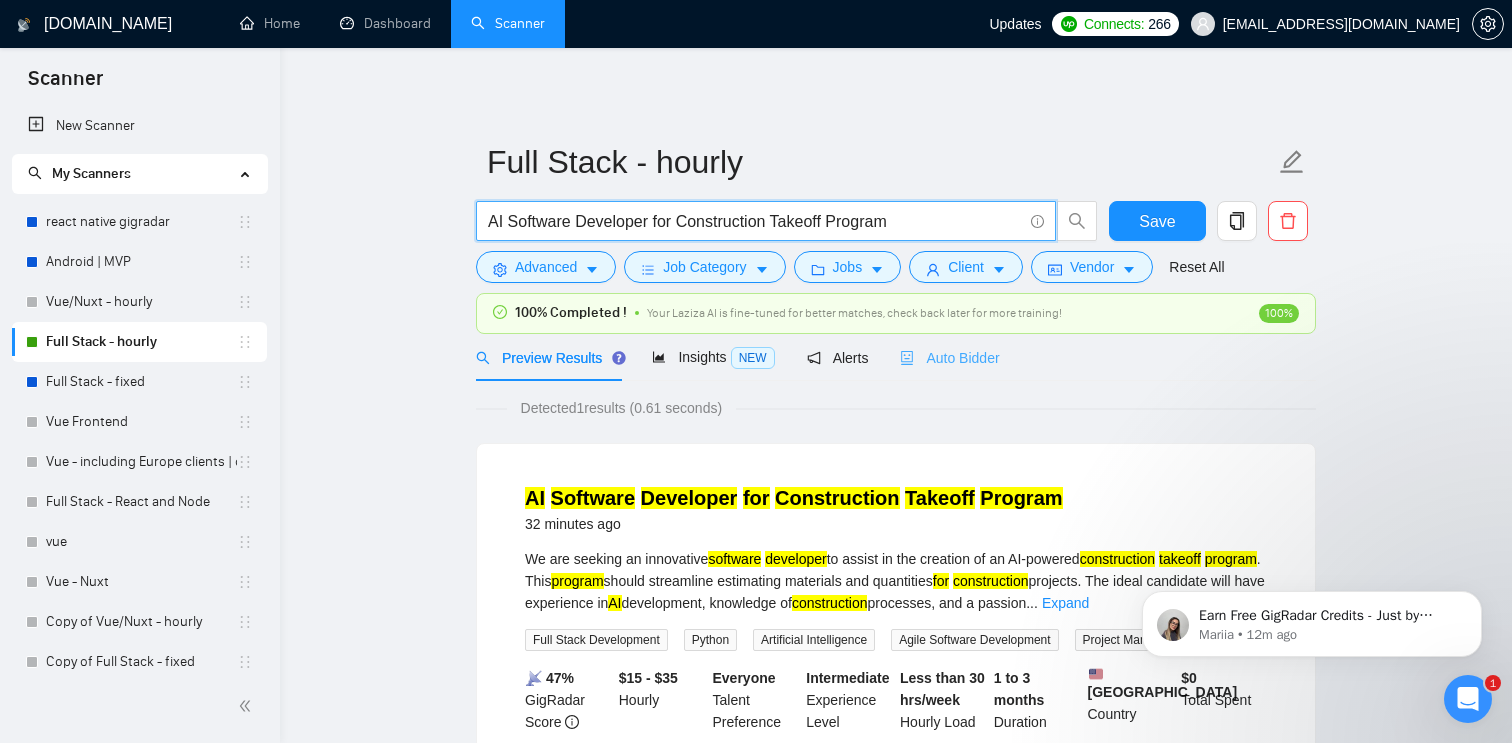type on "AI Software Developer for Construction Takeoff Program" 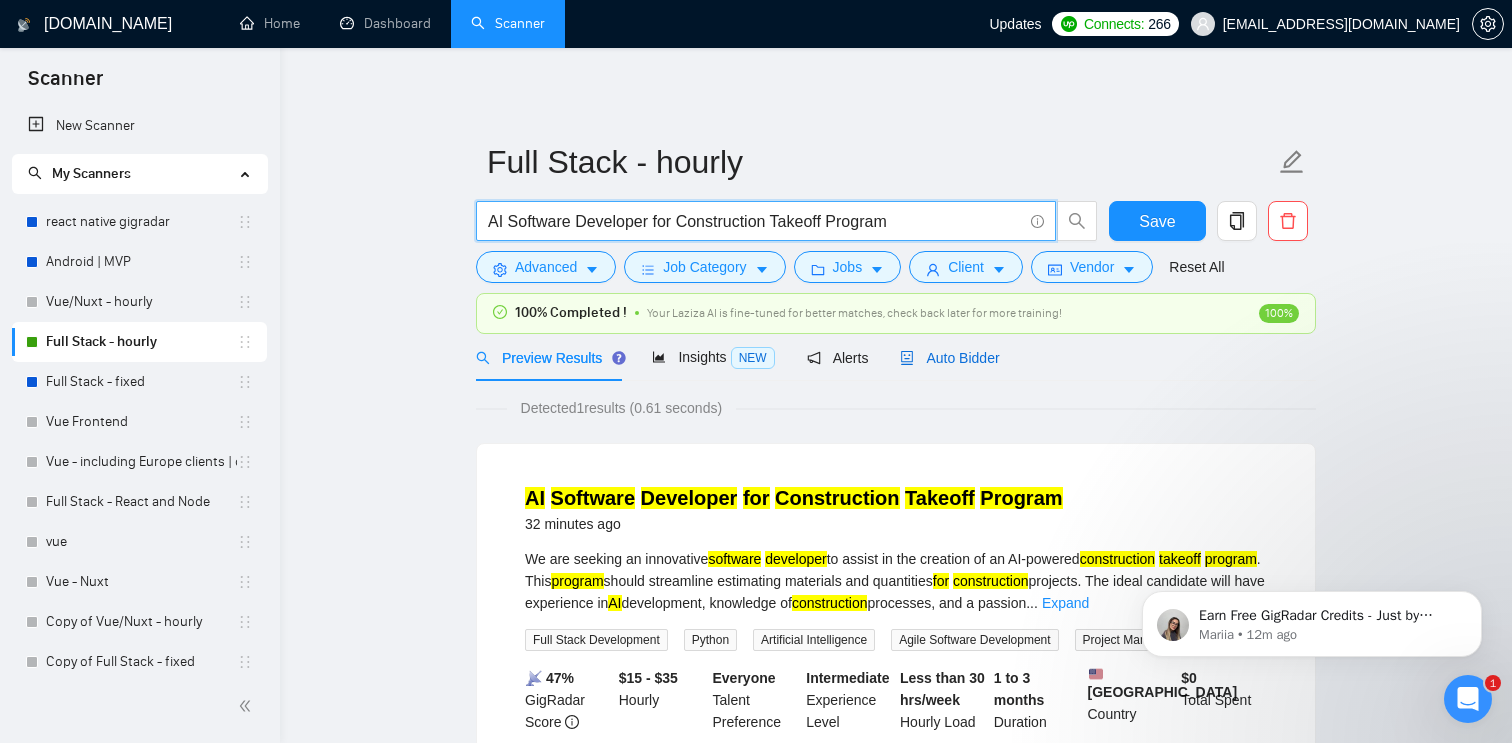 click on "Auto Bidder" at bounding box center (949, 358) 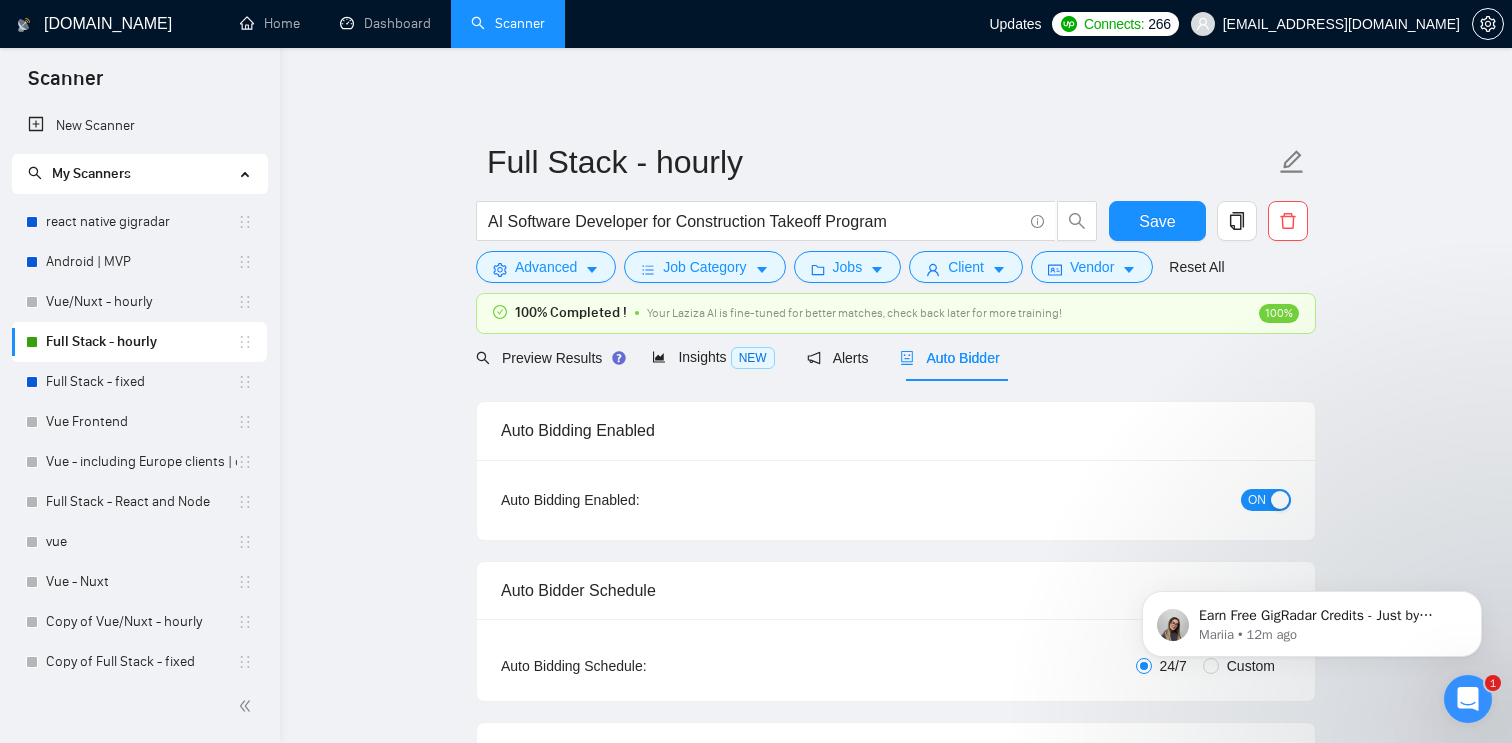 type 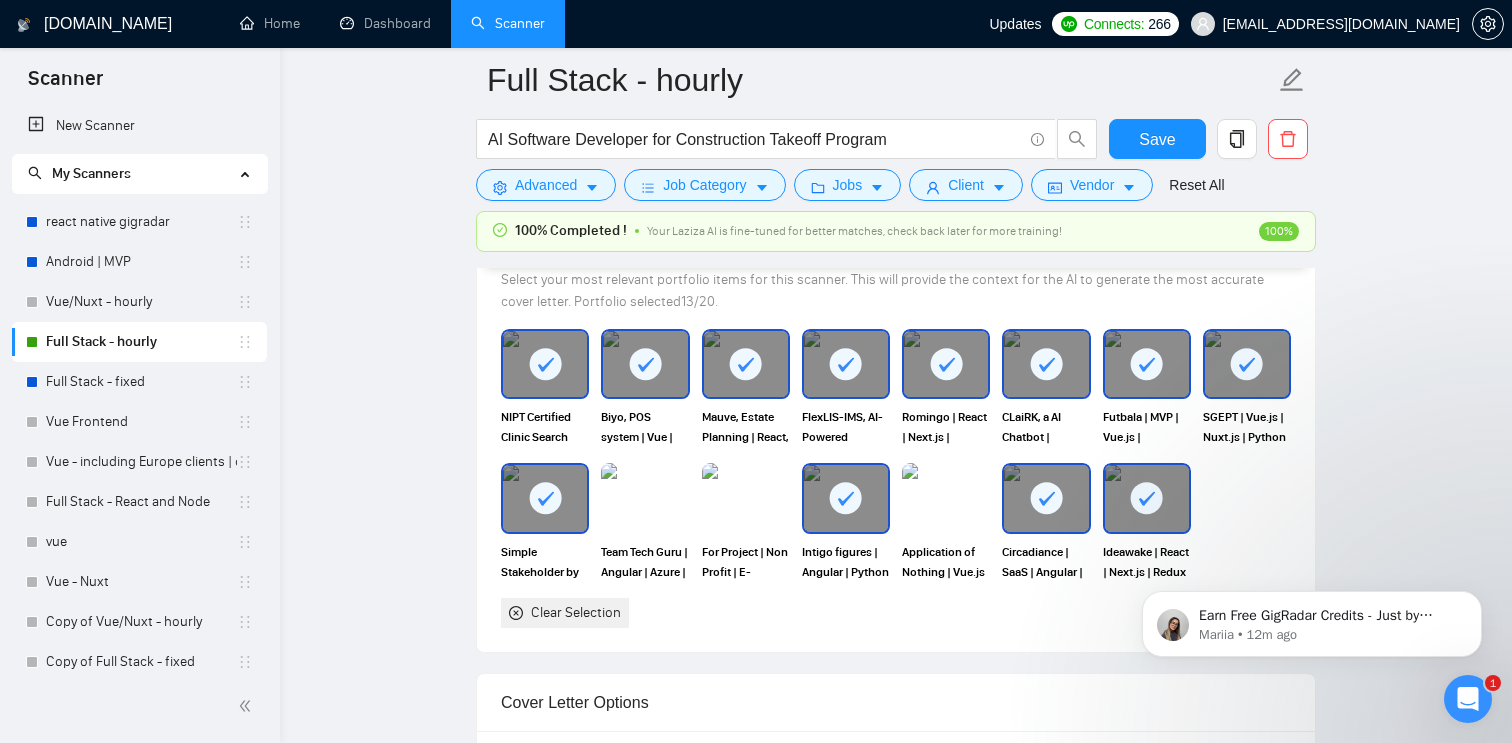 scroll, scrollTop: 1637, scrollLeft: 0, axis: vertical 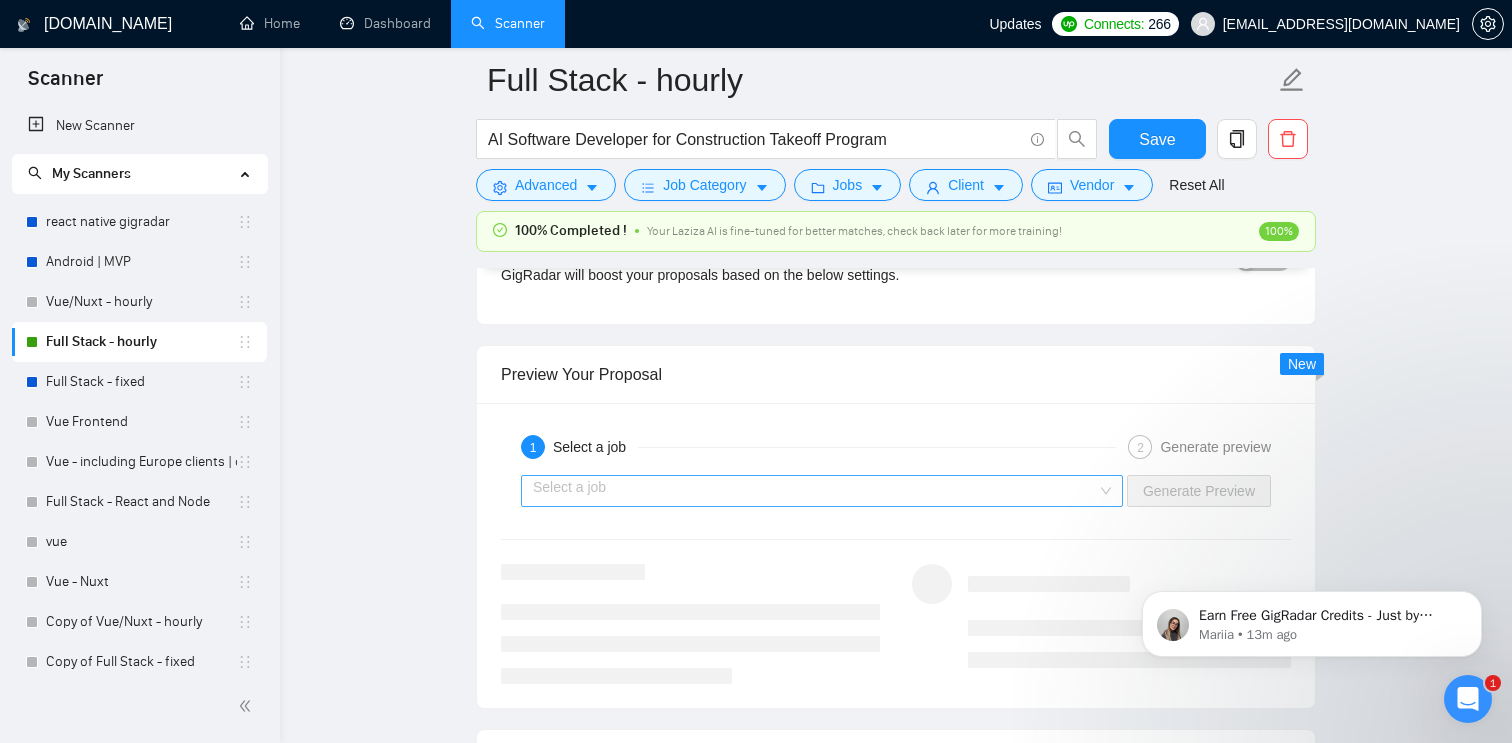click at bounding box center [815, 491] 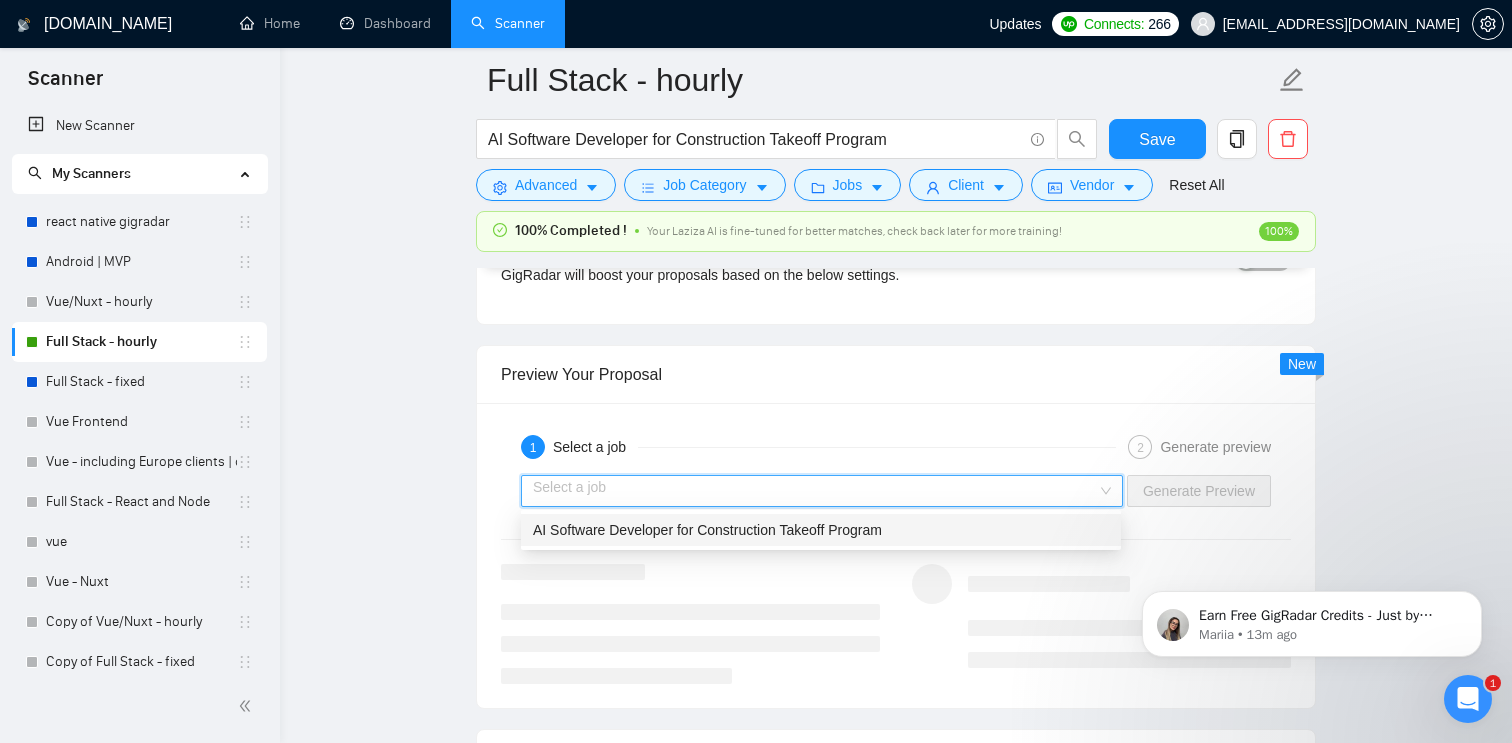 click on "AI Software Developer for Construction Takeoff Program" at bounding box center (821, 530) 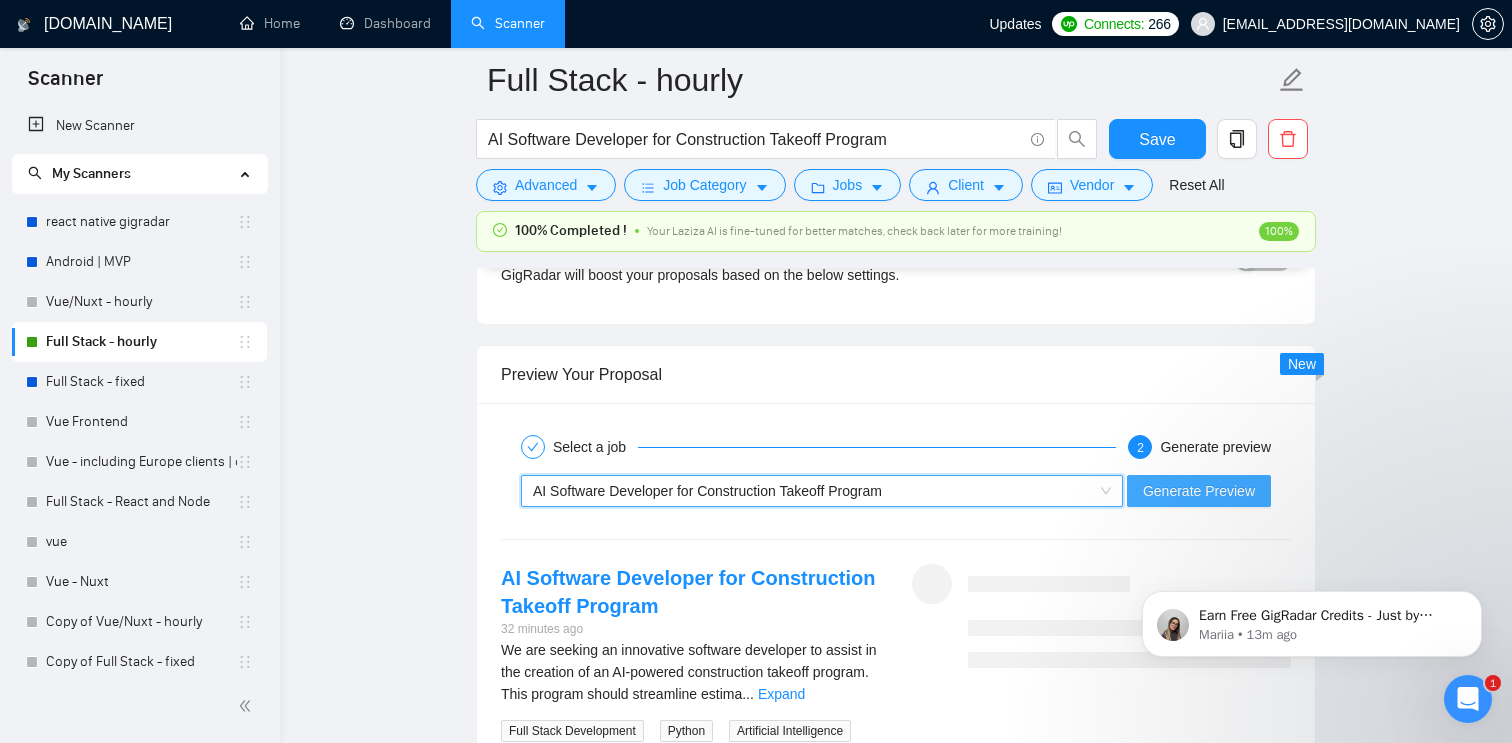 click on "Generate Preview" at bounding box center (1199, 491) 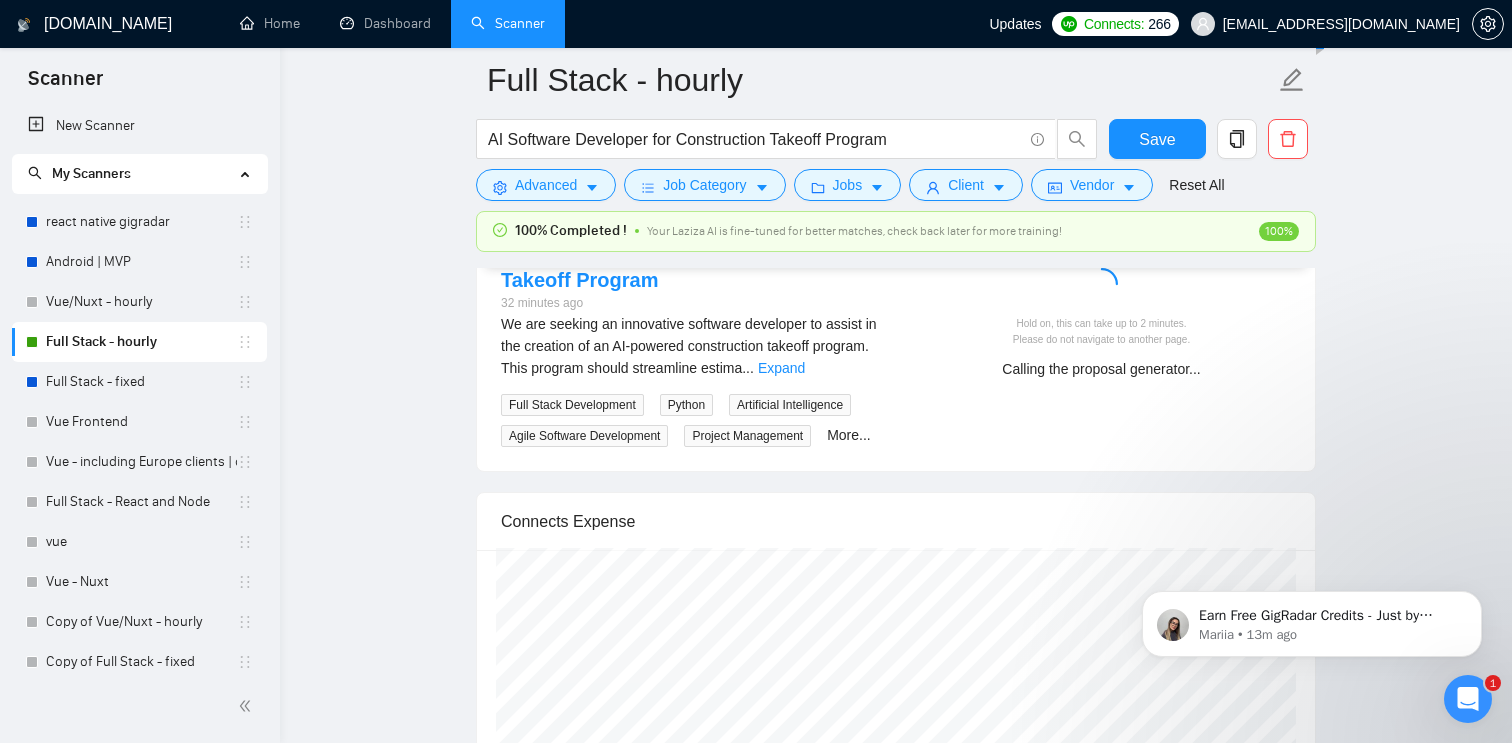 scroll, scrollTop: 3648, scrollLeft: 0, axis: vertical 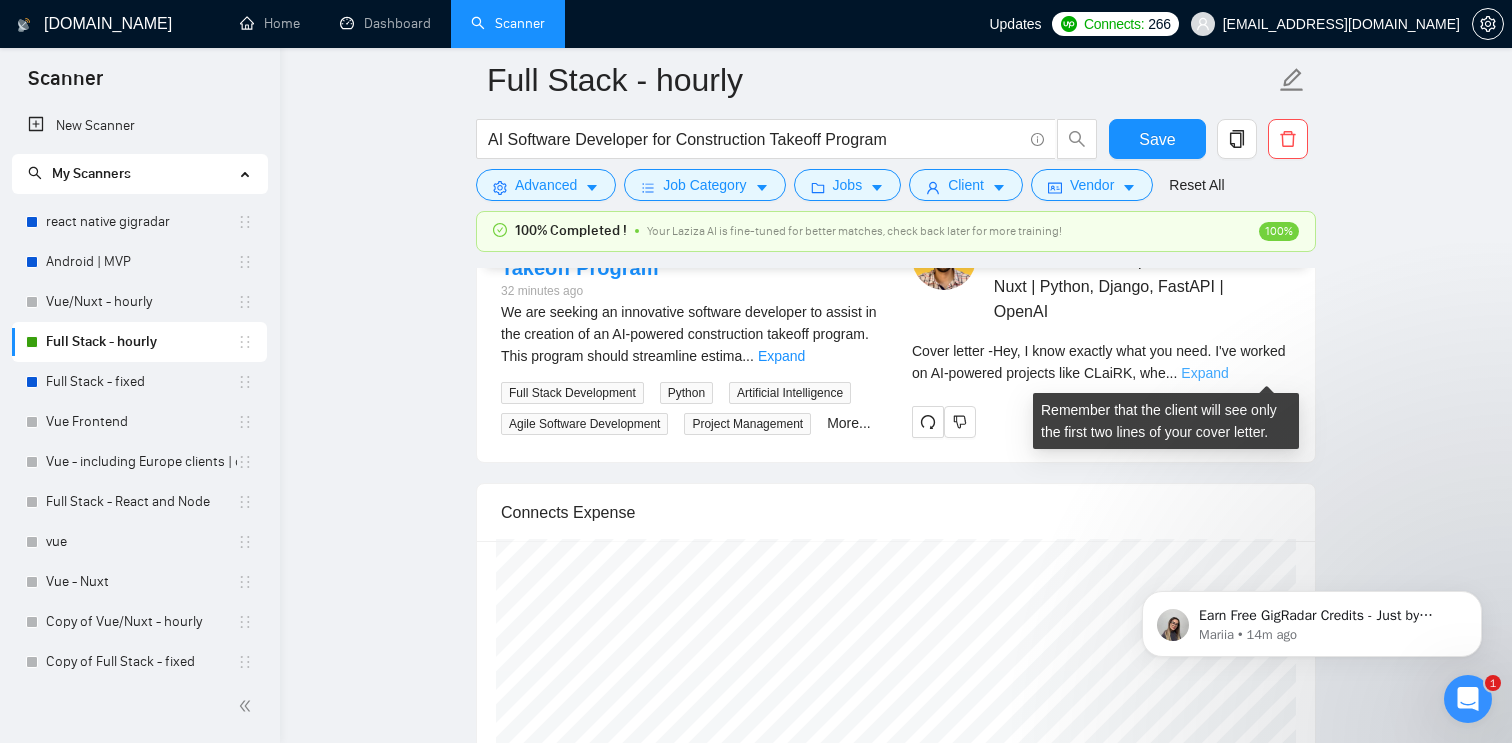 click on "Expand" at bounding box center [1204, 373] 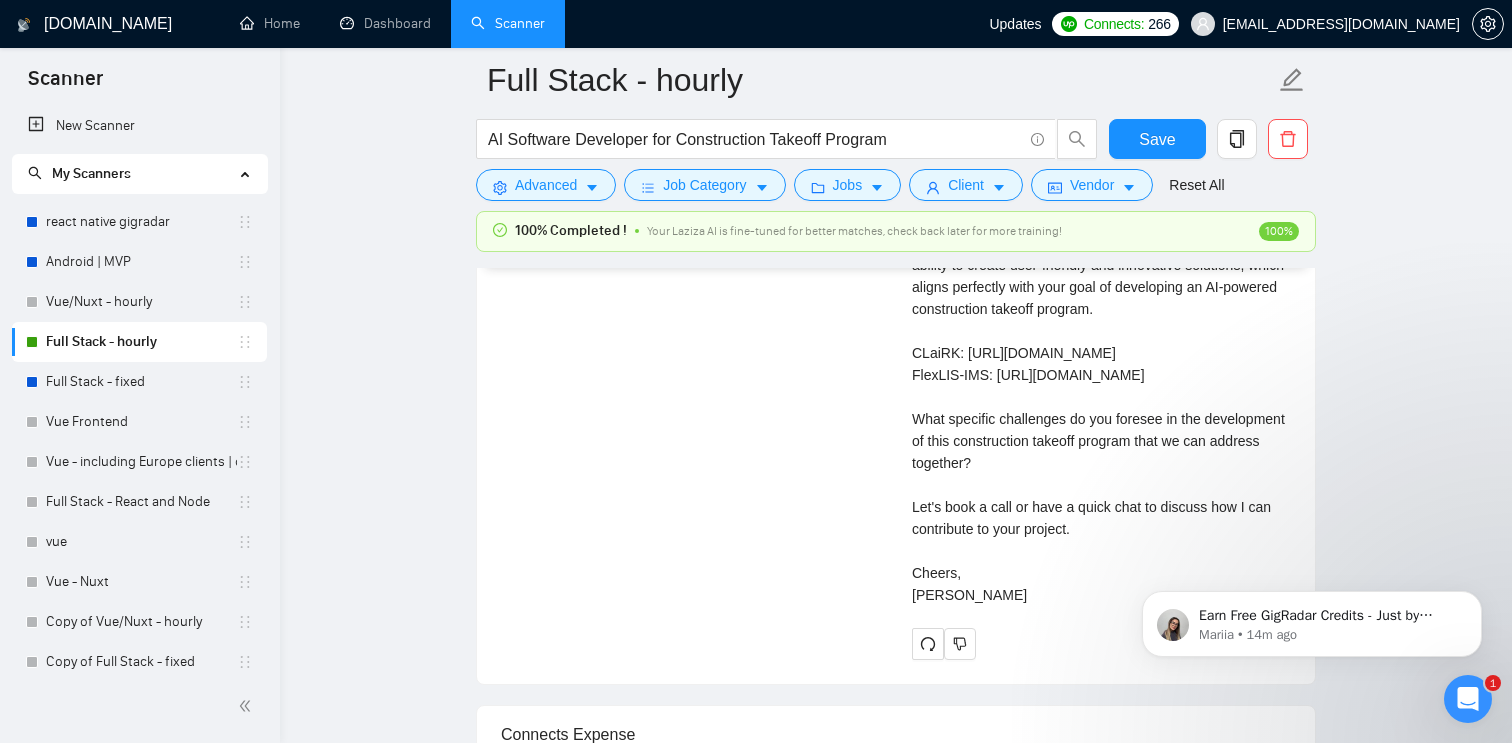 scroll, scrollTop: 3913, scrollLeft: 0, axis: vertical 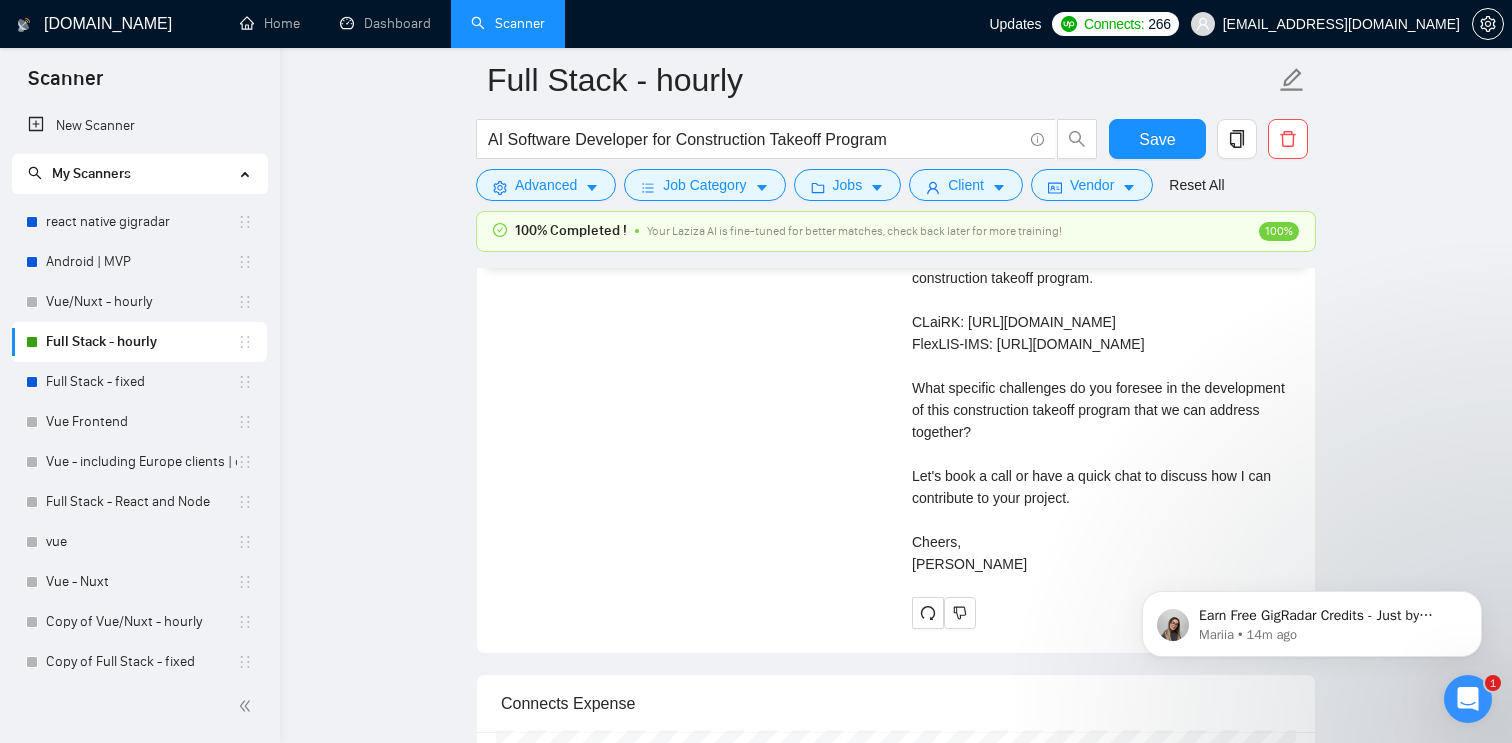 drag, startPoint x: 1016, startPoint y: 608, endPoint x: 932, endPoint y: 285, distance: 333.74393 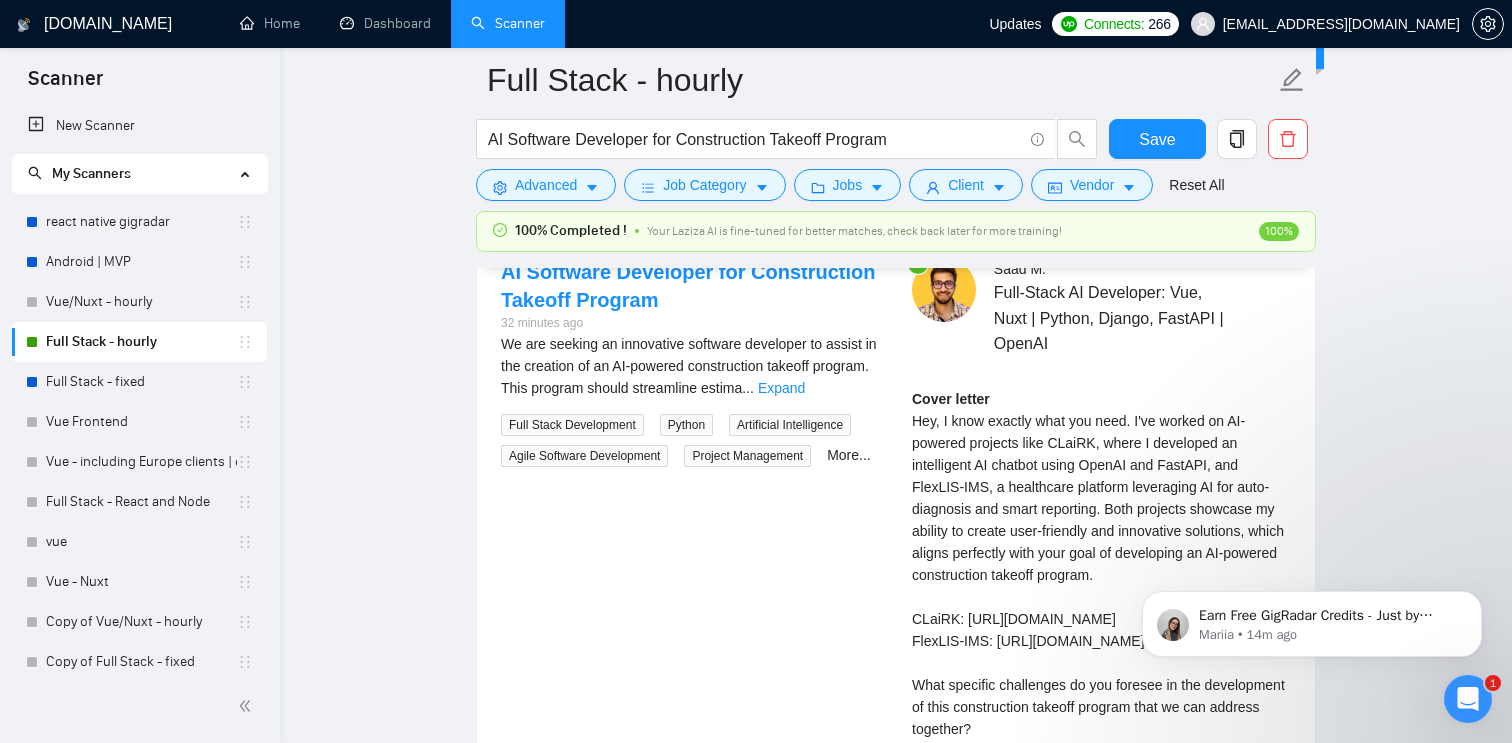 scroll, scrollTop: 3590, scrollLeft: 0, axis: vertical 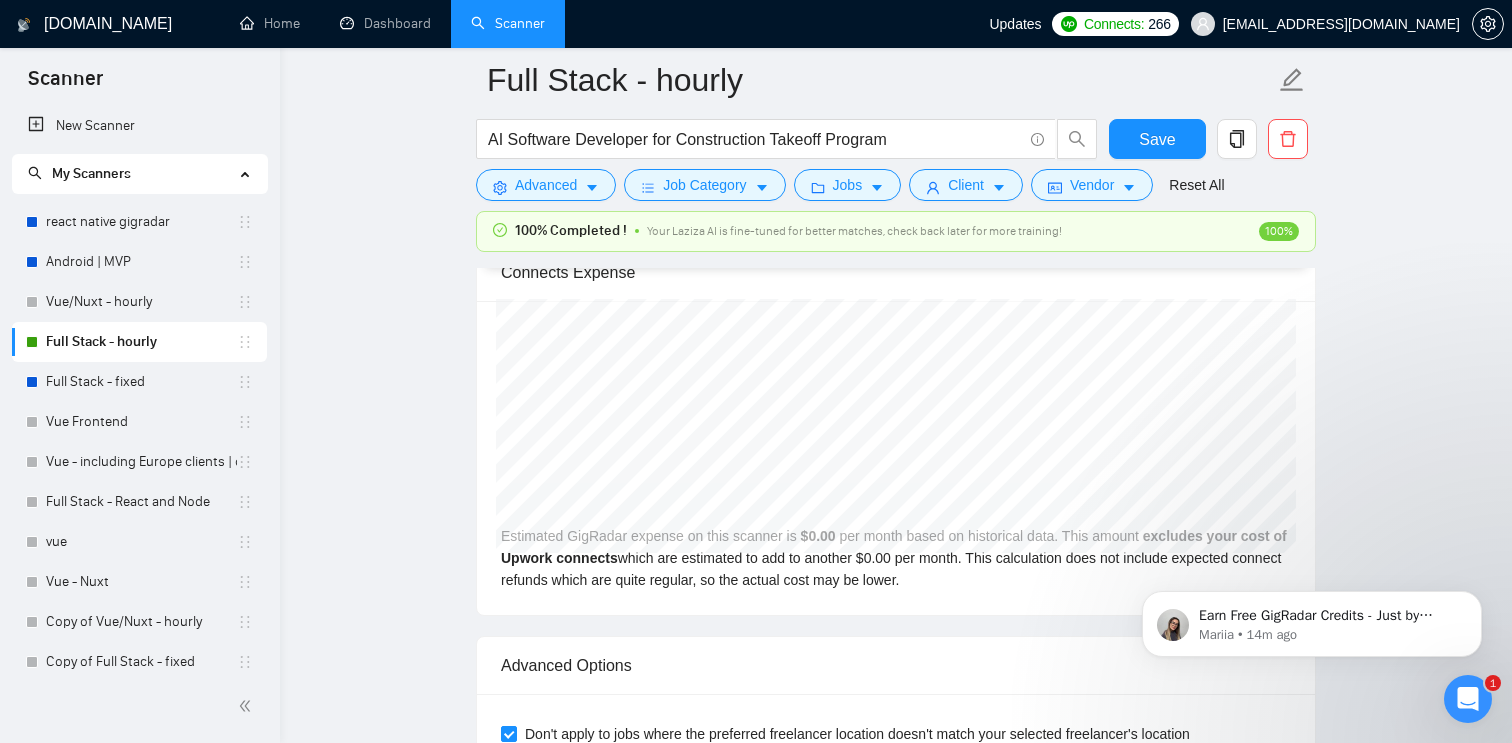 drag, startPoint x: 913, startPoint y: 447, endPoint x: 1072, endPoint y: 292, distance: 222.04955 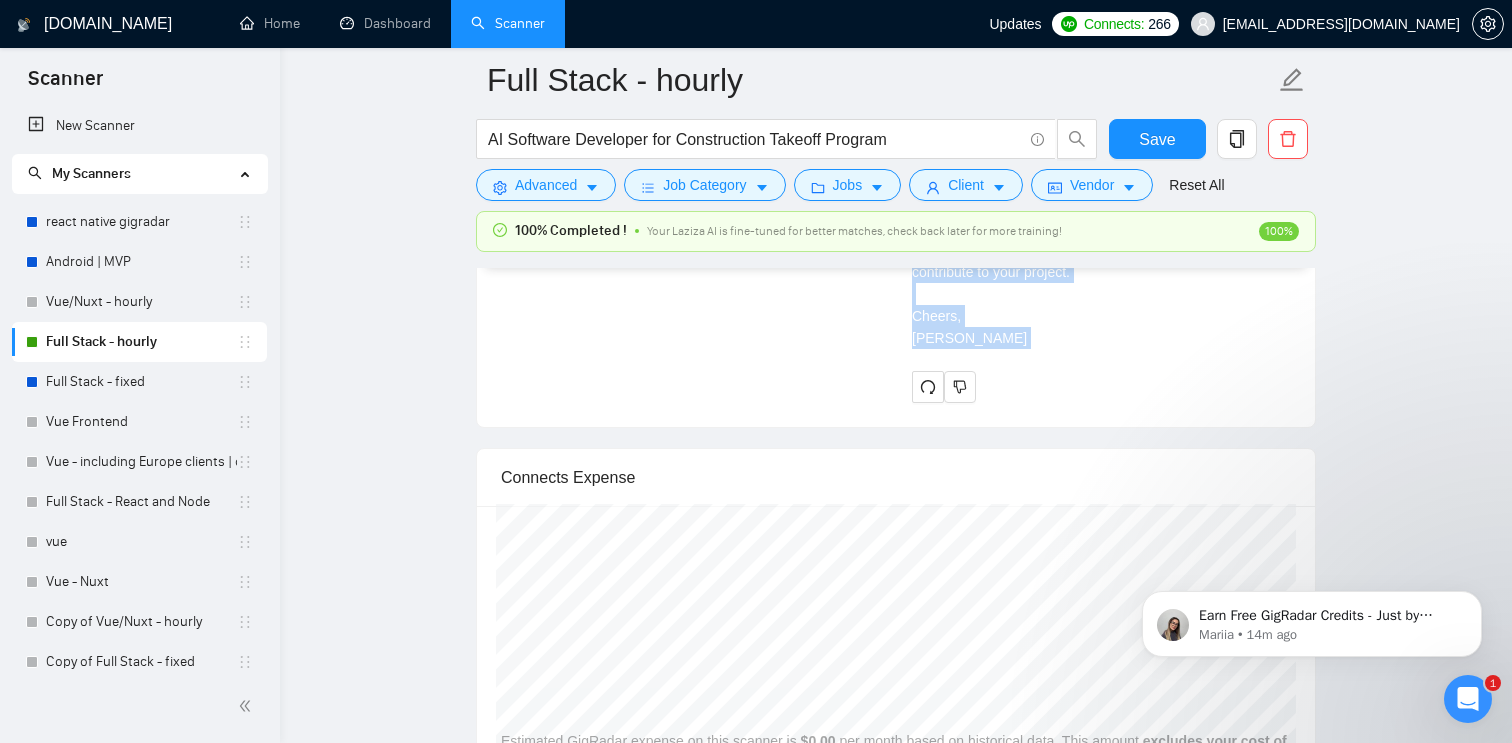 scroll, scrollTop: 4112, scrollLeft: 0, axis: vertical 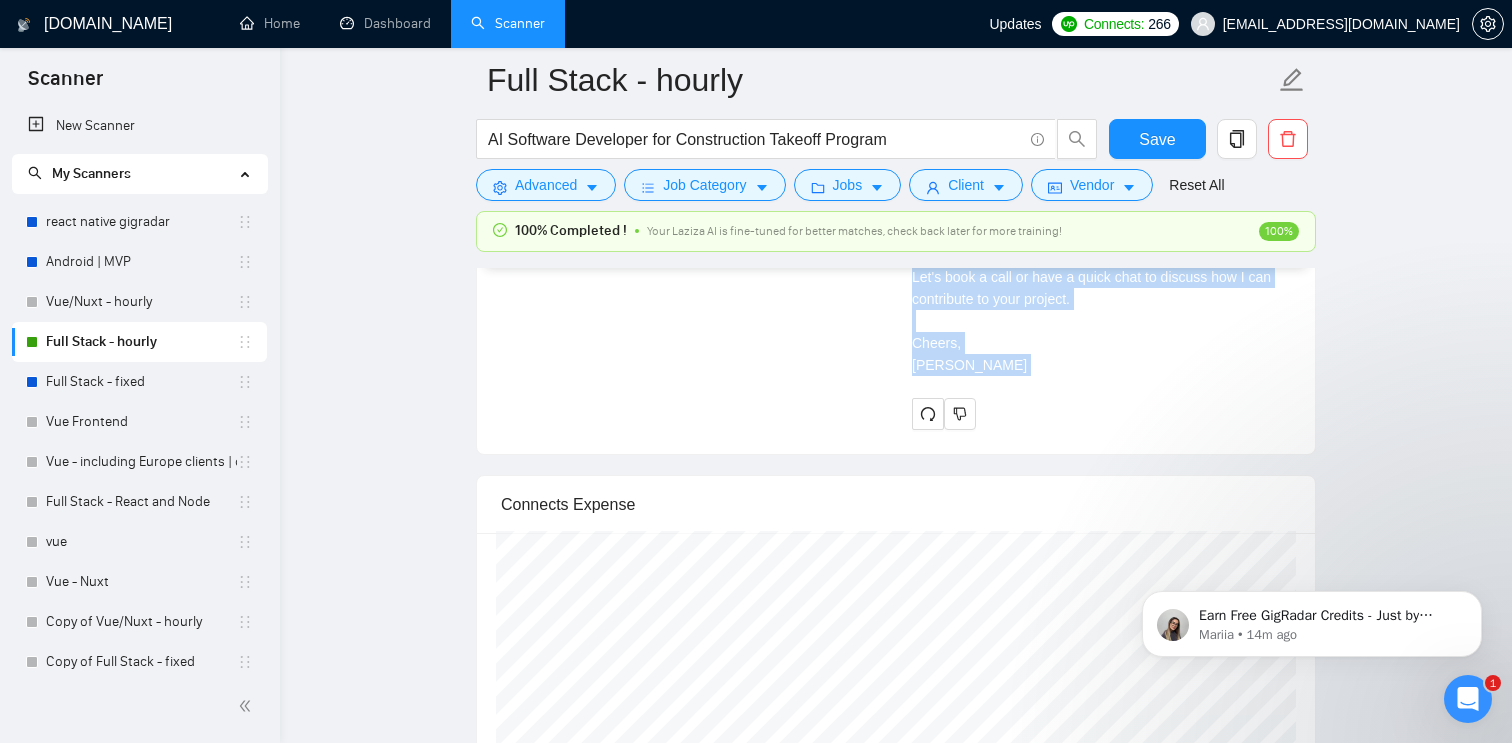 copy on "Hey, I know exactly what you need. I've worked on AI-powered projects like CLaiRK, where I developed an intelligent AI chatbot using OpenAI and FastAPI, and FlexLIS-IMS, a healthcare platform leveraging AI for auto-diagnosis and smart reporting. Both projects showcase my ability to create user-friendly and innovative solutions, which aligns perfectly with your goal of developing an AI-powered construction takeoff program.
CLaiRK: https://clairk.digitalpolicyalert.org
FlexLIS-IMS: https://www.upwork.com/freelancers/ssaadm?p=1918287588767526912
What specific challenges do you foresee in the development of this construction takeoff program that we can address together?
Let's book a call or have a quick chat to discuss how I can contribute to your project.
Cheers,
Saad Mahmood New" 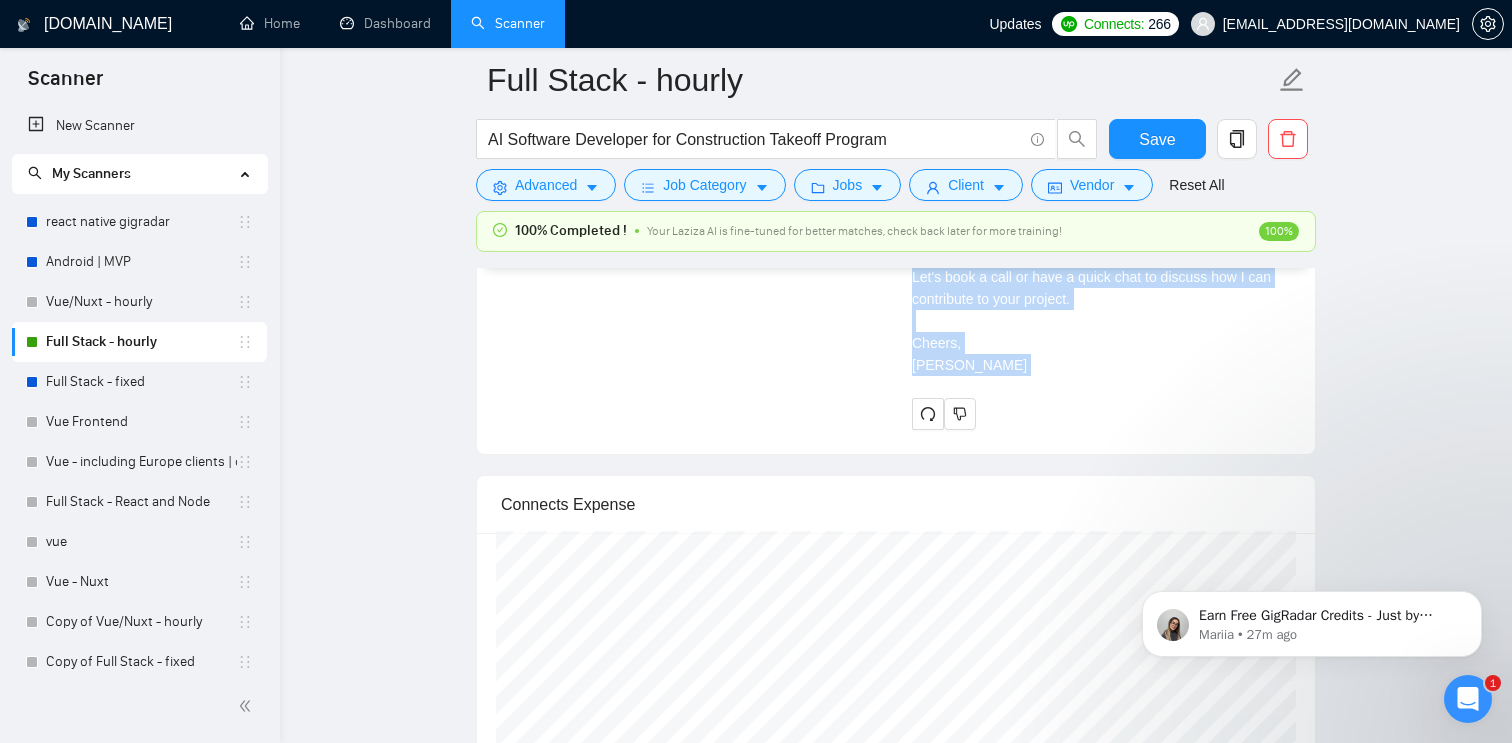 click on "Full Stack - hourly AI Software Developer for Construction Takeoff Program Save Advanced   Job Category   Jobs   Client   Vendor   Reset All 100% Completed ! Your Laziza AI is fine-tuned for better matches, check back later for more training! 100% Preview Results Insights NEW Alerts Auto Bidder Auto Bidding Enabled Auto Bidding Enabled: ON Auto Bidder Schedule Auto Bidding Type: Automated (recommended) Semi-automated Auto Bidding Schedule: 24/7 Custom Custom Auto Bidder Schedule Repeat every week on Monday Tuesday Wednesday Thursday Friday Saturday Sunday Active Hours ( Asia/Karachi ): From: To: ( 24  hours) Asia/Karachi Auto Bidding Type Select your bidding algorithm: Choose the algorithm for you bidding. The price per proposal does not include your connects expenditure. Template Bidder Works great for narrow segments and short cover letters that don't change. 0.50  credits / proposal Sardor AI 🤖 Personalise your cover letter with ai [placeholders] 1.00  credits / proposal Experimental Laziza AI  👑" at bounding box center [896, -955] 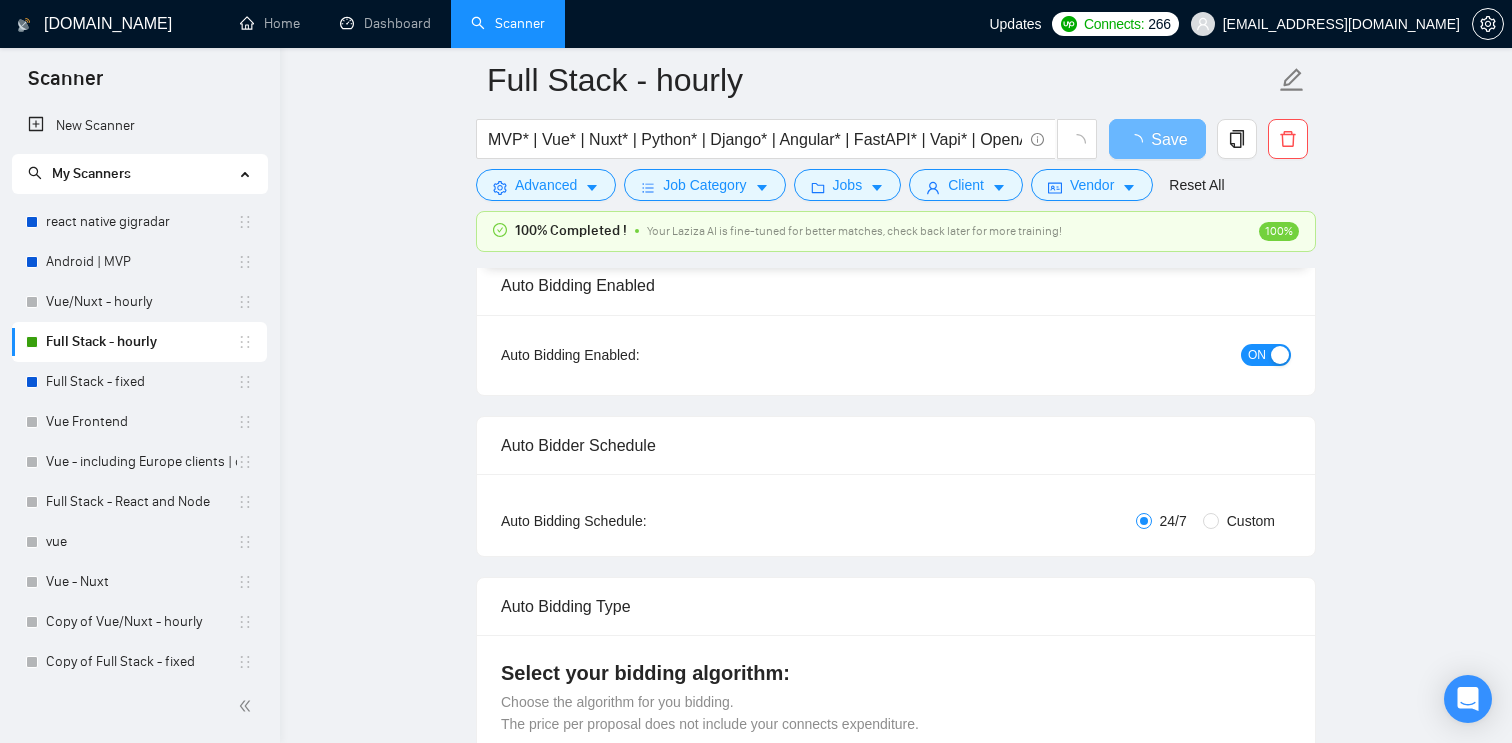 scroll, scrollTop: 0, scrollLeft: 0, axis: both 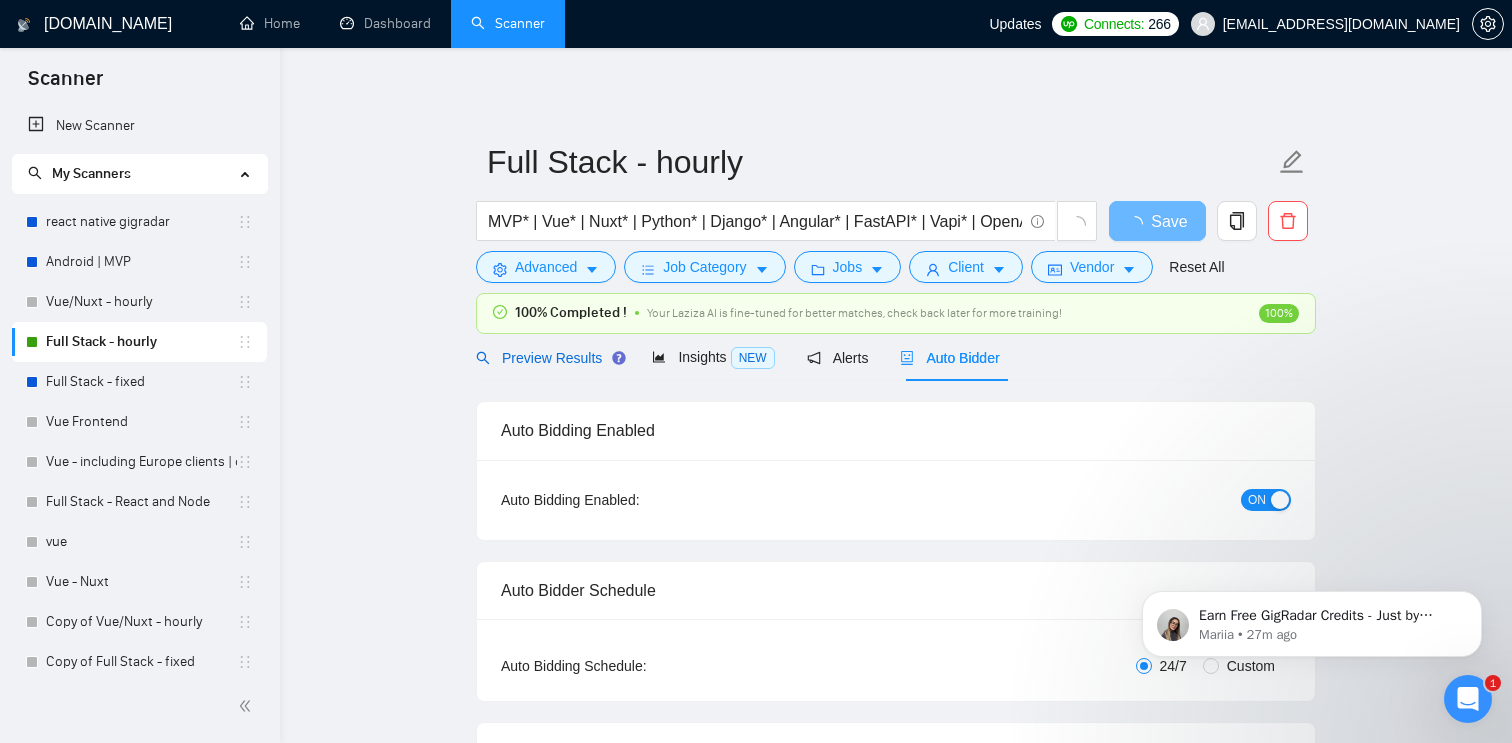 click on "Preview Results" at bounding box center [548, 358] 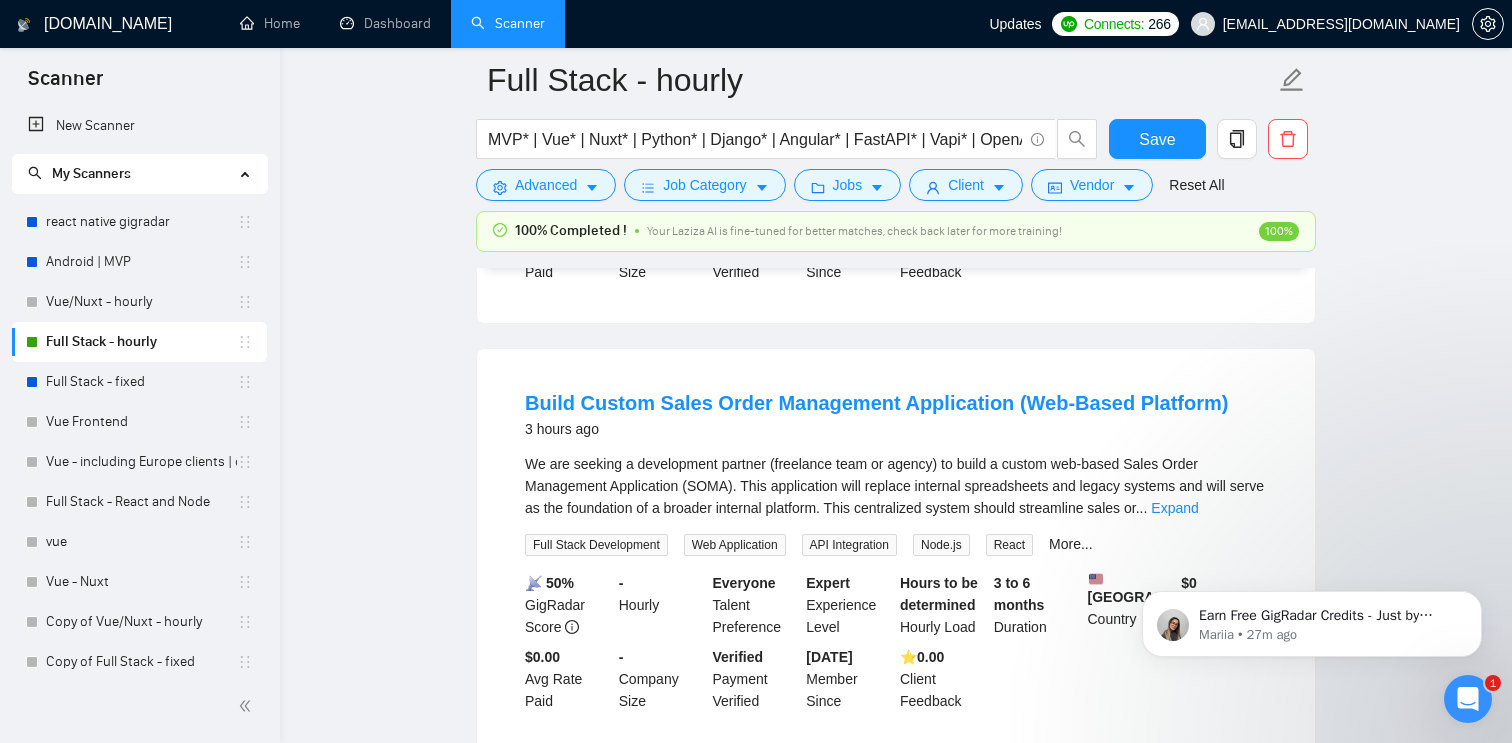 scroll, scrollTop: 0, scrollLeft: 0, axis: both 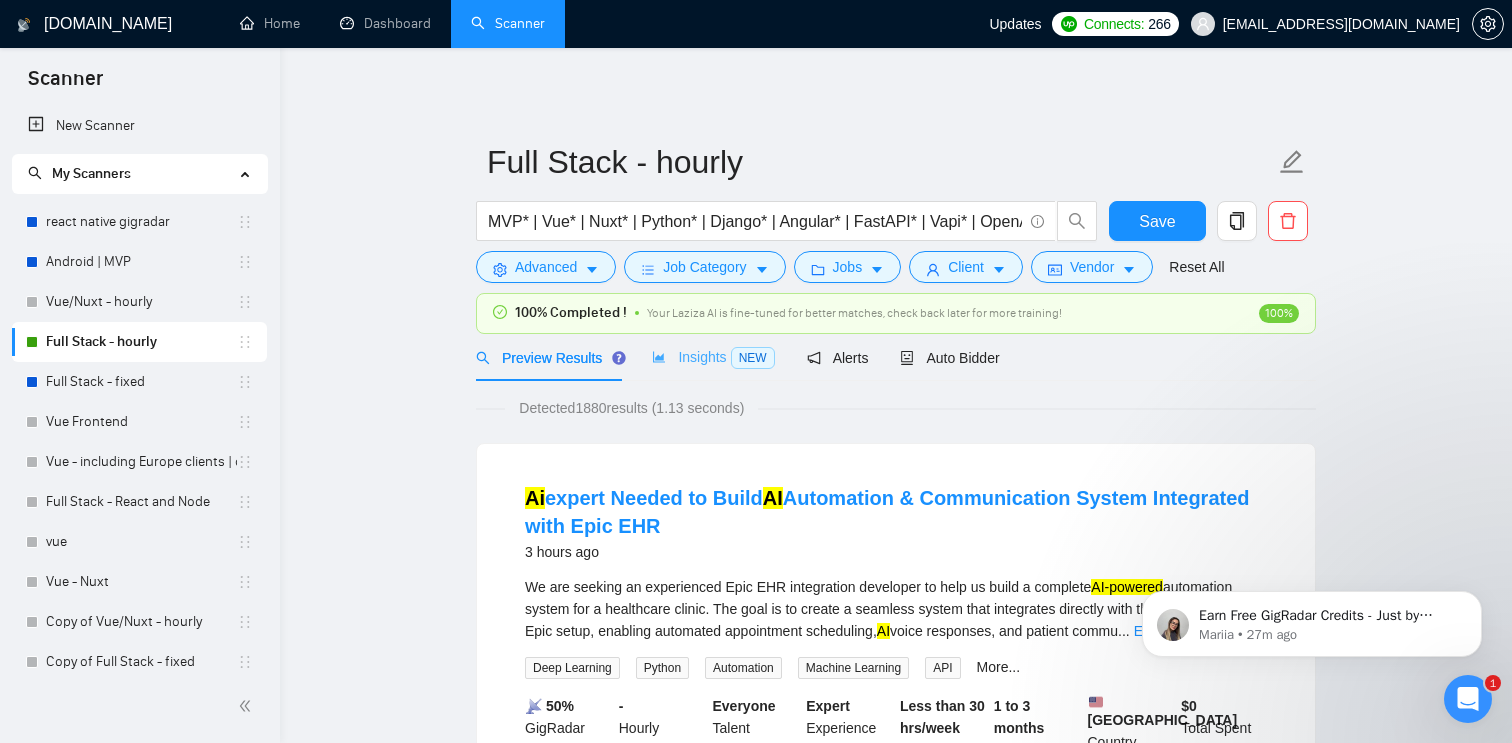 click on "Insights NEW" at bounding box center [713, 357] 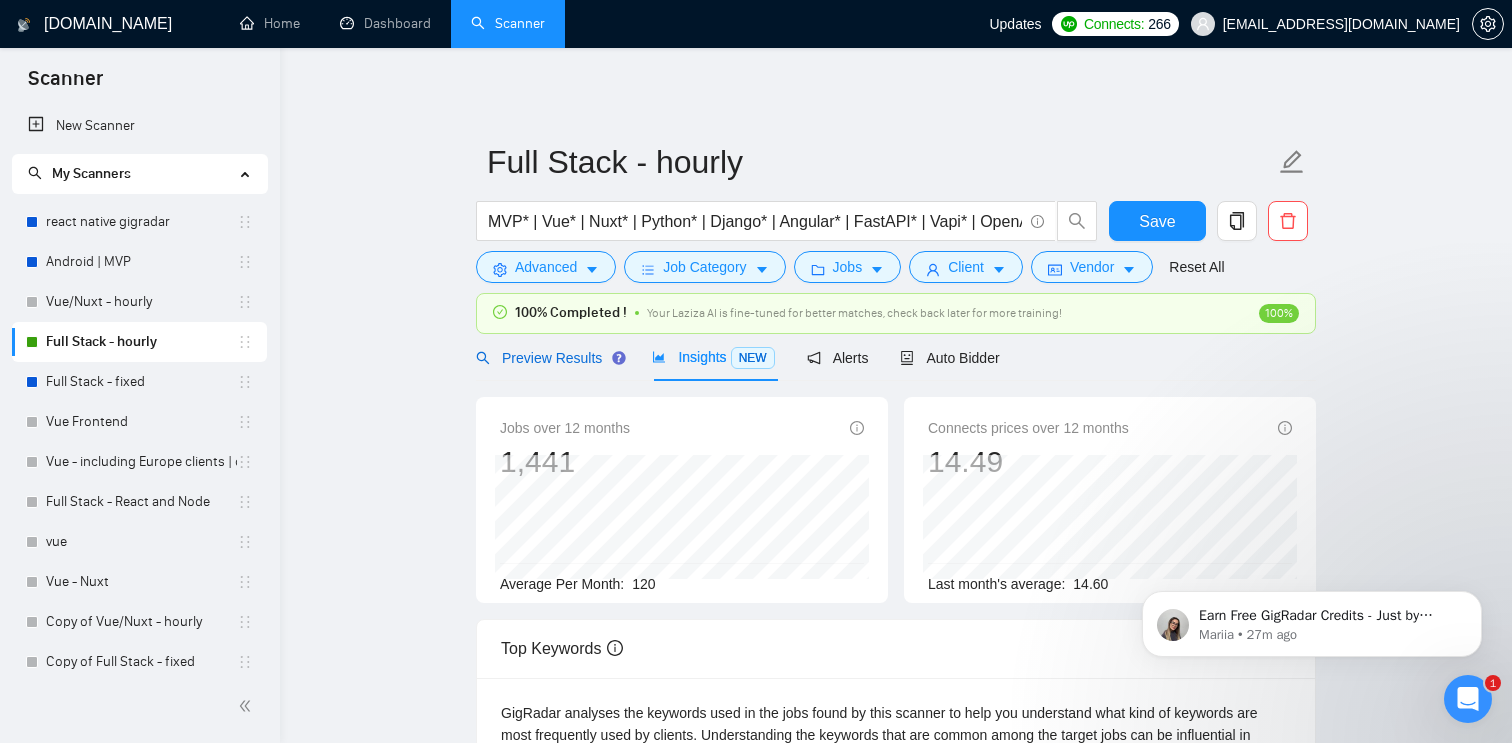 click on "Preview Results" at bounding box center [548, 358] 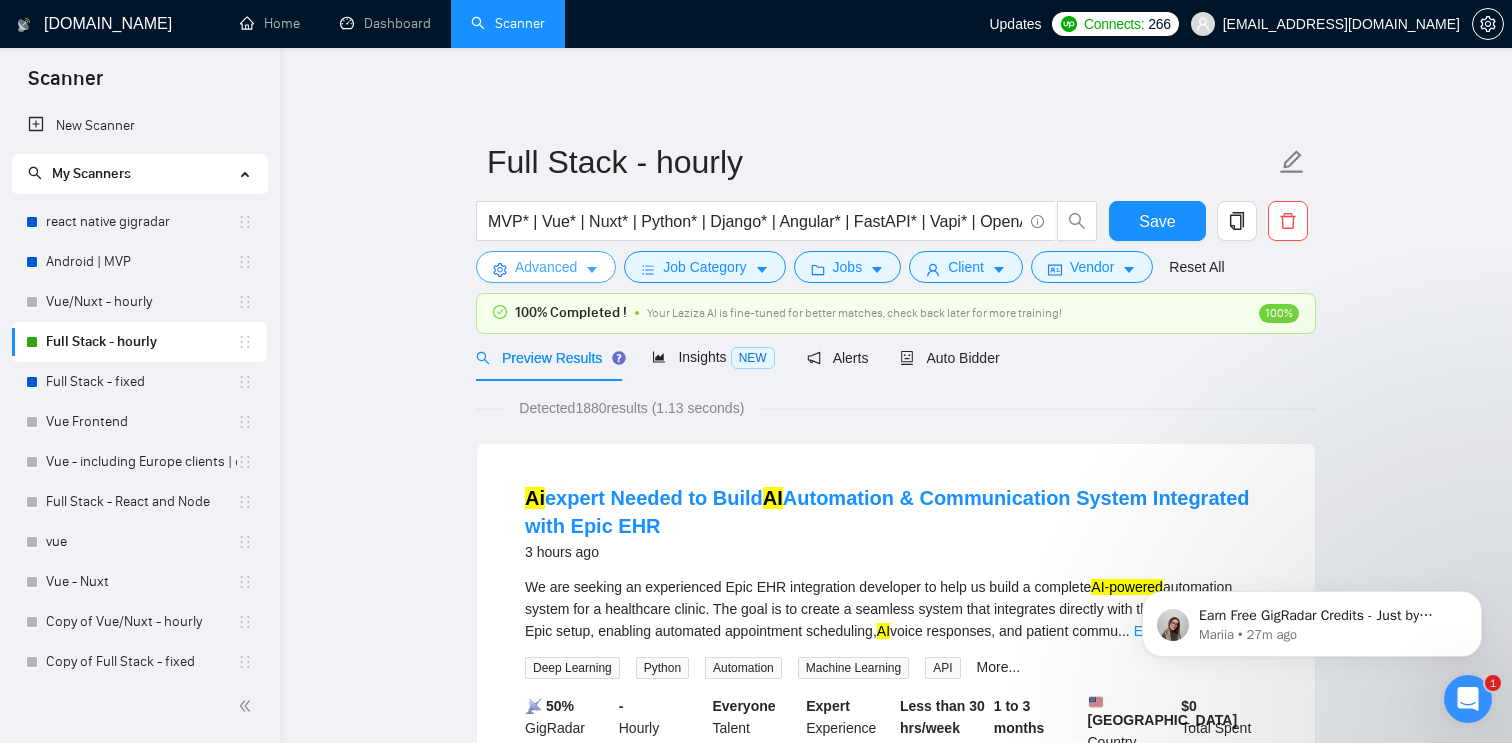 click 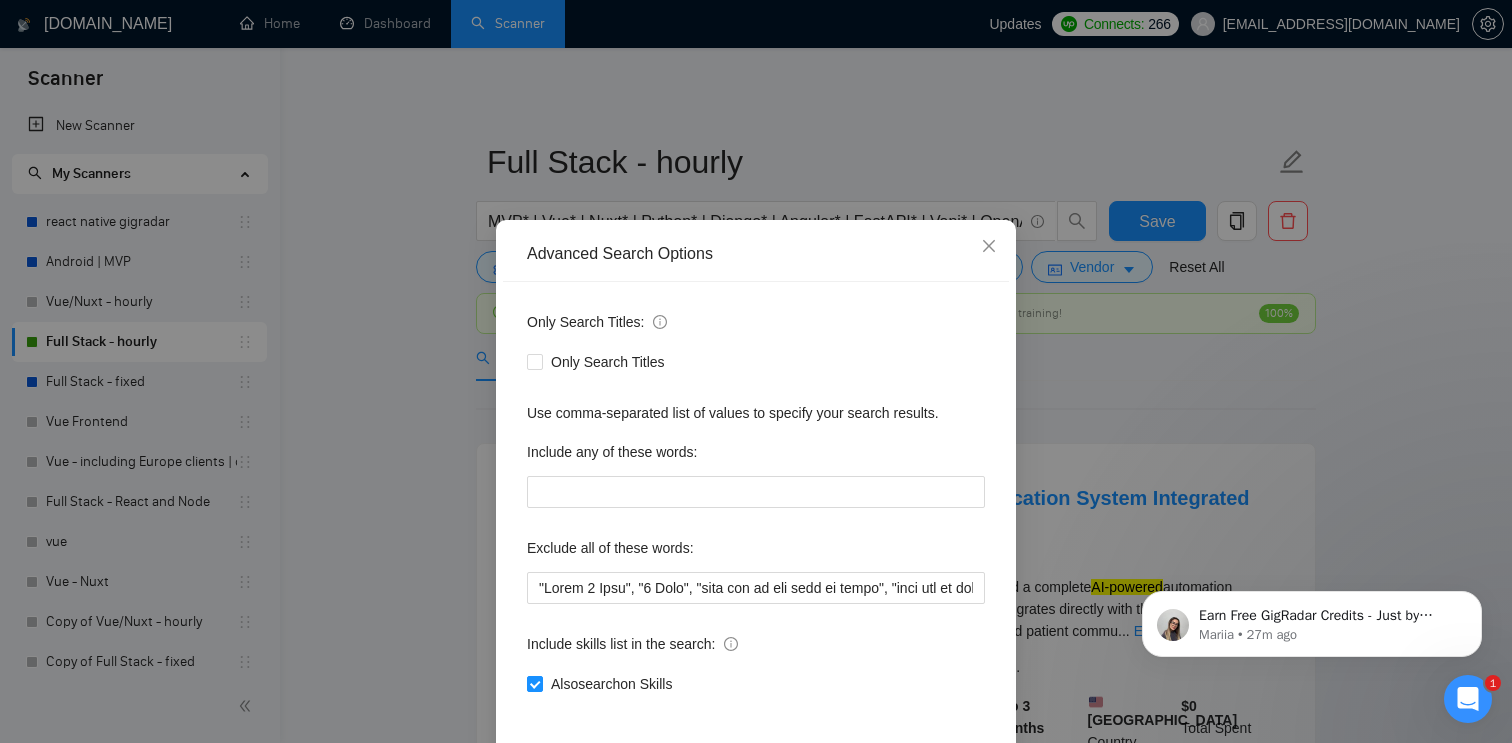click on "Advanced Search Options Only Search Titles:   Only Search Titles Use comma-separated list of values to specify your search results. Include any of these words: Exclude all of these words: Include skills list in the search:   Also  search  on Skills Reset OK" at bounding box center [756, 371] 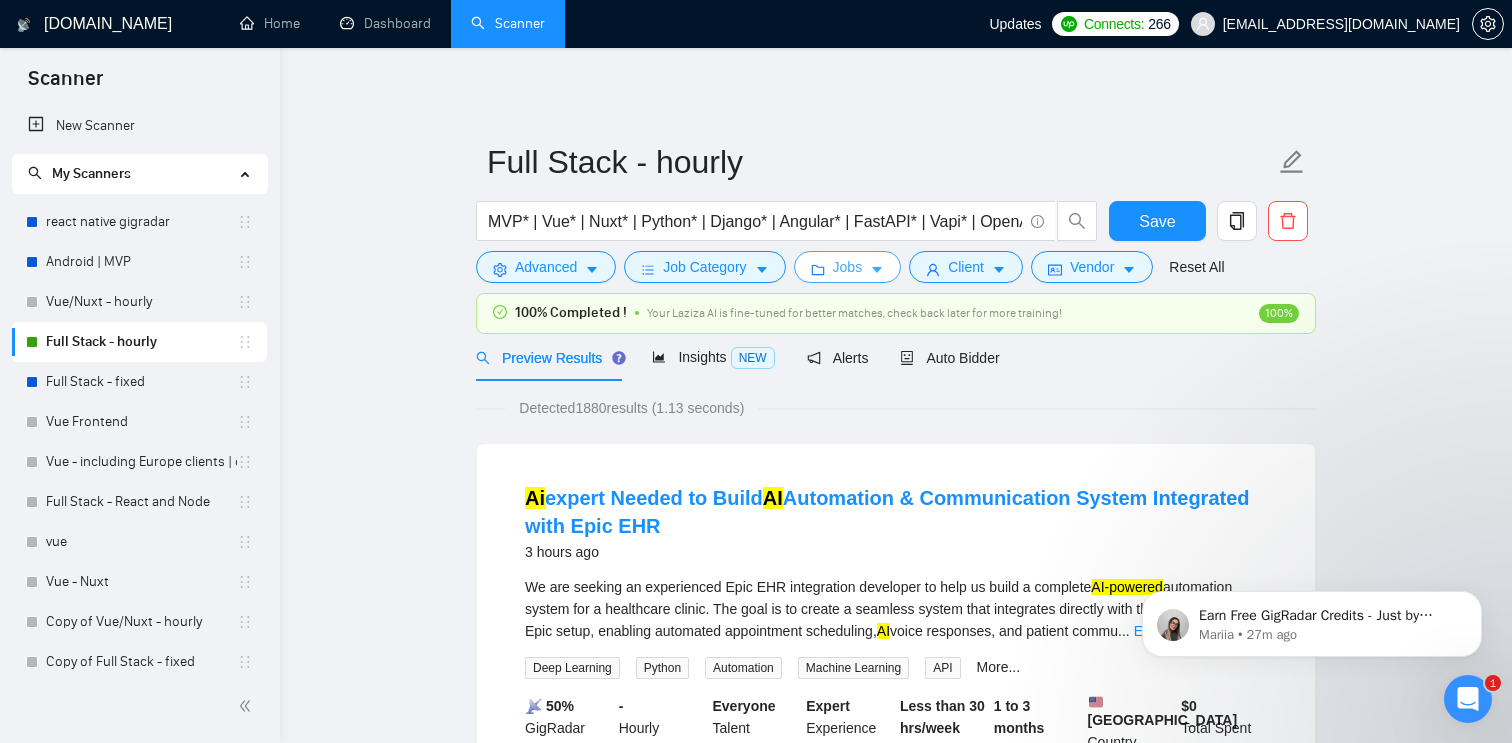 click on "Jobs" at bounding box center (848, 267) 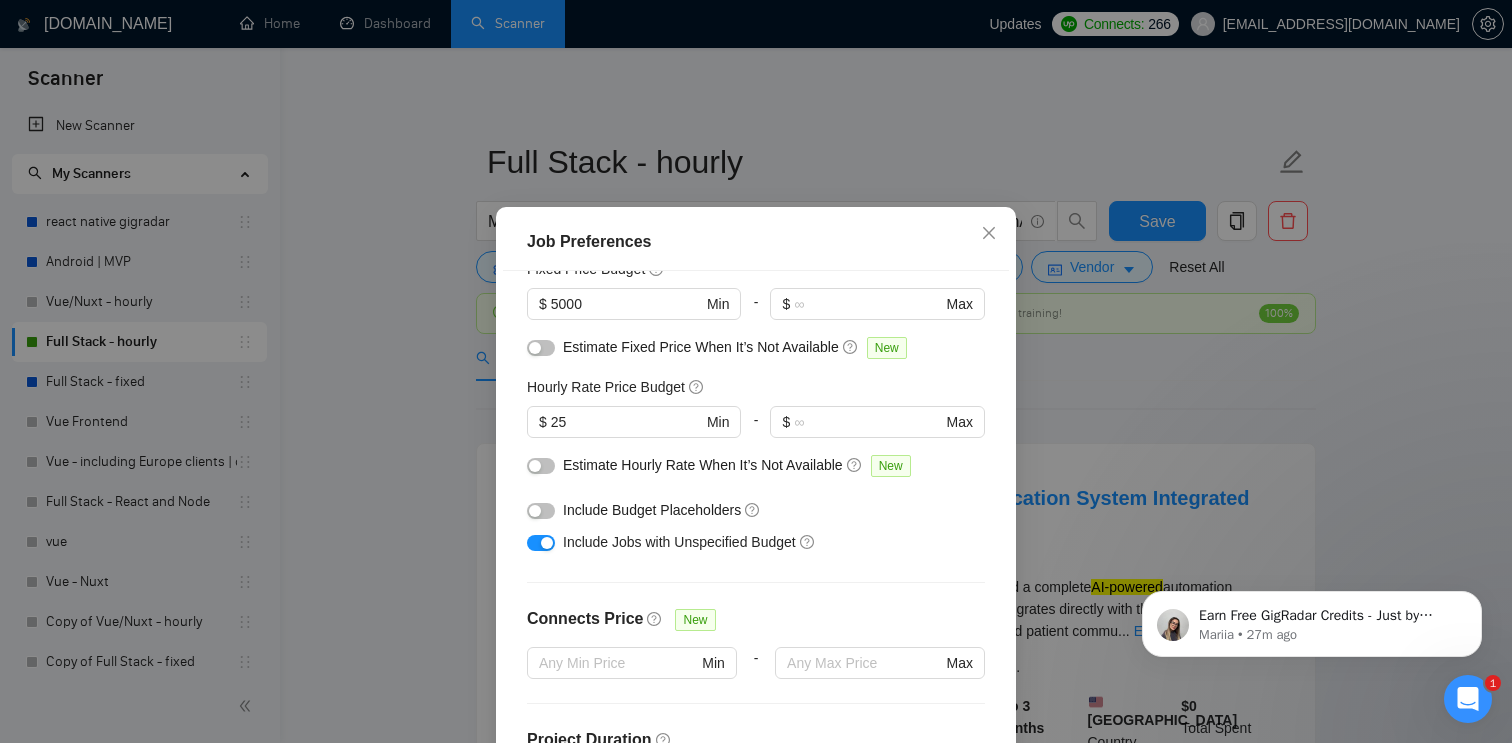 scroll, scrollTop: 0, scrollLeft: 0, axis: both 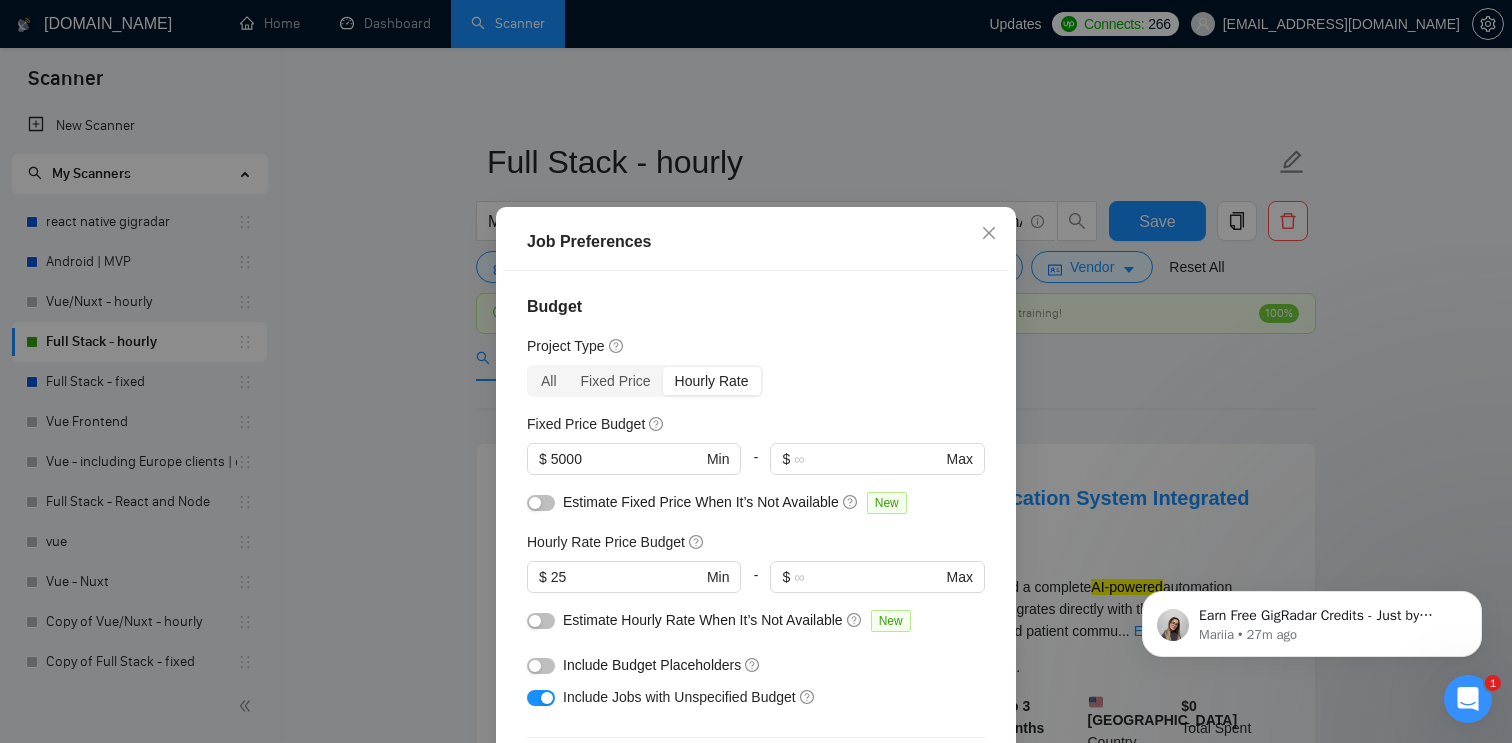 click on "Estimate Fixed Price When It’s Not Available New" at bounding box center (763, 502) 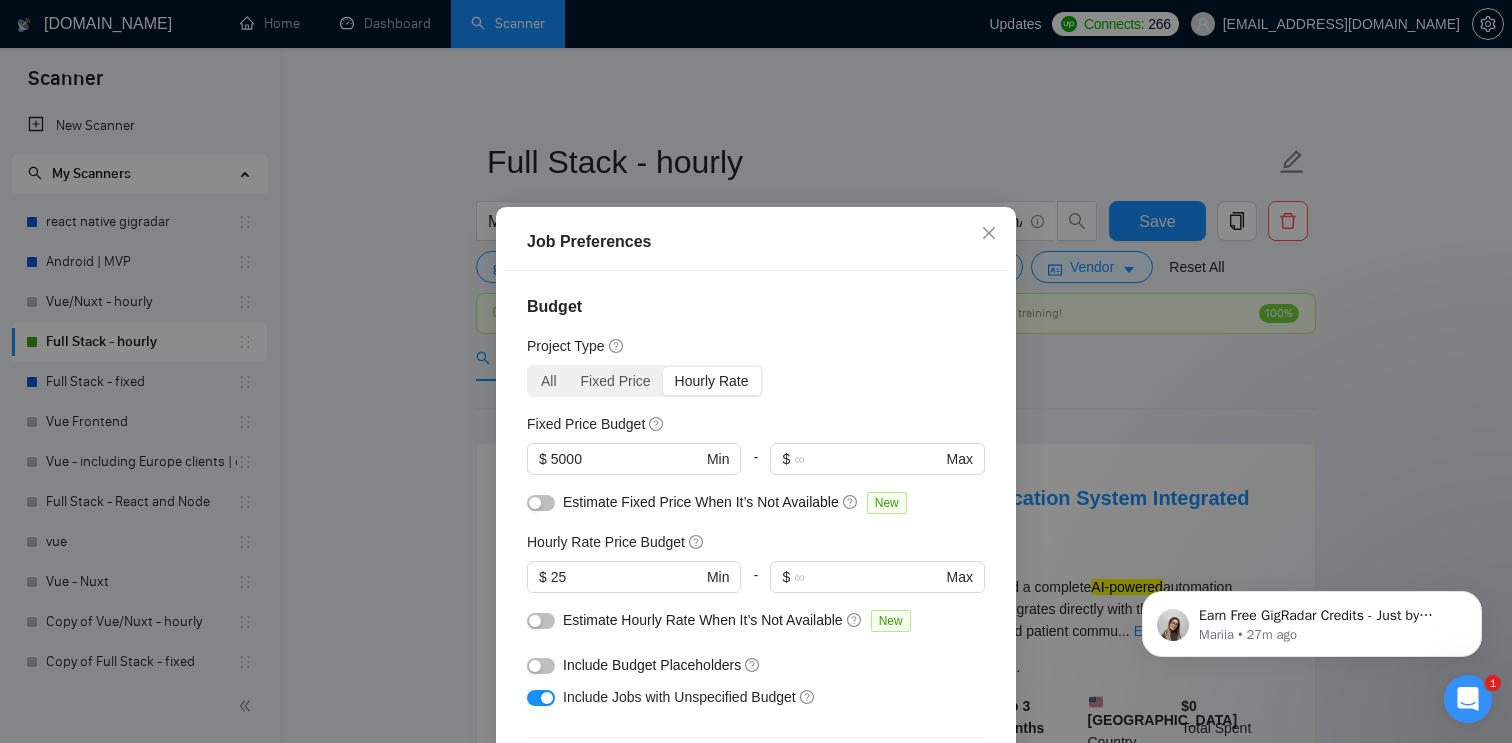 click on "Hourly Rate" at bounding box center [712, 381] 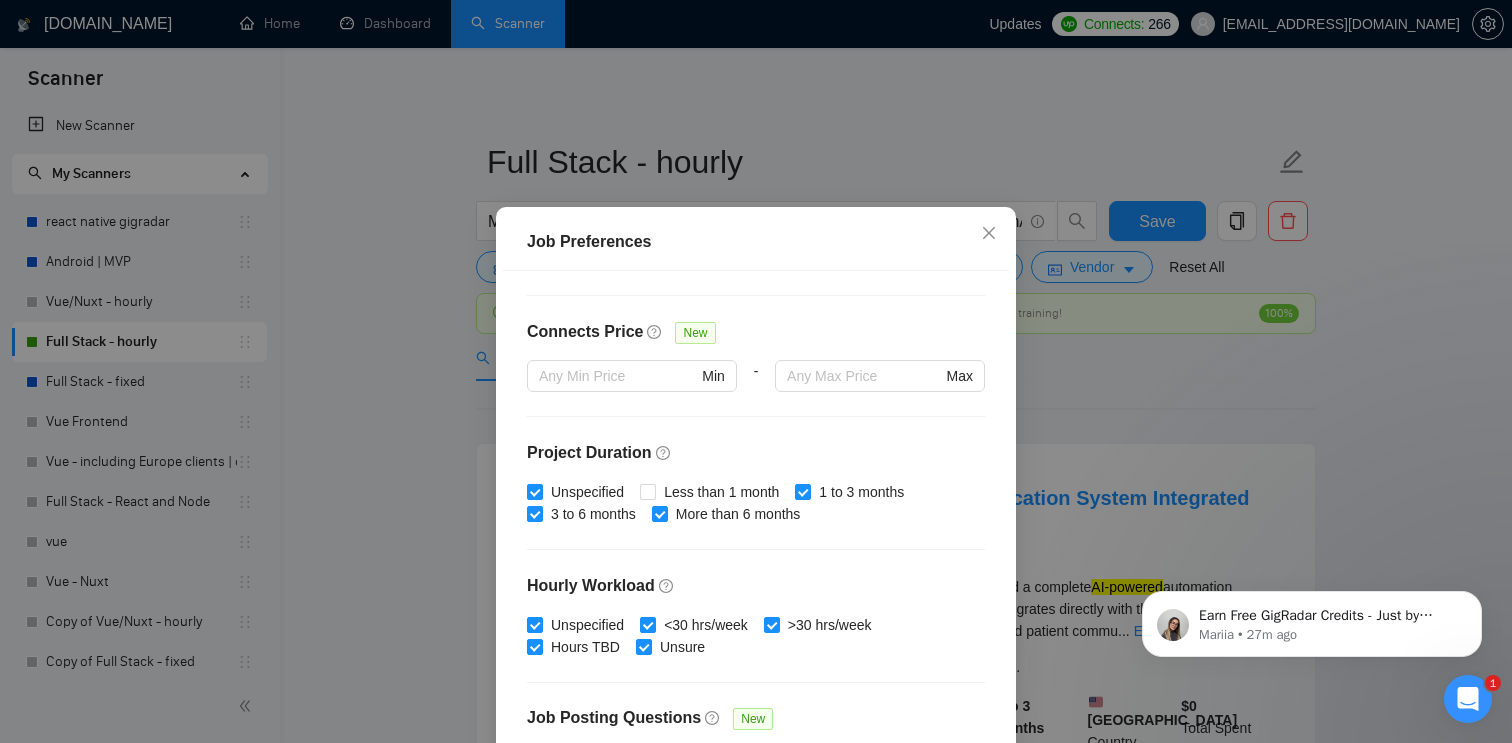 scroll, scrollTop: 440, scrollLeft: 0, axis: vertical 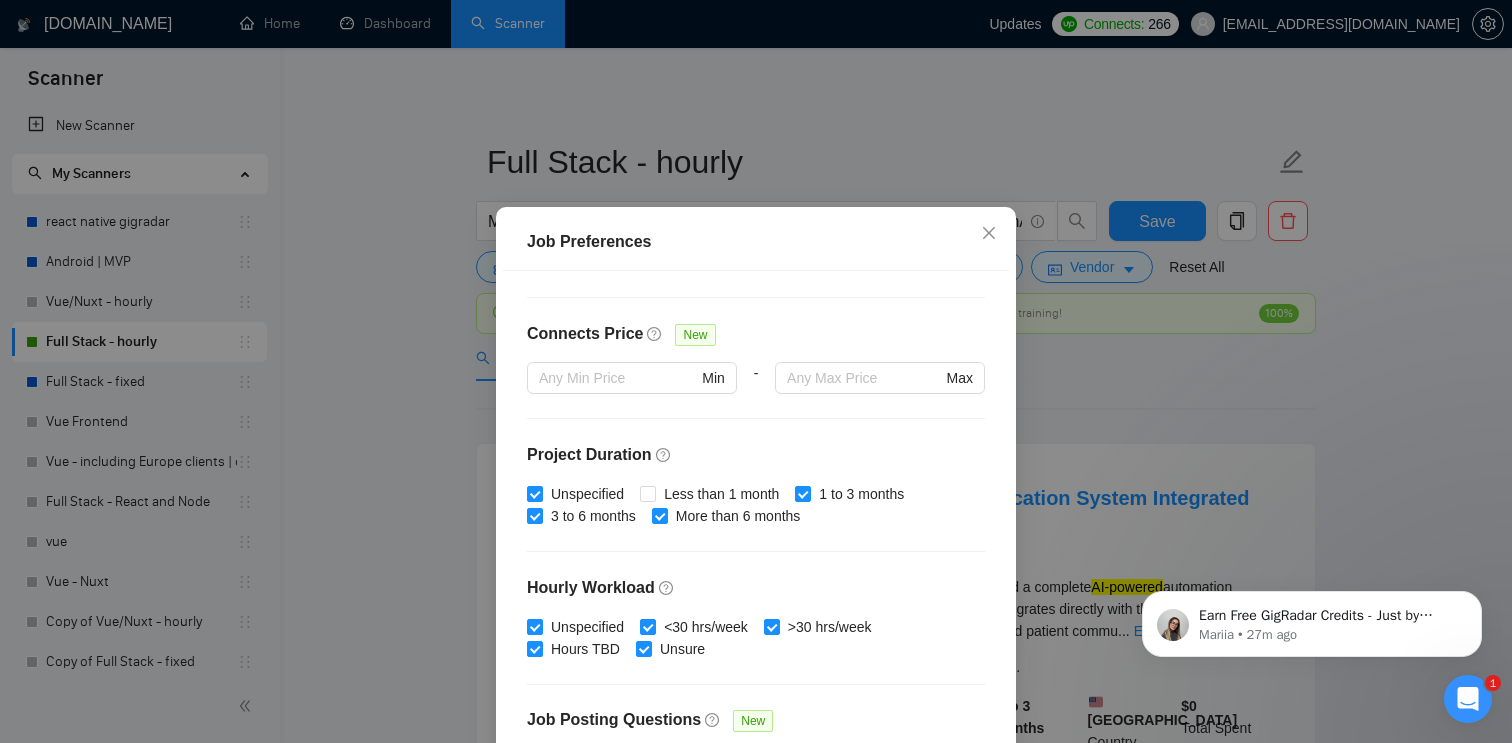 click on "Job Preferences Budget Project Type All Fixed Price Hourly Rate   Fixed Price Budget $ 5000 Min - $ Max Estimate Fixed Price When It’s Not Available New   Hourly Rate Price Budget $ 25 Min - $ Max Estimate Hourly Rate When It’s Not Available New Include Budget Placeholders Include Jobs with Unspecified Budget   Connects Price New Min - Max Project Duration   Unspecified Less than 1 month 1 to 3 months 3 to 6 months More than 6 months Hourly Workload   Unspecified <30 hrs/week >30 hrs/week Hours TBD Unsure Job Posting Questions New   Any posting questions Description Preferences Description Size New   Any description size Reset OK" at bounding box center (756, 371) 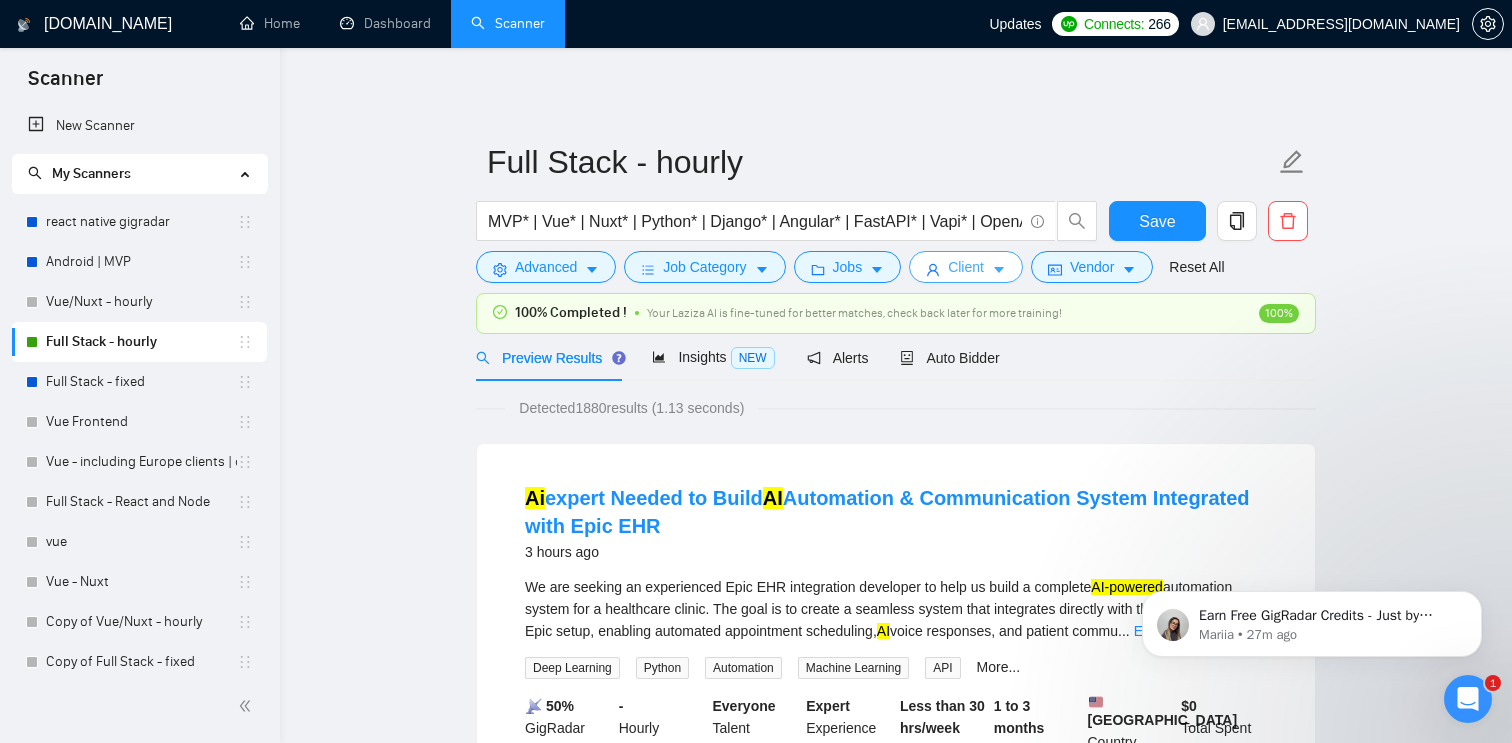 click on "Client" at bounding box center (966, 267) 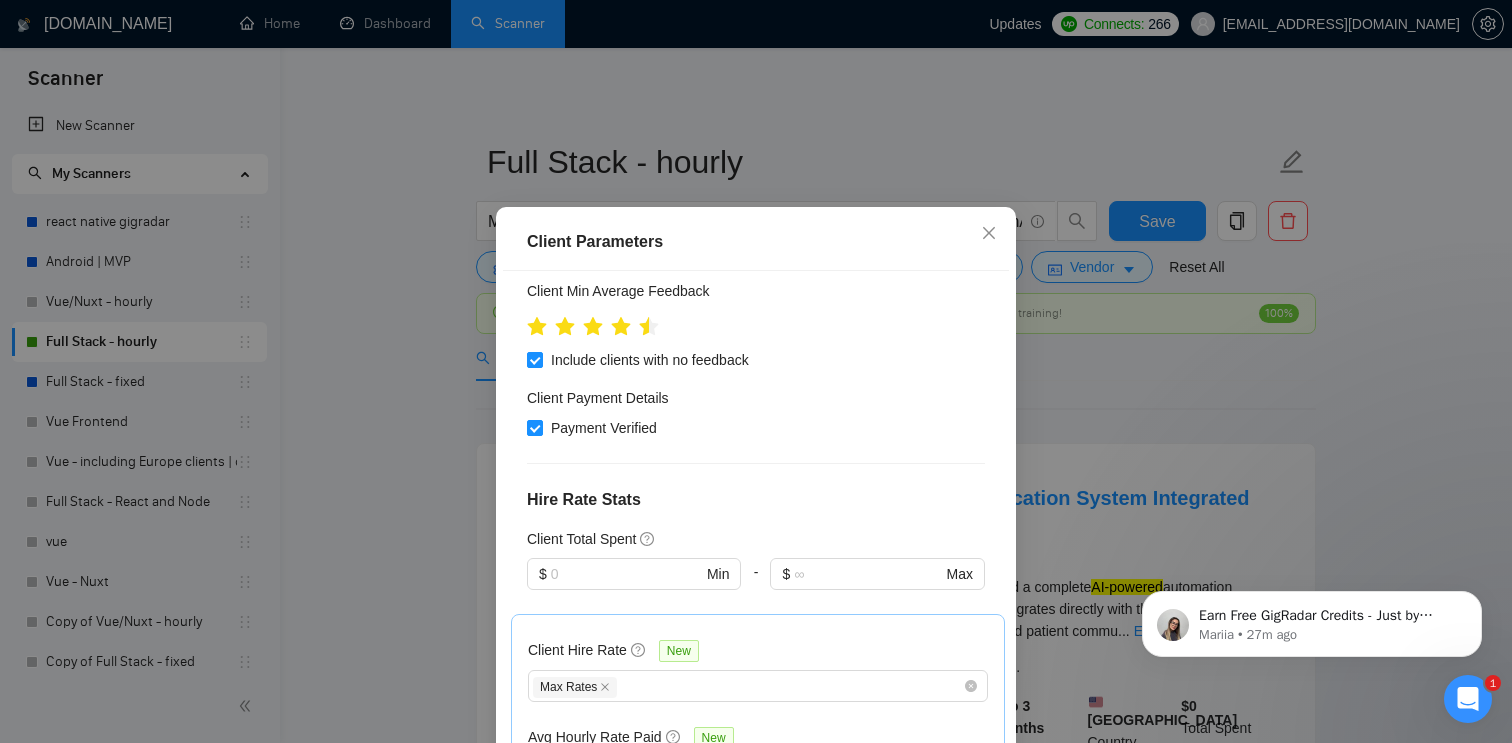 scroll, scrollTop: 492, scrollLeft: 0, axis: vertical 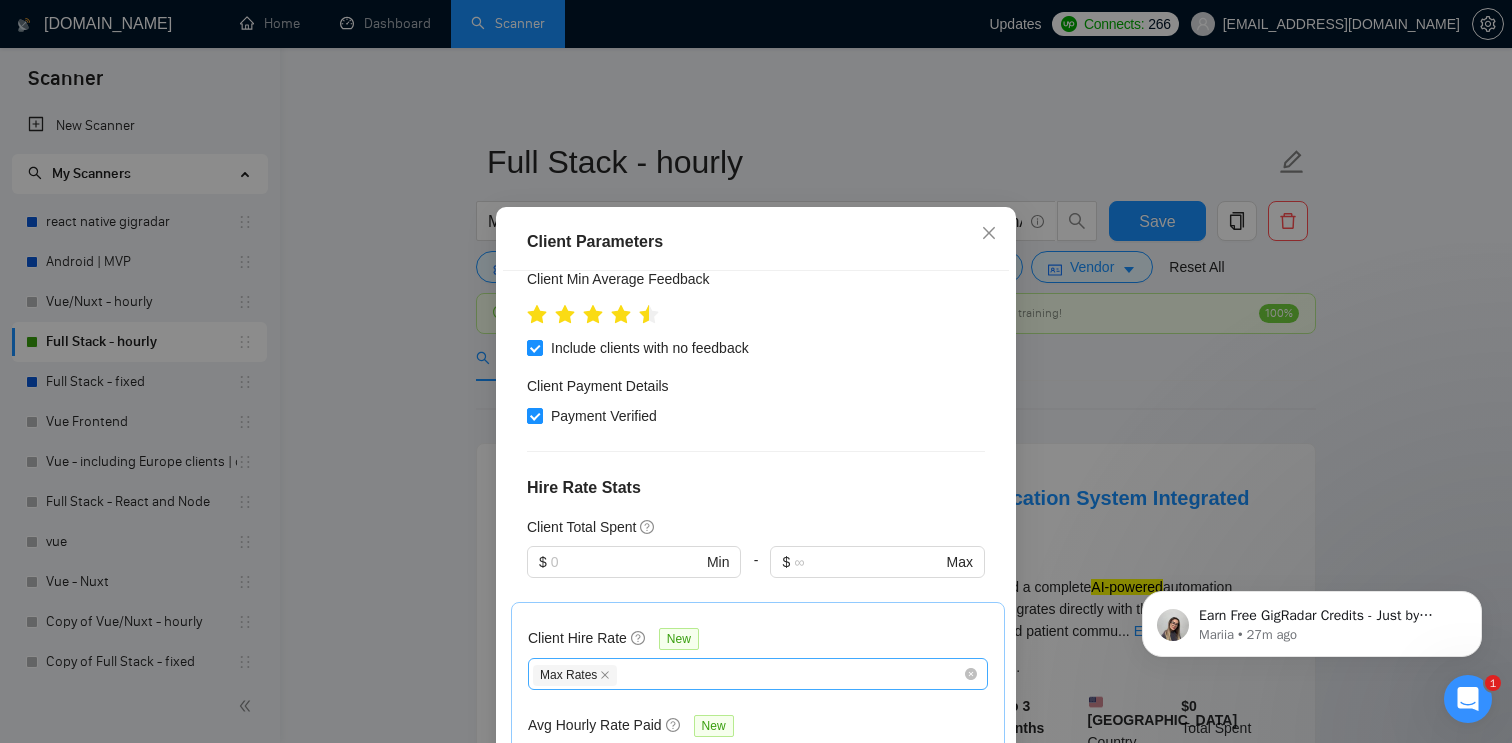 click on "Max Rates" at bounding box center [748, 674] 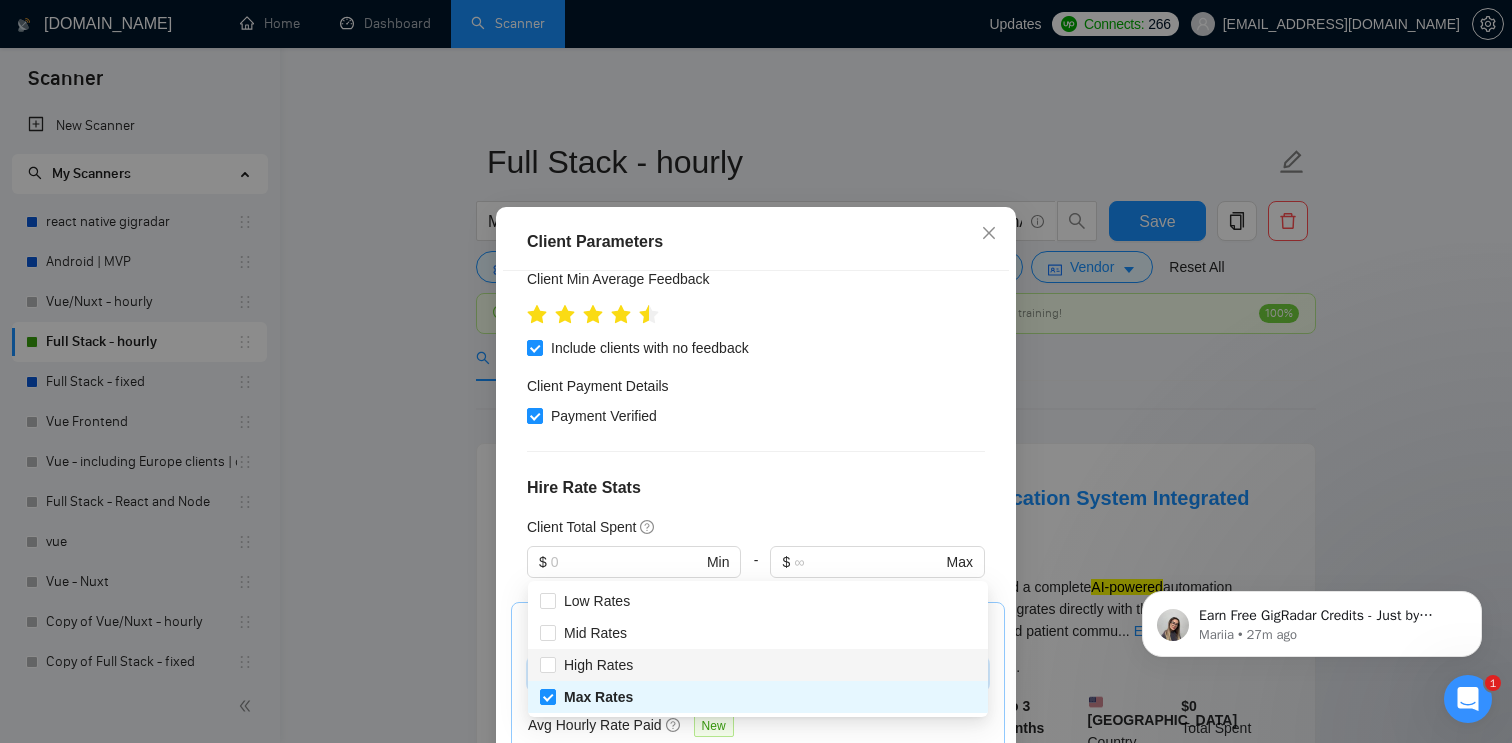 click on "High Rates" at bounding box center [758, 665] 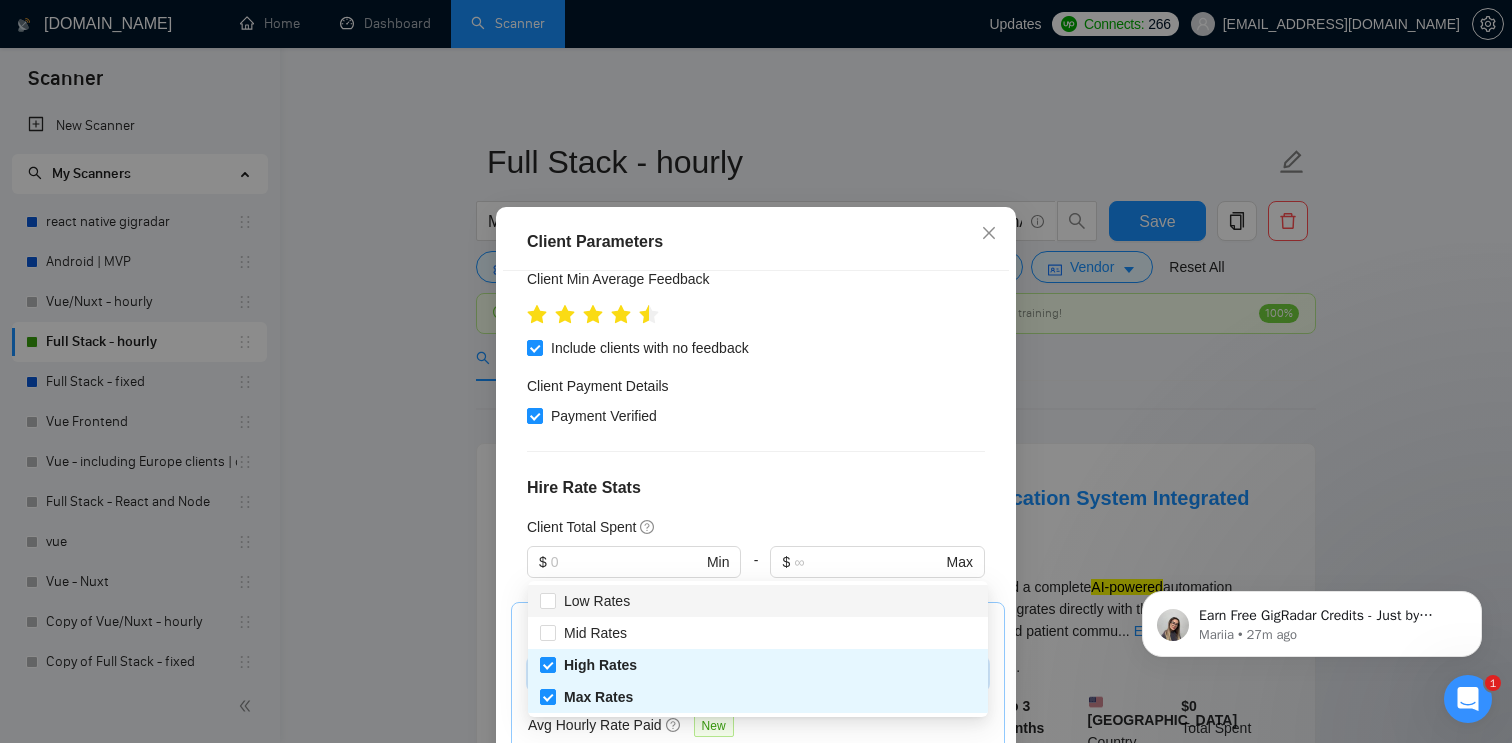 click on "Client Hire Rate New" at bounding box center [758, 642] 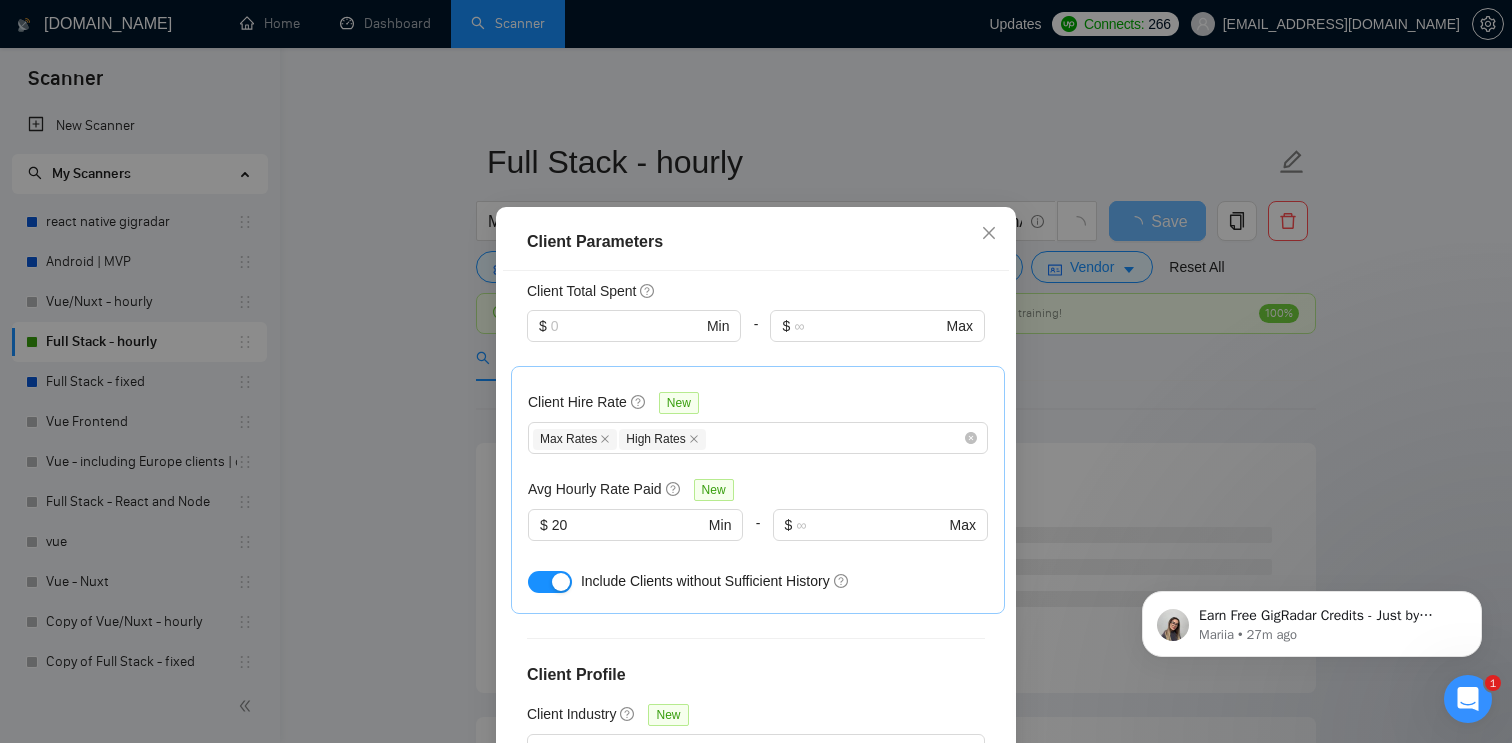 scroll, scrollTop: 810, scrollLeft: 0, axis: vertical 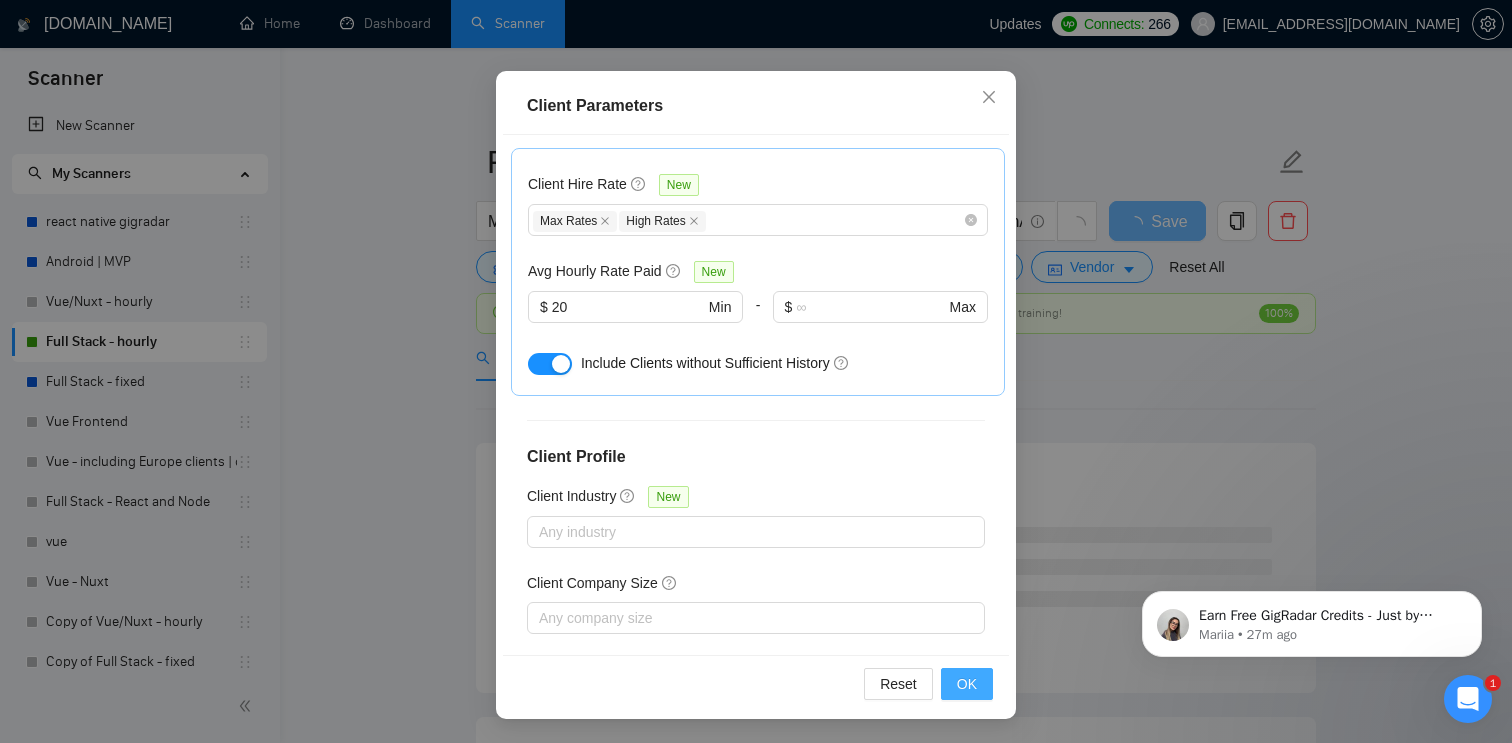 click on "OK" at bounding box center [967, 684] 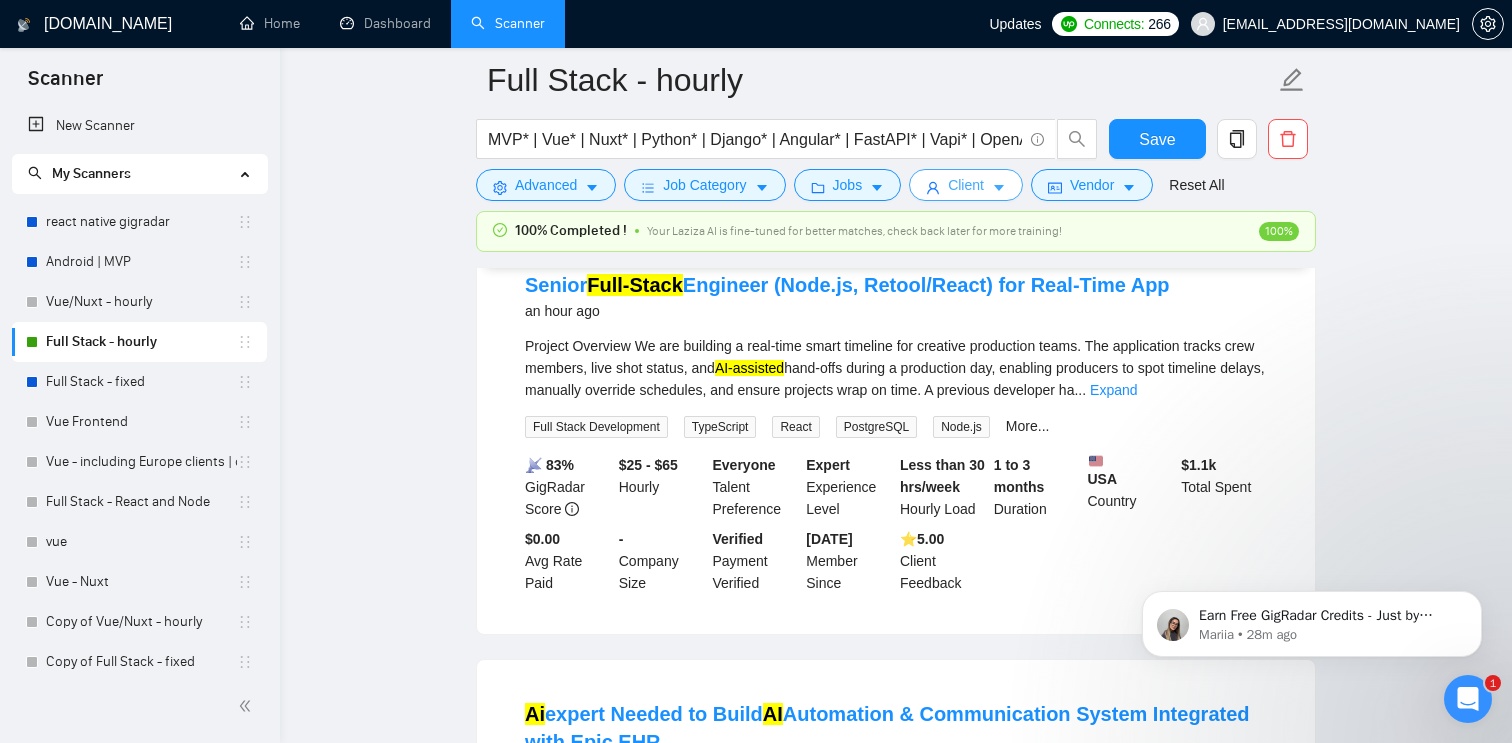 scroll, scrollTop: 207, scrollLeft: 0, axis: vertical 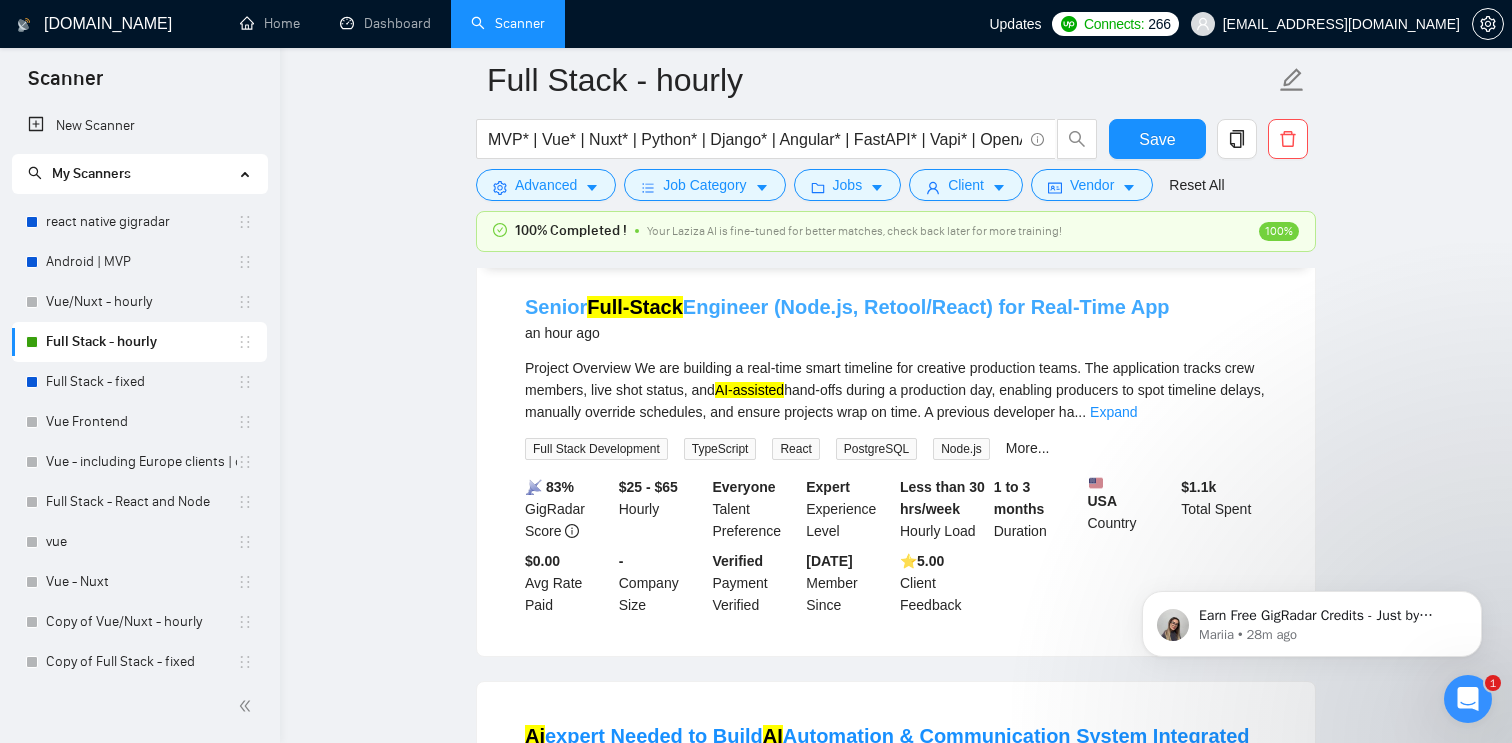 click on "Senior  Full-Stack  Engineer (Node.js, Retool/React) for Real-Time App" at bounding box center [847, 307] 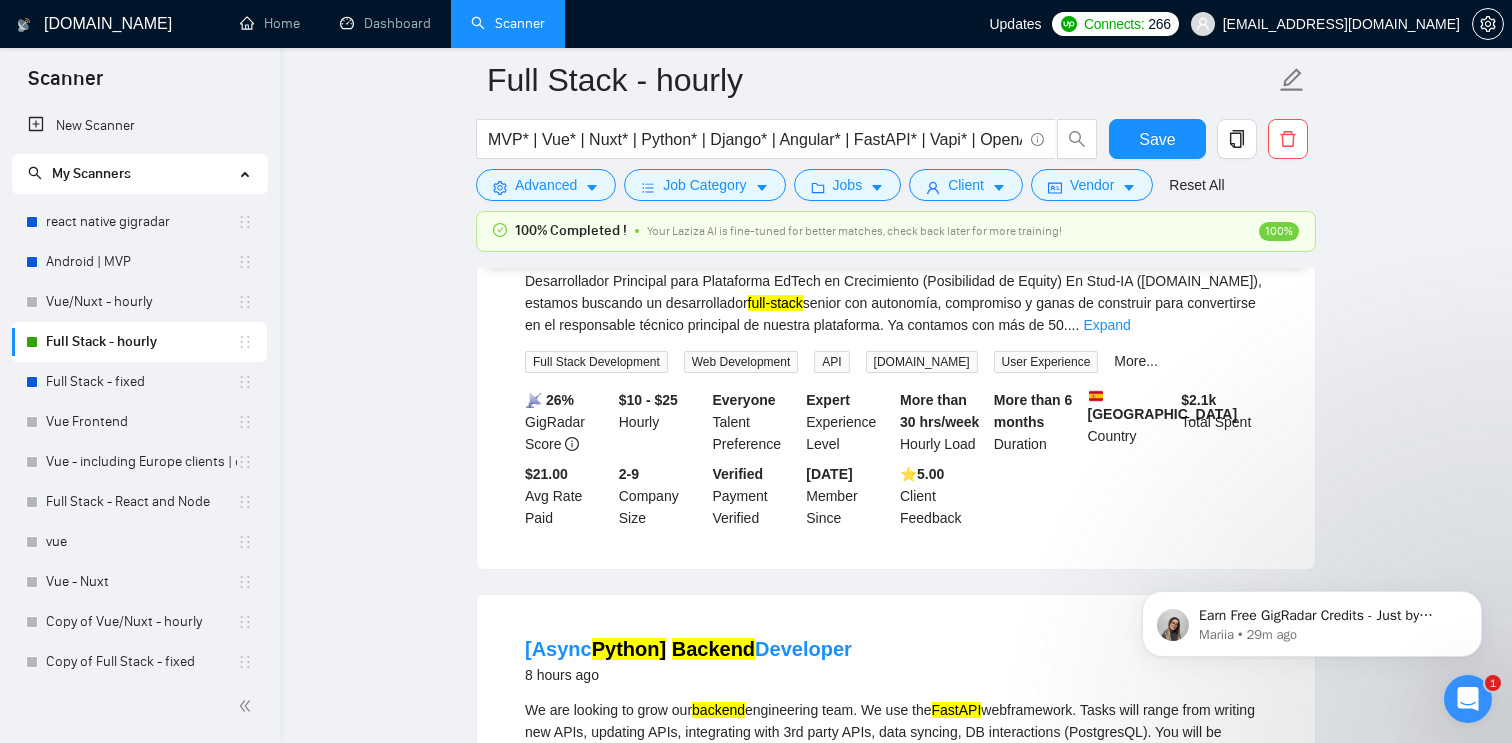 scroll, scrollTop: 2029, scrollLeft: 0, axis: vertical 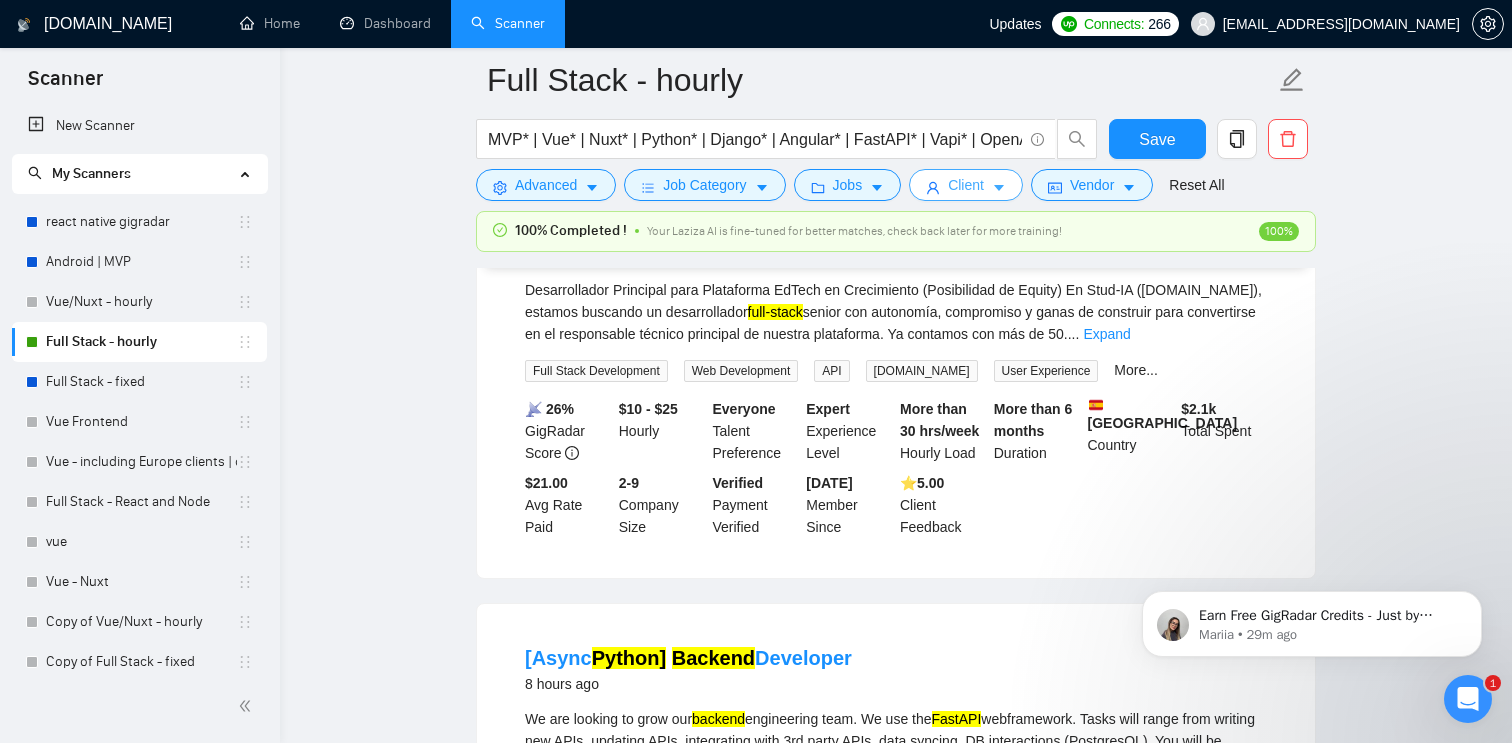 click on "Client" at bounding box center (966, 185) 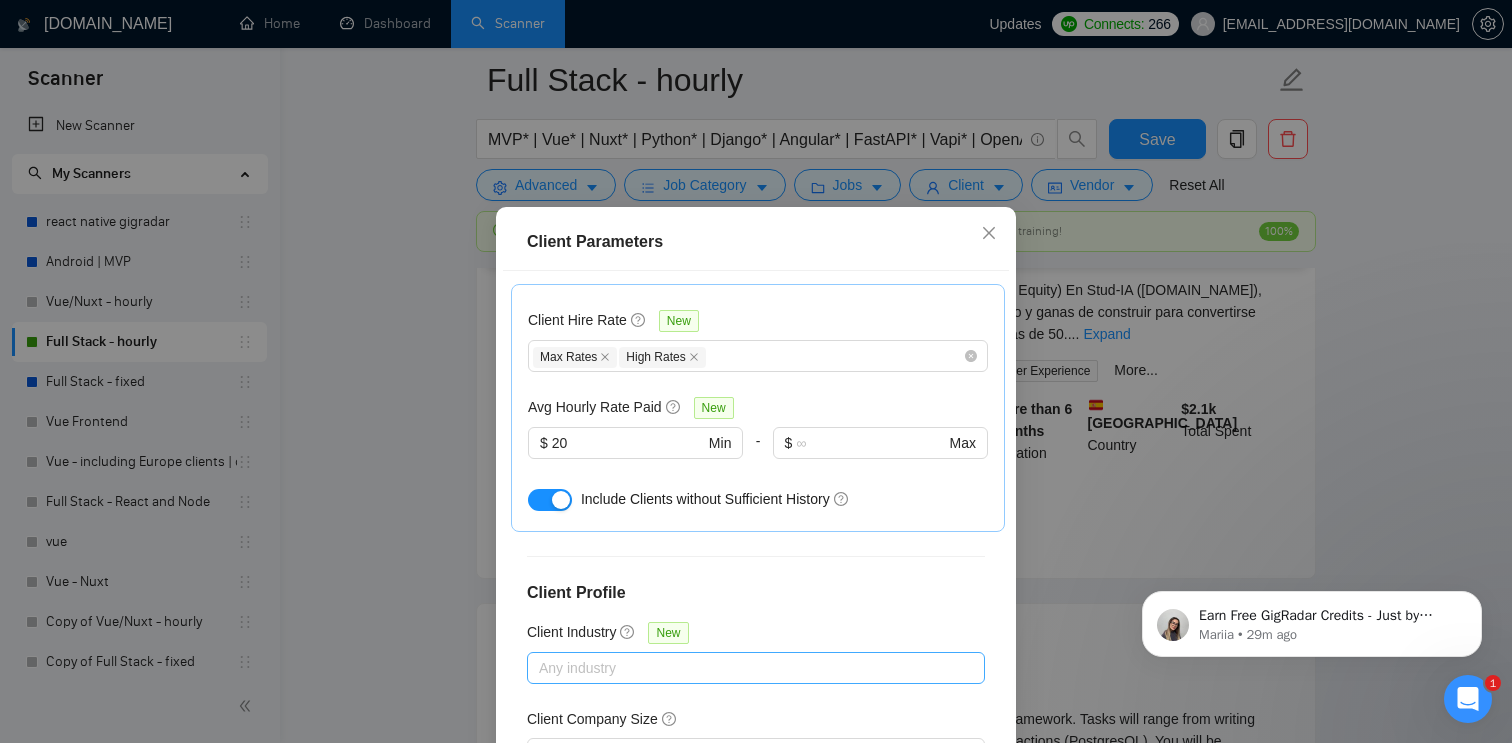 scroll, scrollTop: 136, scrollLeft: 0, axis: vertical 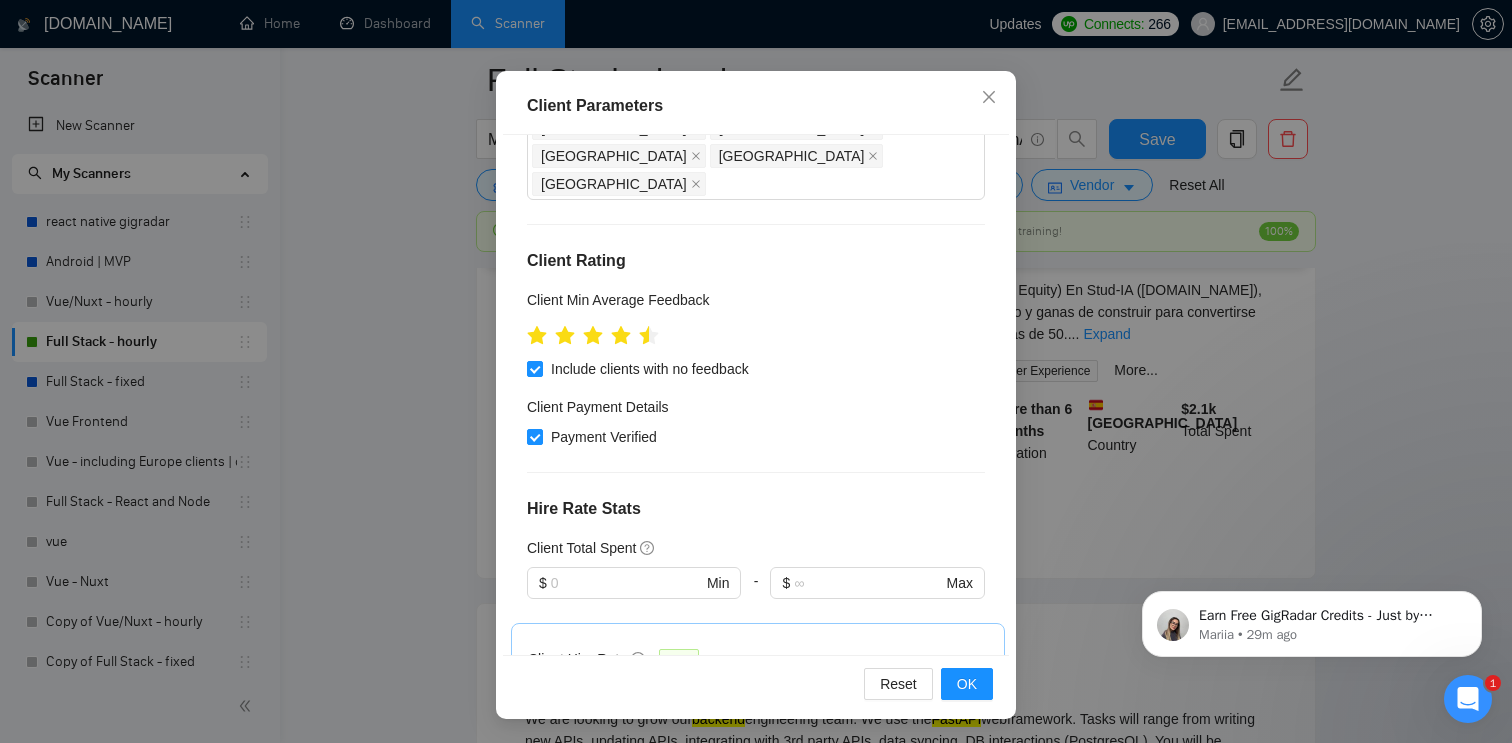 click on "Max Rates High Rates" at bounding box center (748, 695) 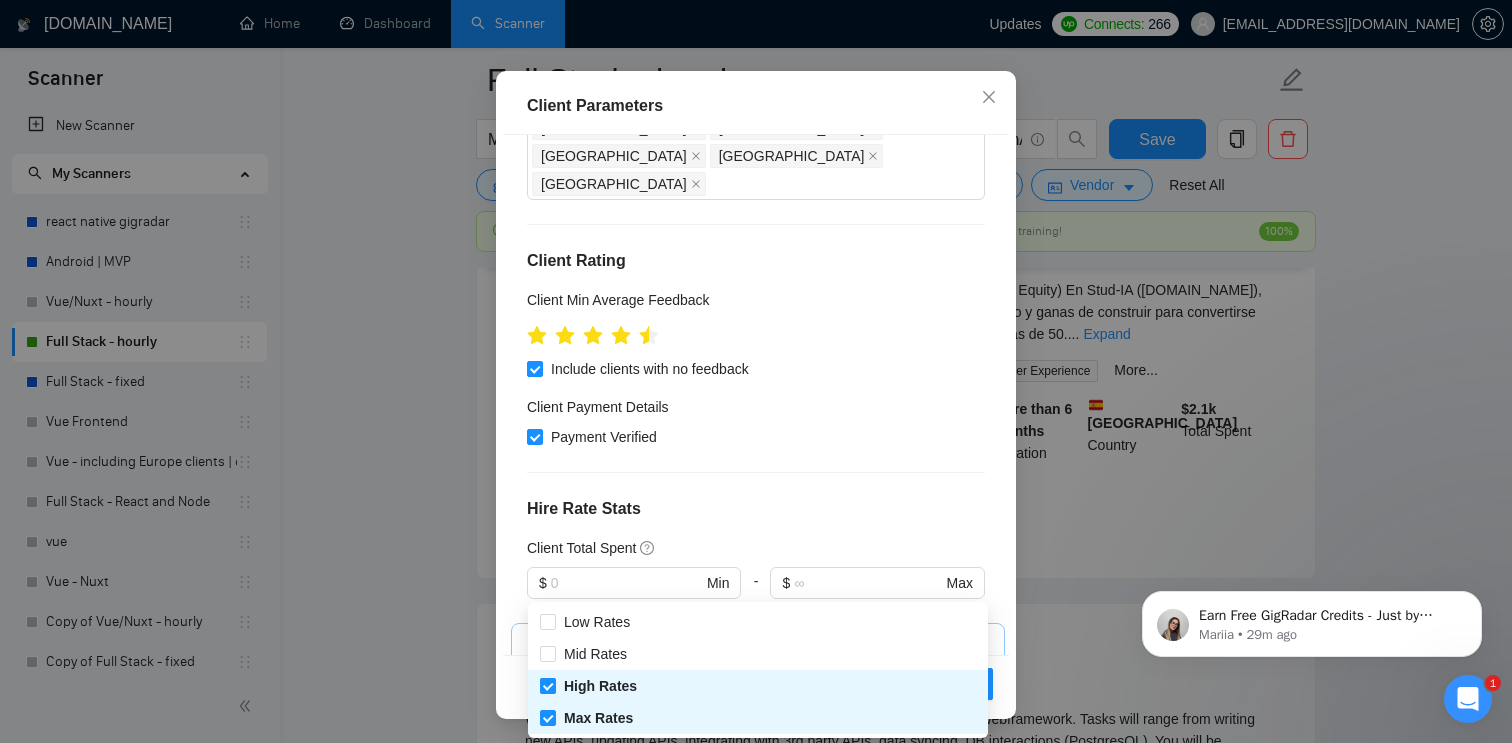 click on "High Rates" at bounding box center (600, 686) 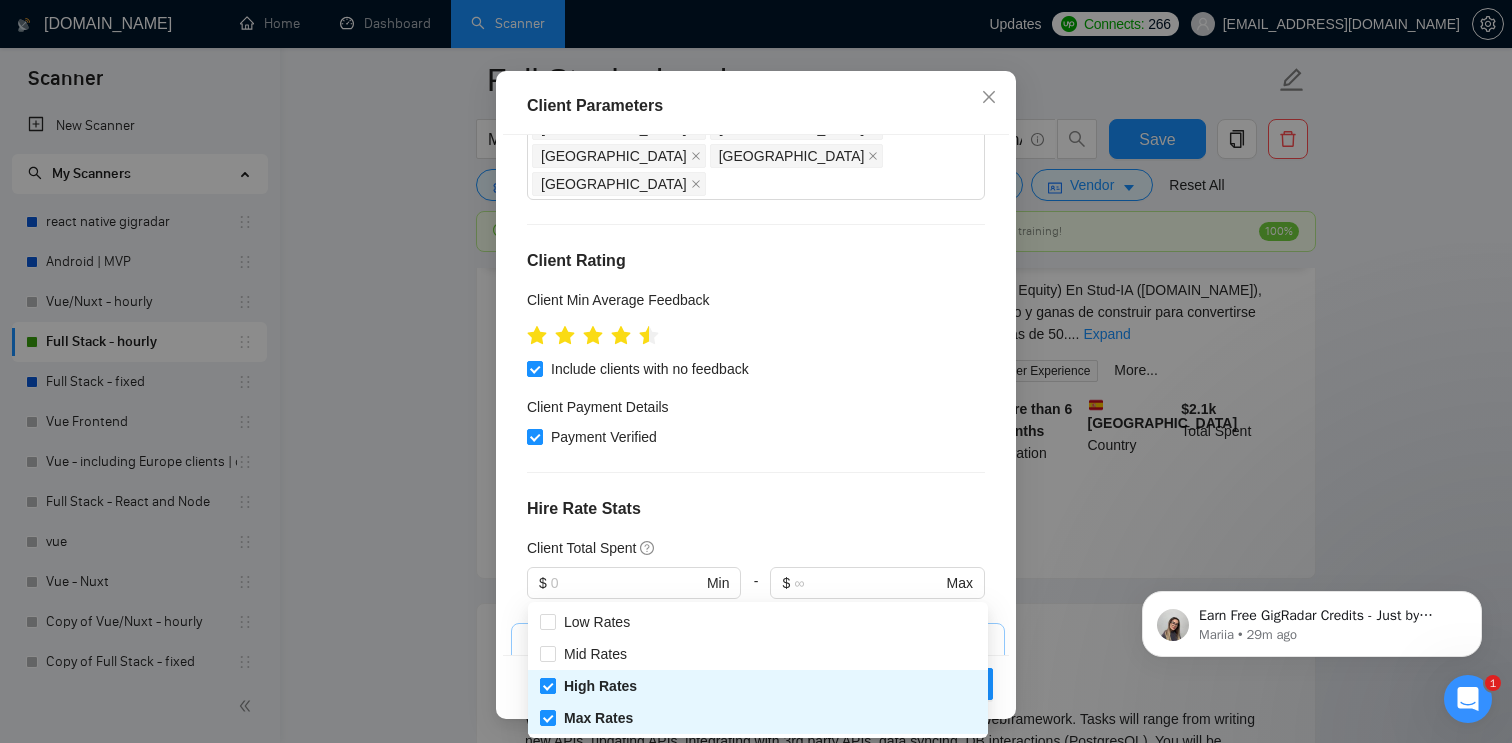 click on "High Rates" at bounding box center [547, 685] 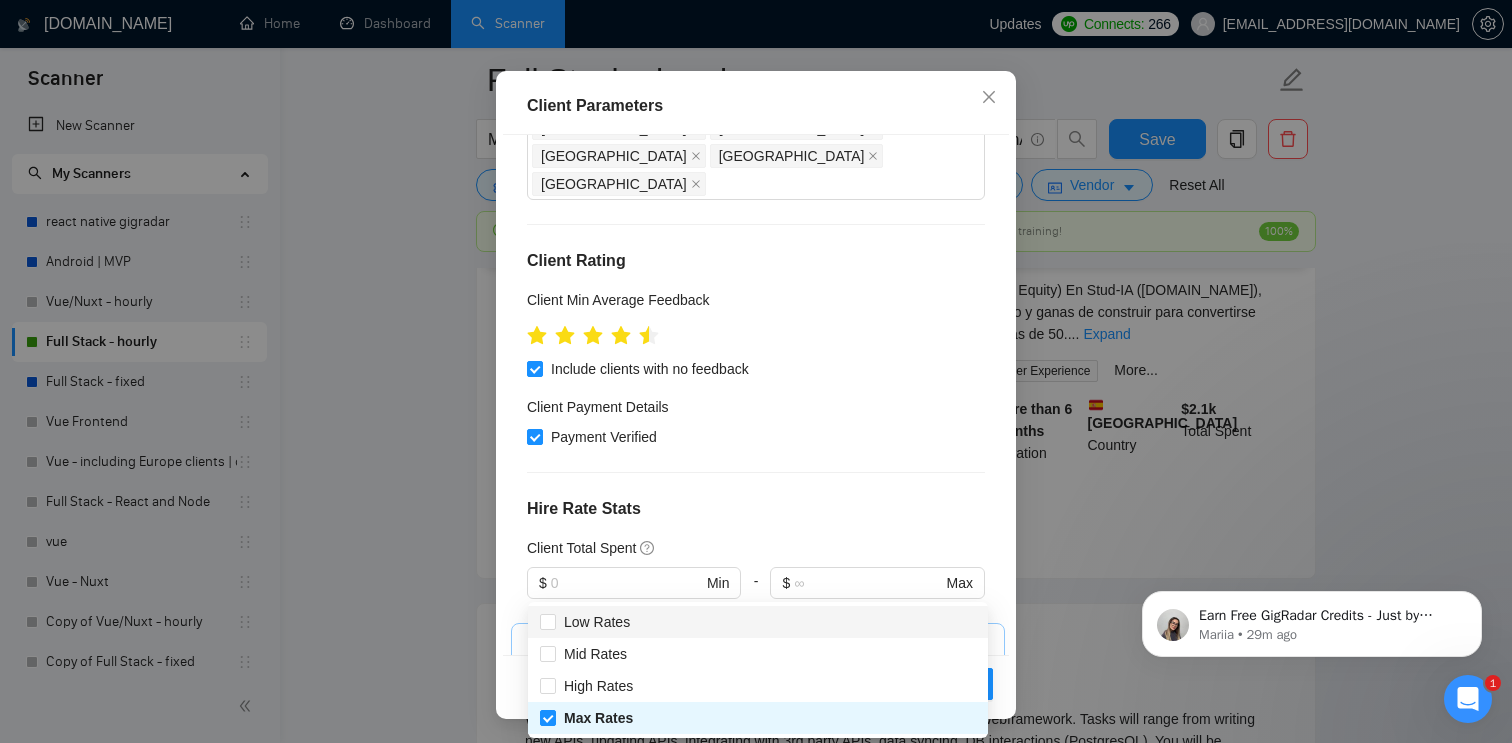 click on "Client Hire Rate New Max Rates     Avg Hourly Rate Paid New $ 20 Min - $ Max Include Clients without Sufficient History" at bounding box center [758, 747] 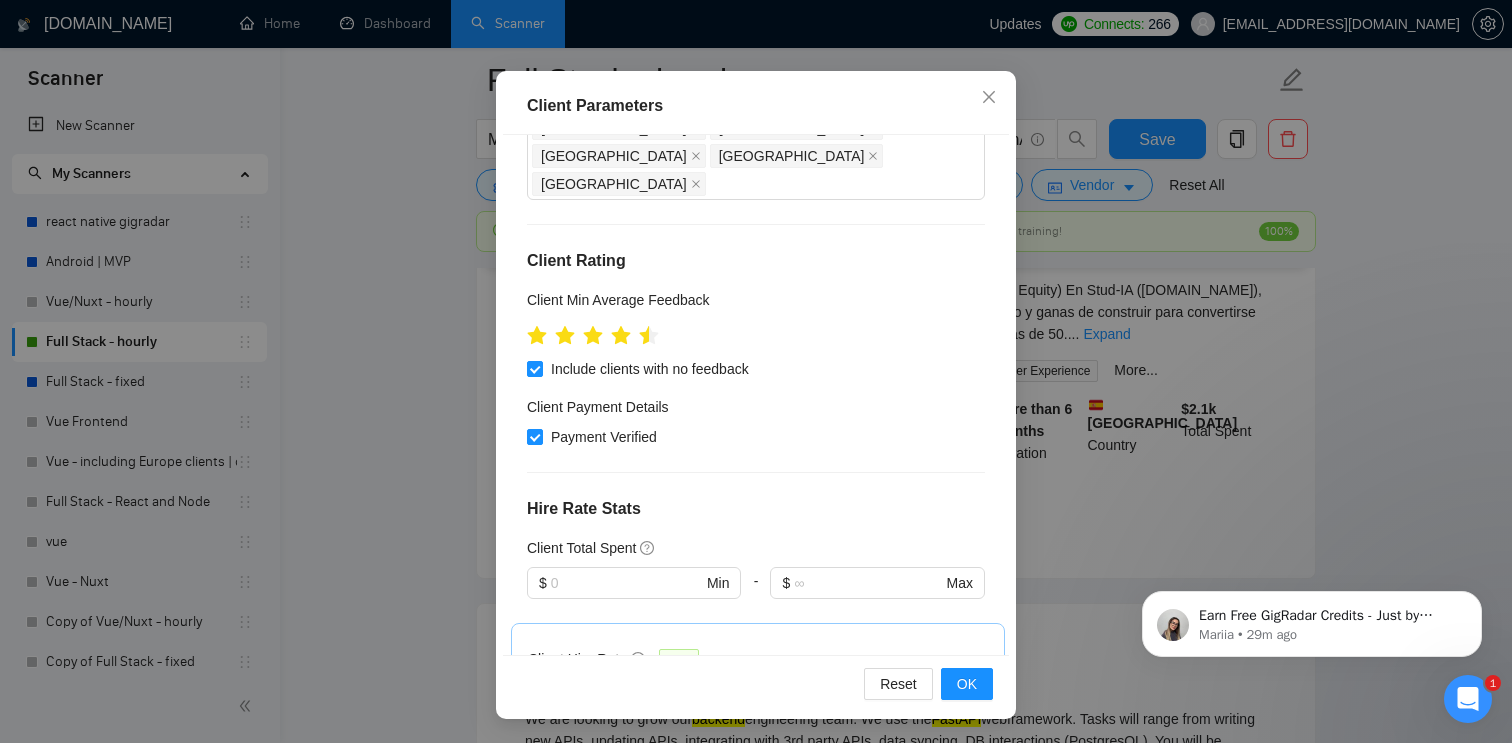 scroll, scrollTop: 810, scrollLeft: 0, axis: vertical 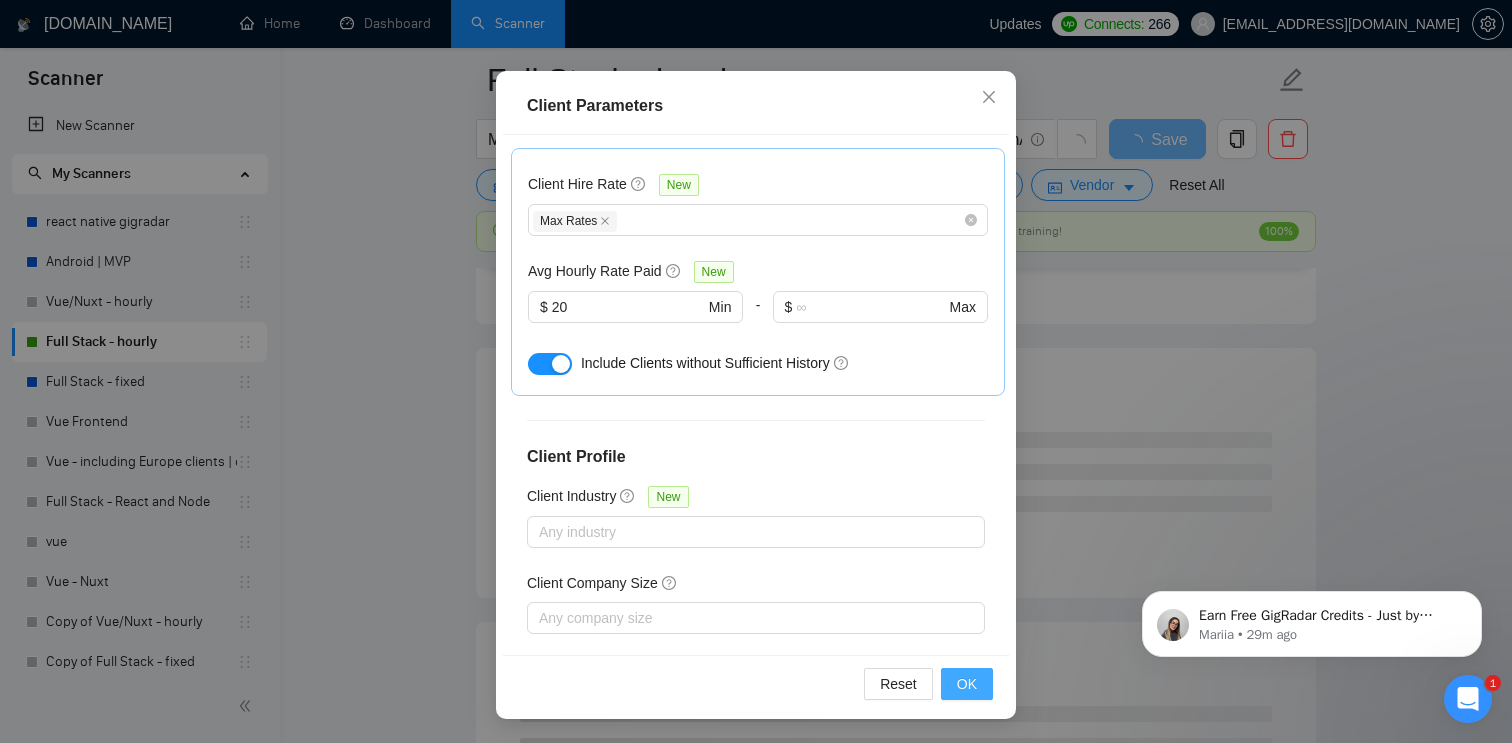 click on "OK" at bounding box center [967, 684] 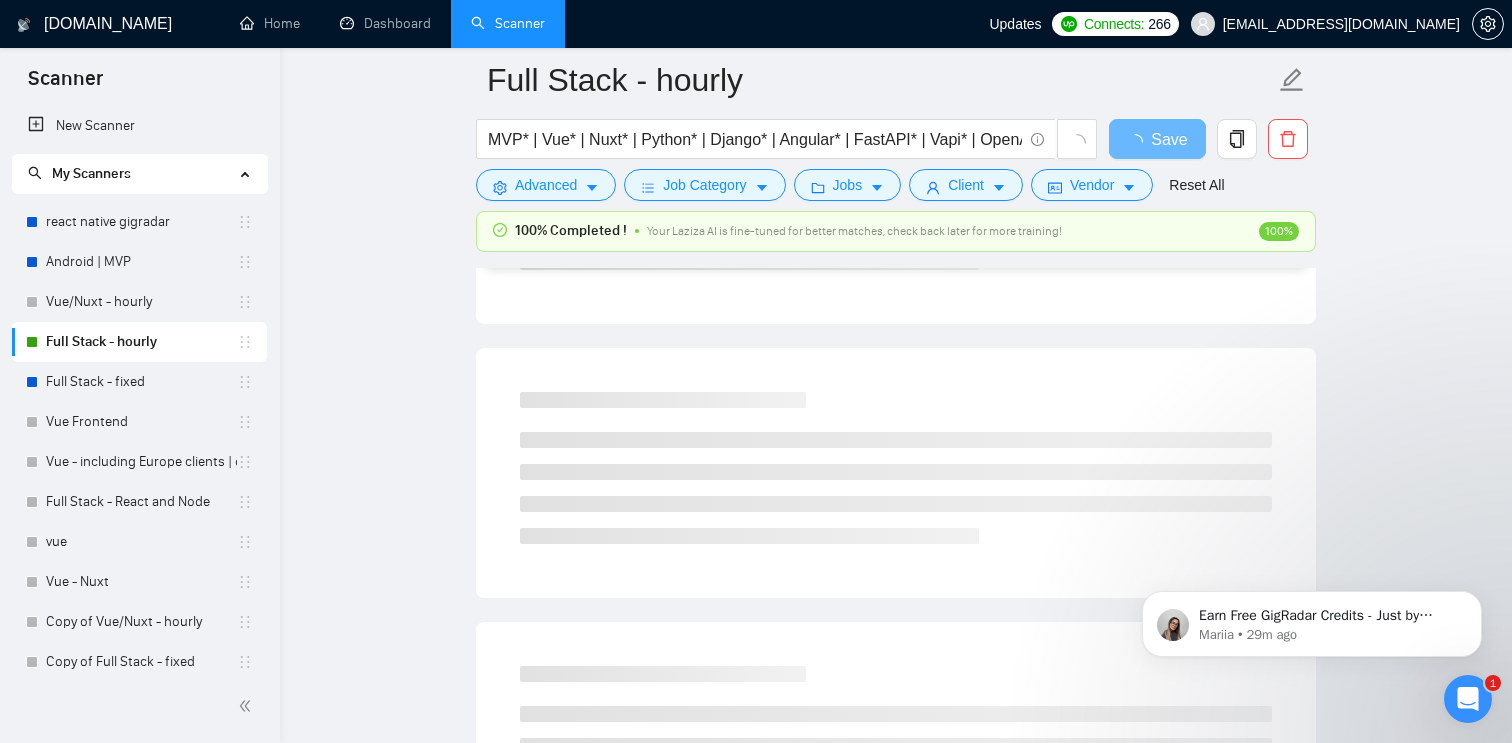 scroll, scrollTop: 49, scrollLeft: 0, axis: vertical 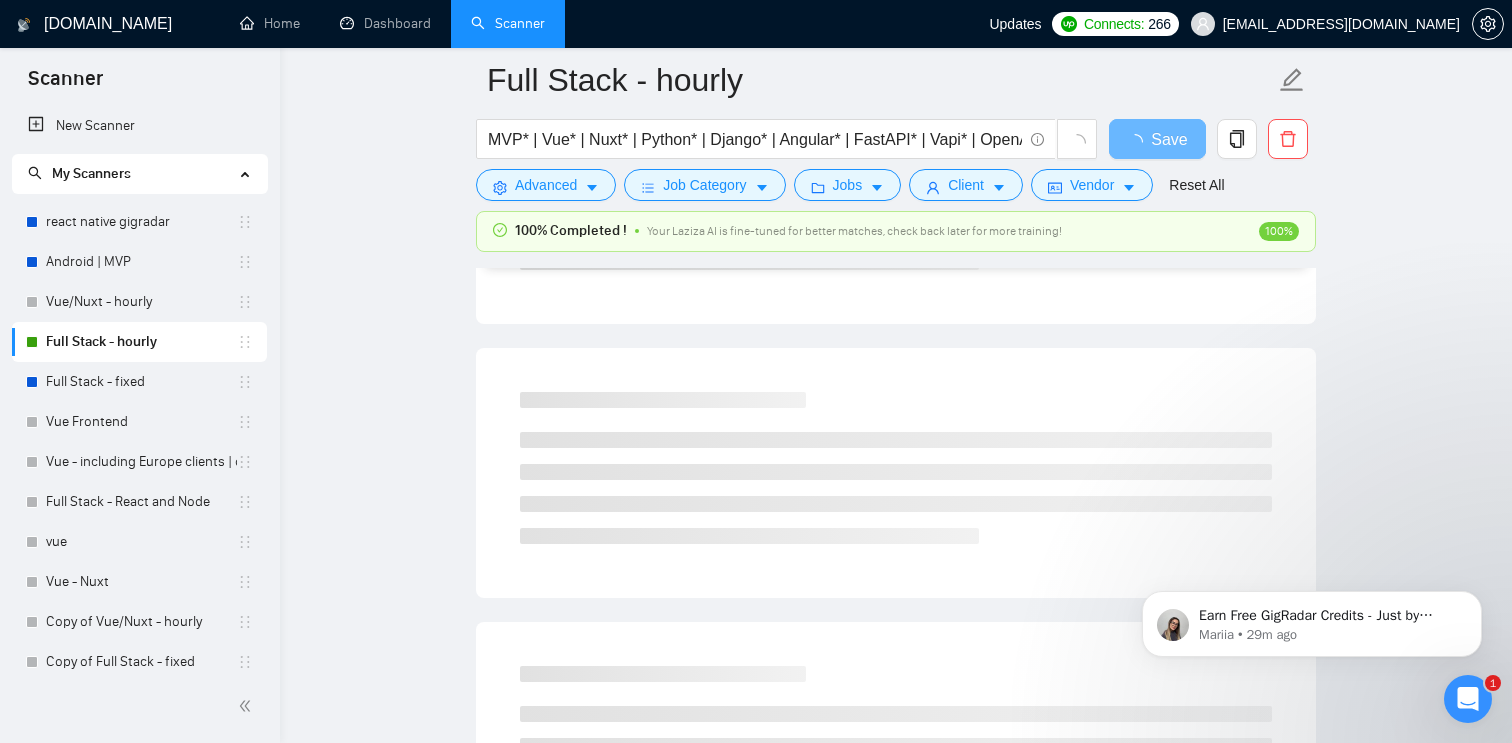 click at bounding box center (1468, 699) 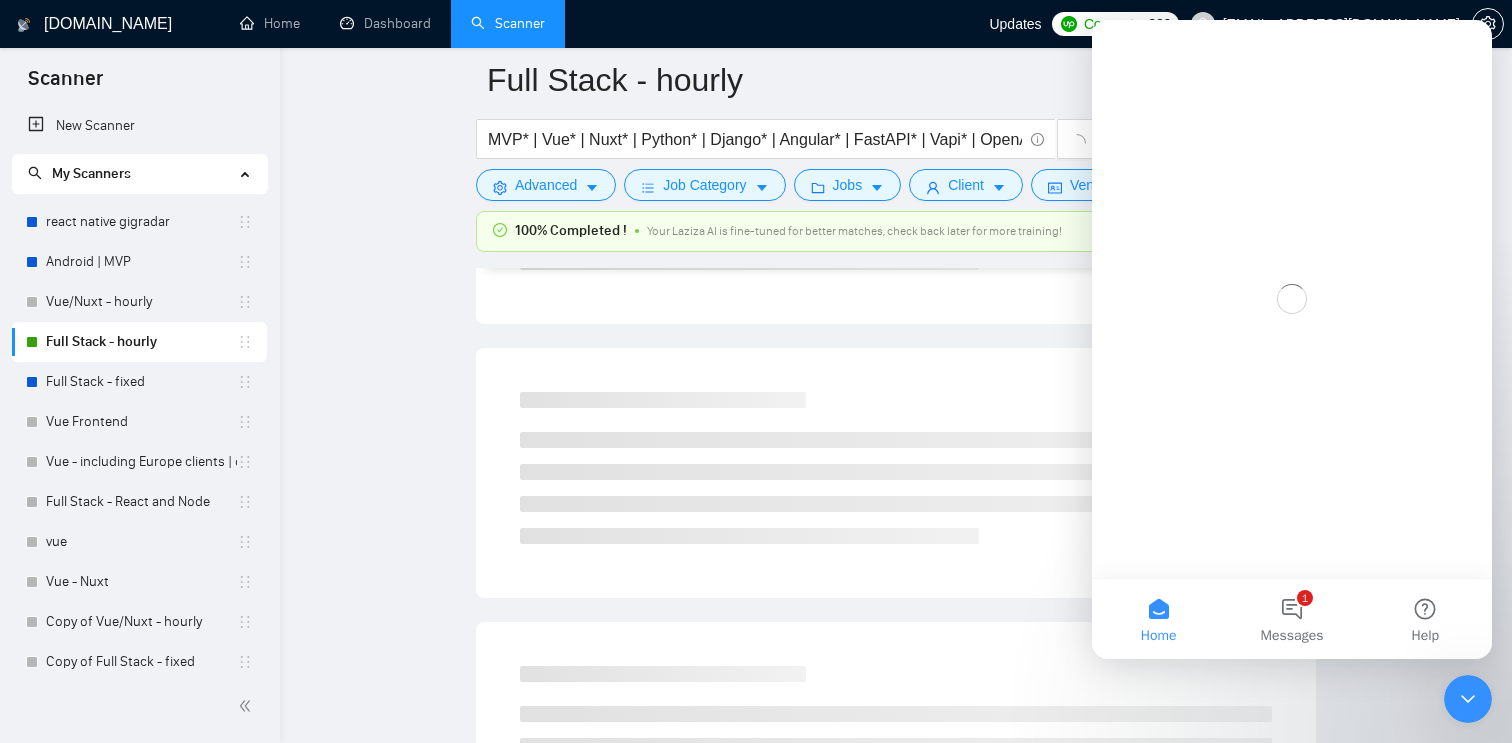 scroll, scrollTop: 0, scrollLeft: 0, axis: both 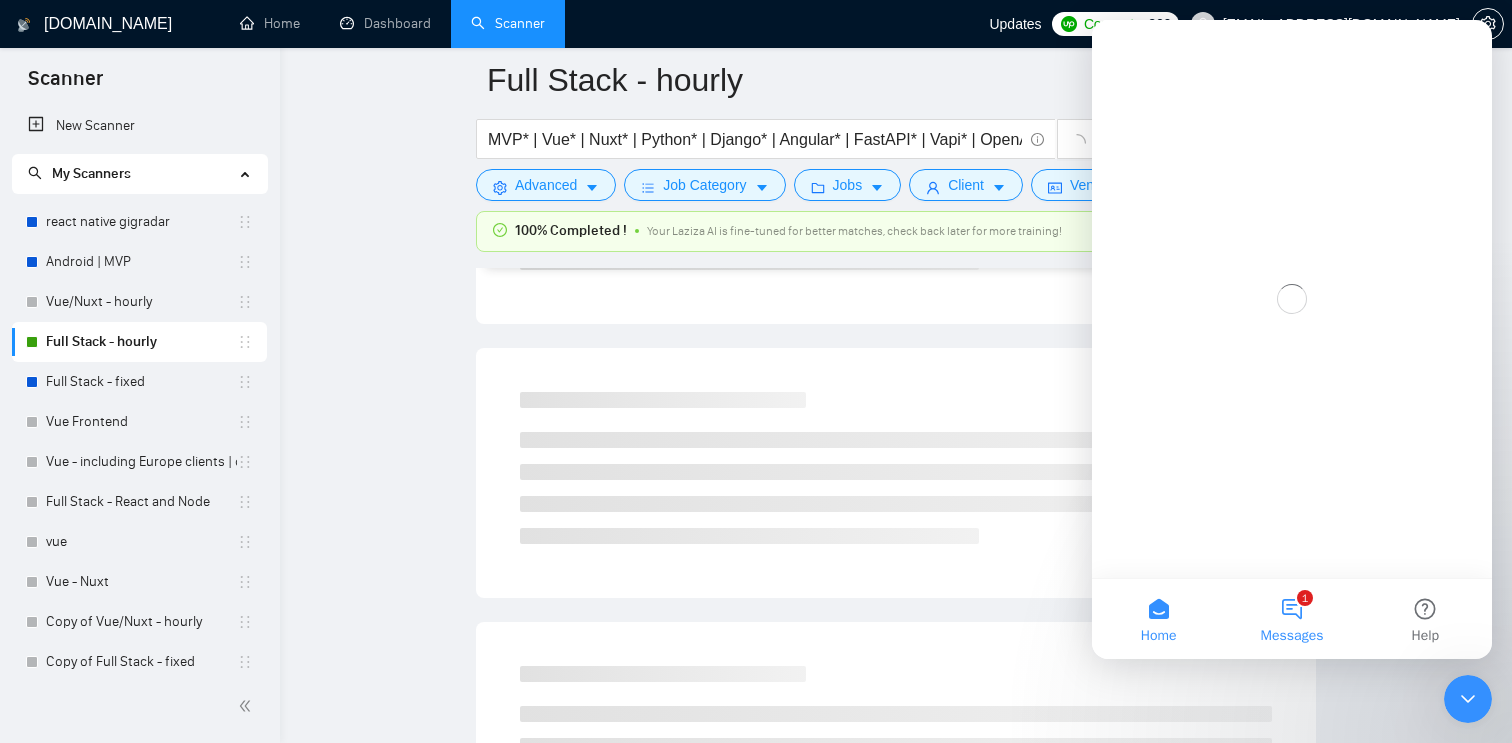 click on "1 Messages" at bounding box center (1291, 619) 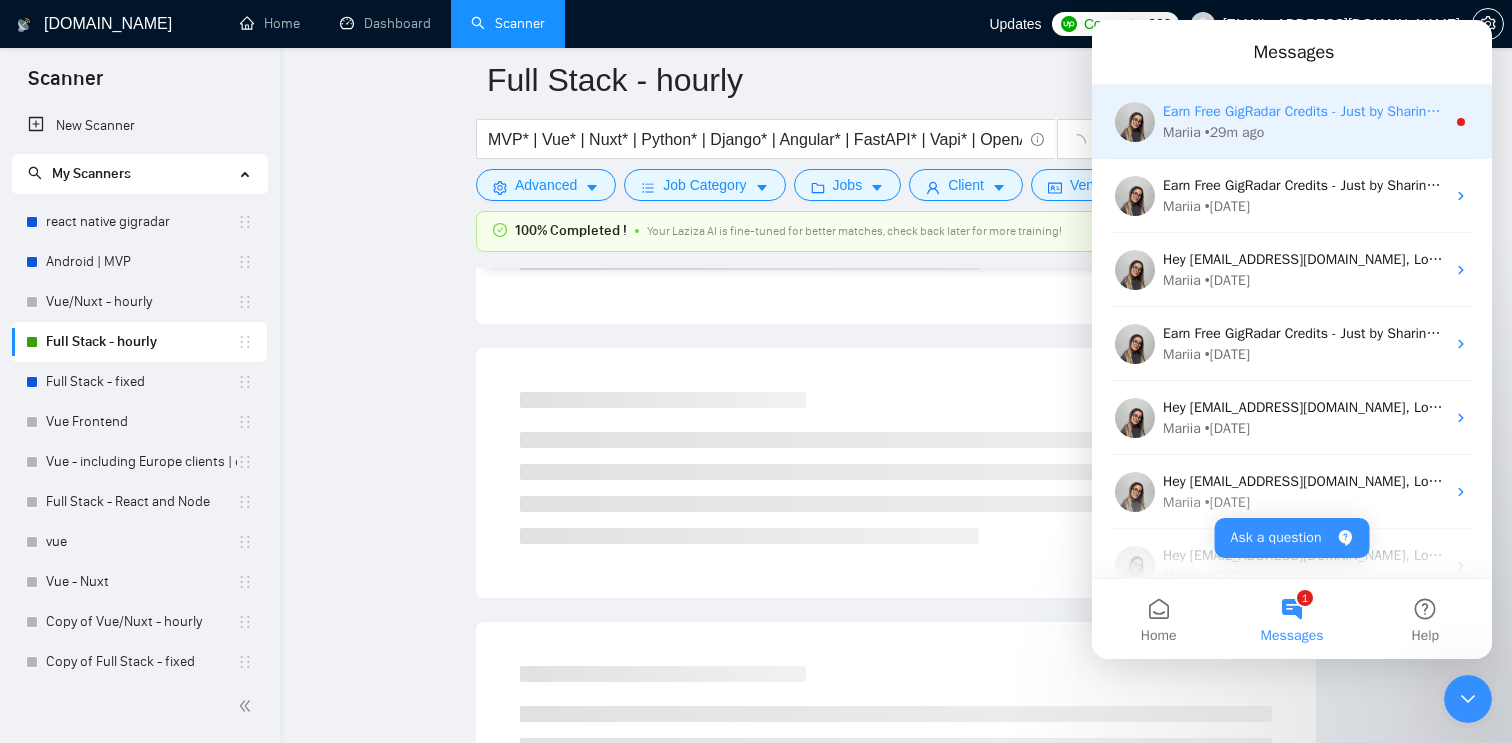click on "Earn Free GigRadar Credits - Just by Sharing Your Story! 💬 Want more credits for sending proposals? It’s simple - share, inspire, and get rewarded! 🤫 Here’s how you can earn free credits: Introduce yourself in the #intros channel of the GigRadar Upwork Community and grab +20 credits for sending bids., Post your success story (closed projects, high LRR, etc.) in the #general channel and claim +50 credits for sending bids. Why? GigRadar is building a powerful network of freelancers and agencies. We want you to make valuable connections, showcase your wins, and inspire others while getting rewarded! 🚀 Not a member yet? Join our Slack community now 👉 Join Slack Community Claiming your credits is easy: Reply to this message with a screenshot of your post, and our Tech Support Team will instantly top up your credits! 💸" at bounding box center [3733, 111] 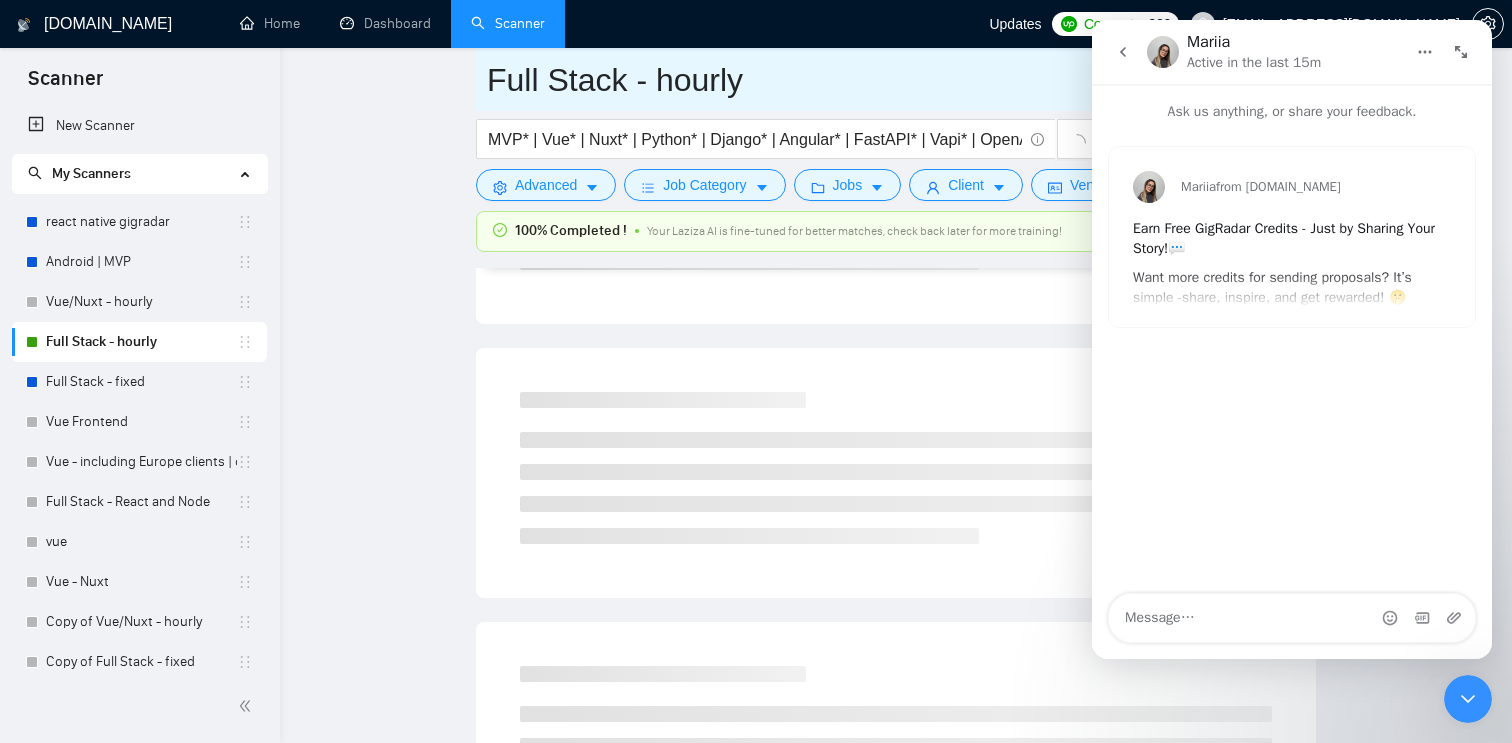 click on "Full Stack - hourly" at bounding box center [881, 80] 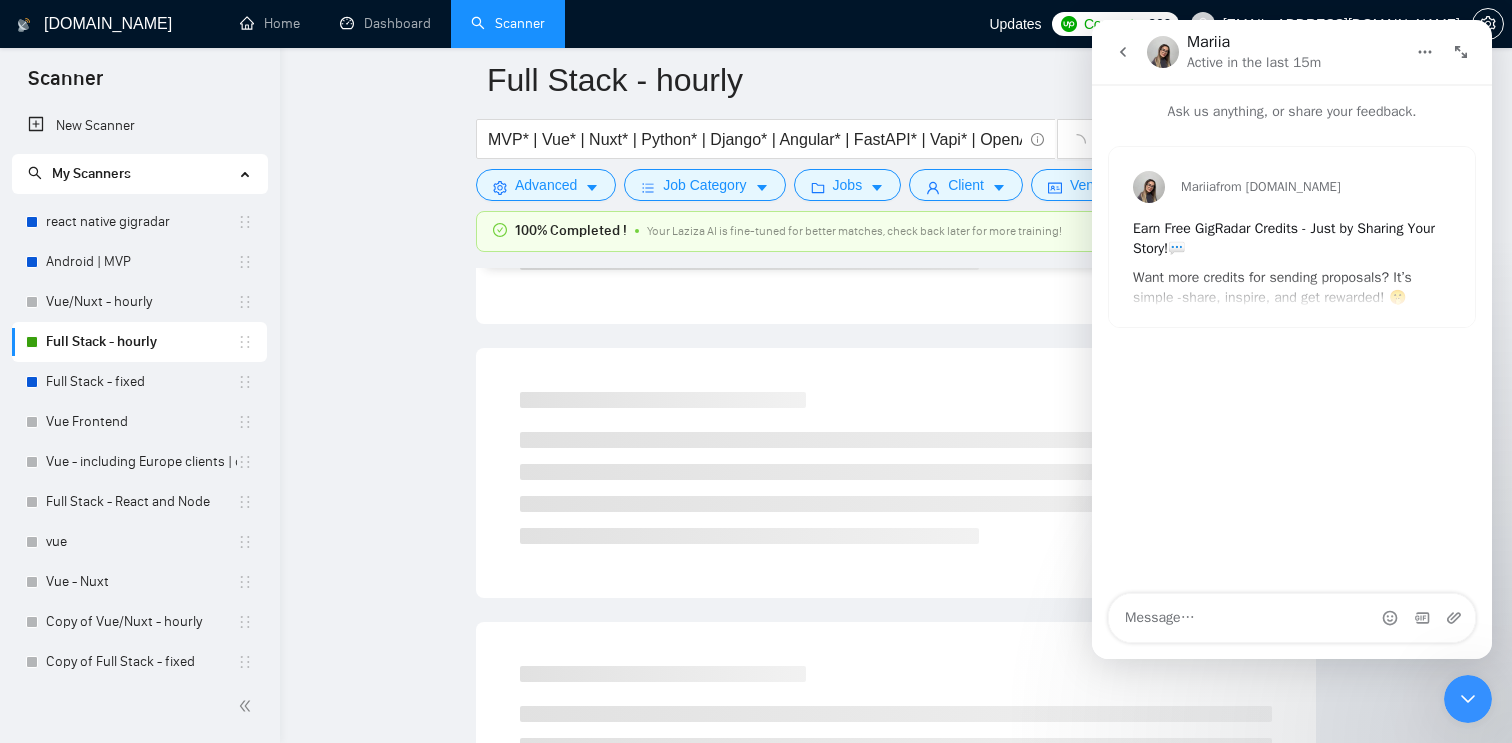 click at bounding box center [1468, 699] 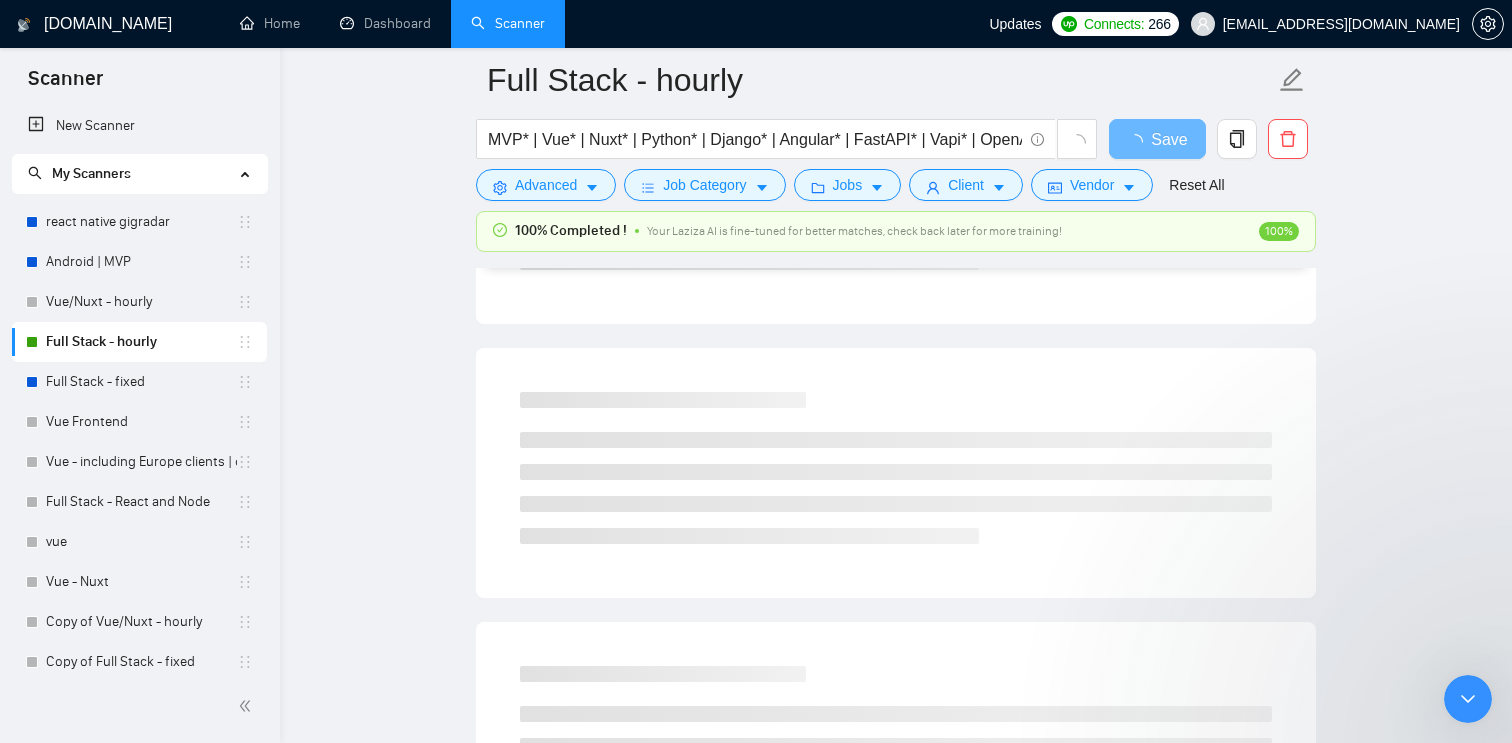scroll, scrollTop: 0, scrollLeft: 0, axis: both 